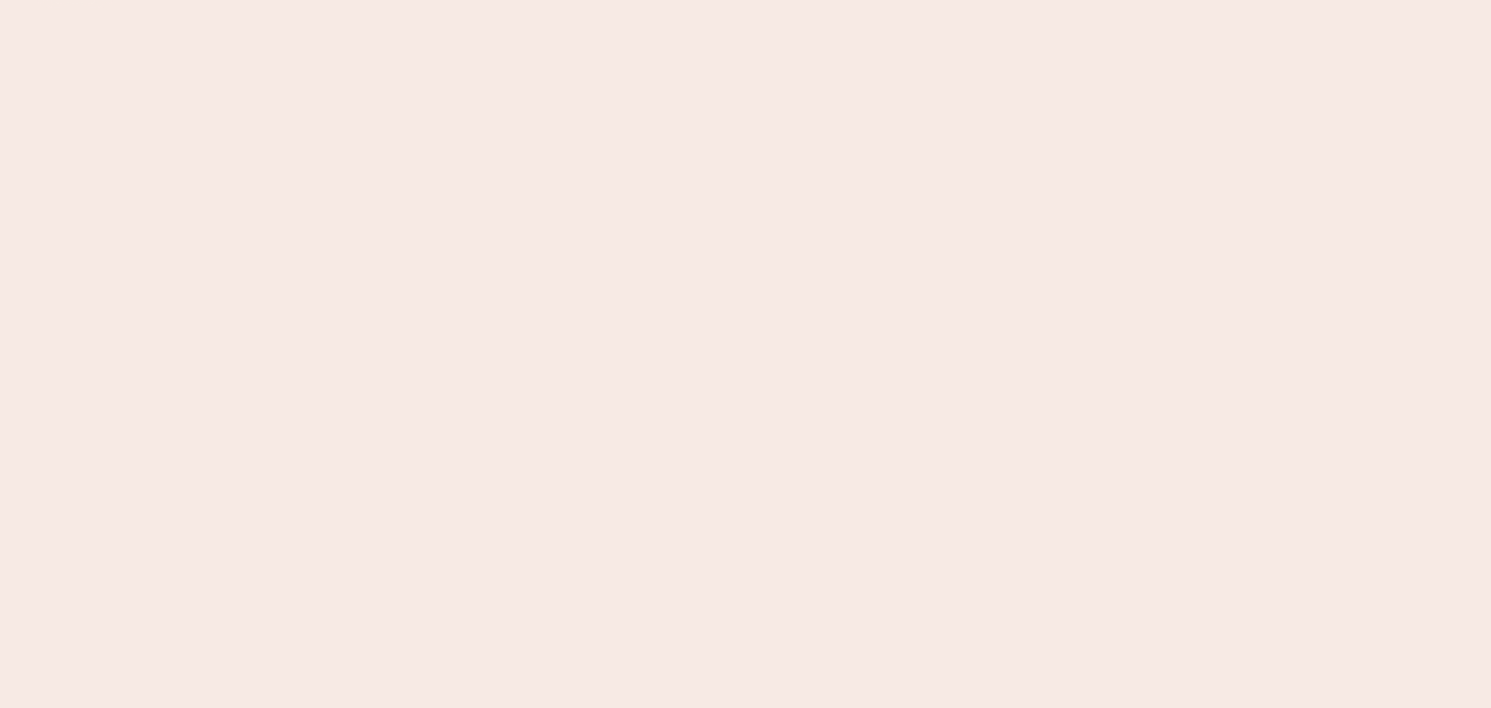 scroll, scrollTop: 0, scrollLeft: 0, axis: both 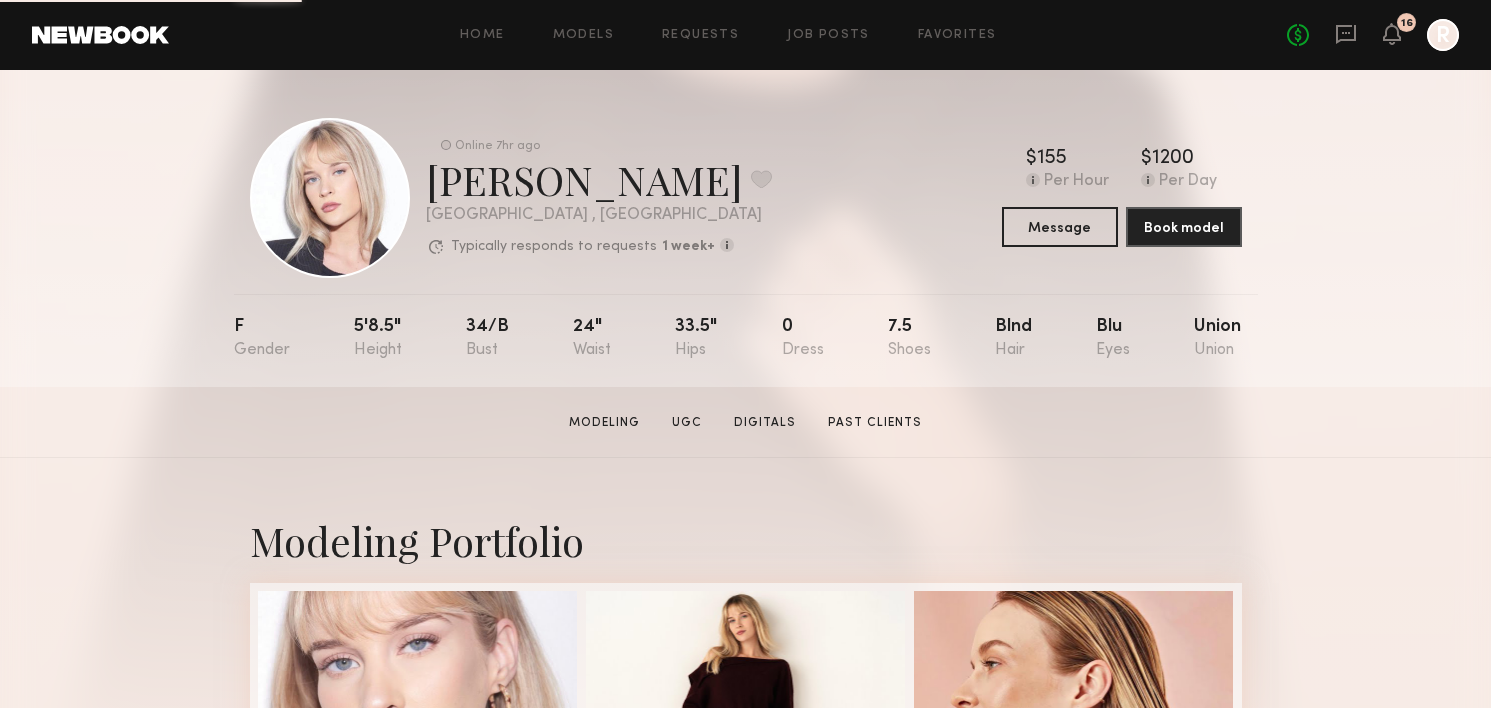 click 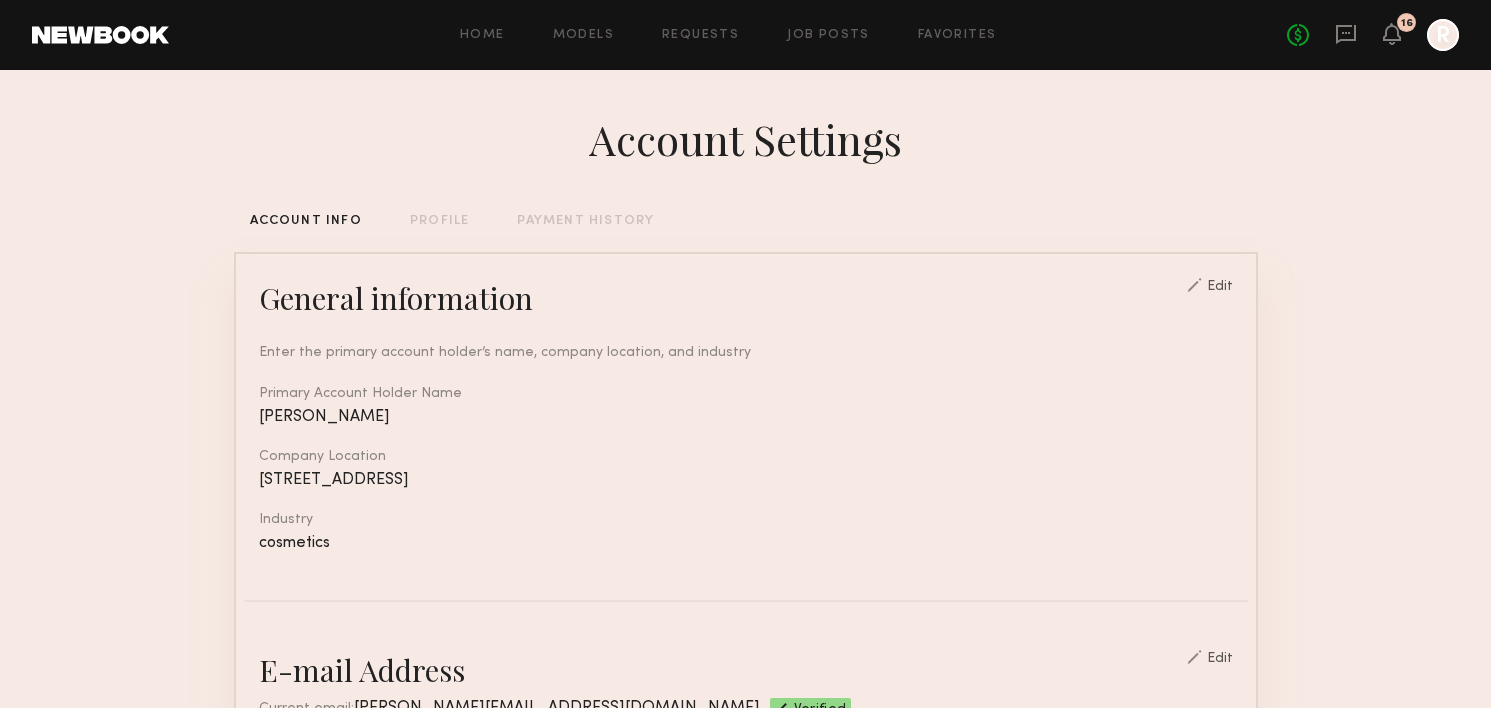 click on "Account Settings  ACCOUNT INFO   PROFILE   PAYMENT HISTORY  General information Edit  Enter the primary account holder’s name, company location, and industry   Primary Account Holder Name   Renee Jacques   Company Location   41120 Elm St suite a, Murrieta, CA 92562, USA   Industry   cosmetics  E-mail Address Edit  Current email:  renee@primallypure.com Verified Password Edit Phone Number Edit  Your phone number helps us keep you up to date with job updates by sending SMS notifications.   Associated Number  561.699.8289 Payment Method Add and manage your payment methods using our secure payment system.  •••• 5659   Expiration: 12/2027  Update payment method Make all payments through Newbook  Always pay and communicate through Newbook to ensure you’re protected under our Terms of Service and your account remains in good standing according to our User Policies and expectations for partnership. Only bookings paid through the platform will receive the benefit of tax filing and compliance.  Coupons" 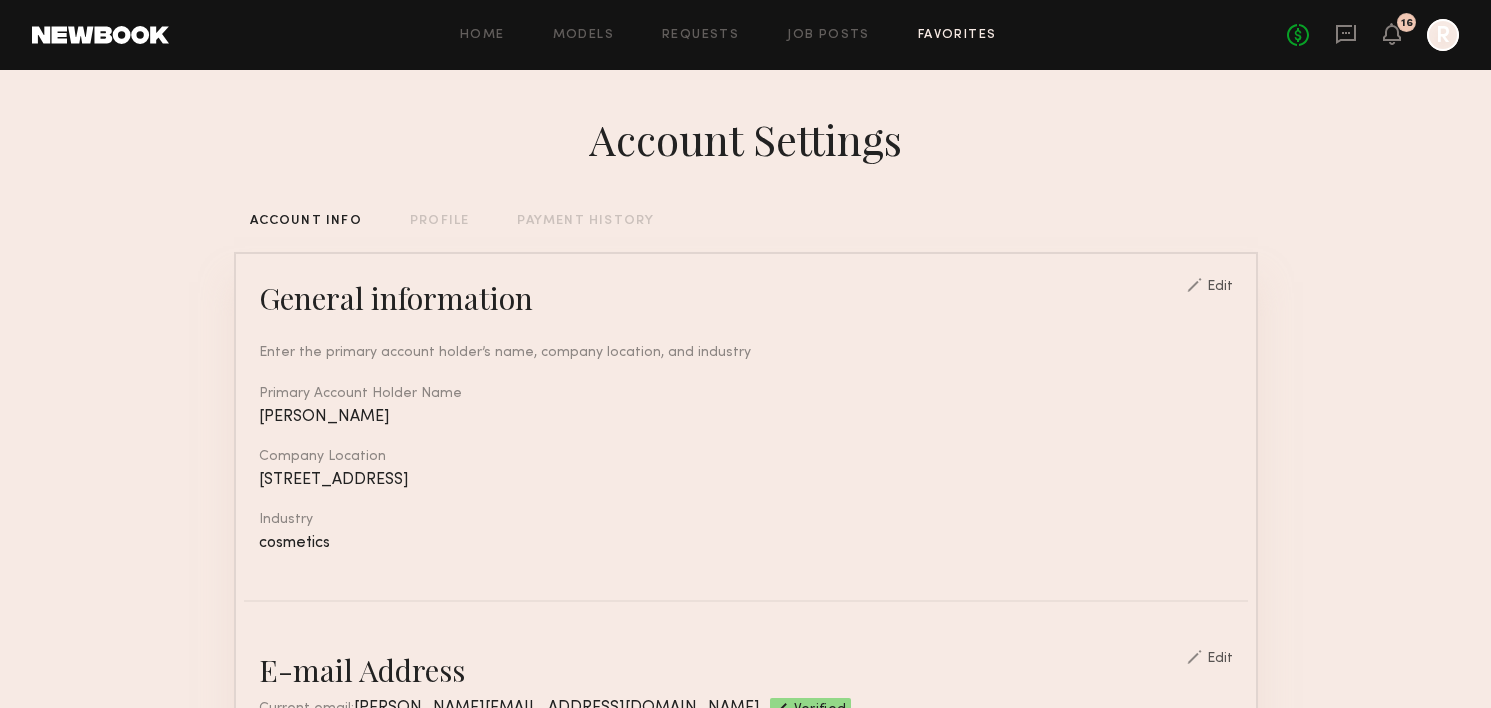 click on "Favorites" 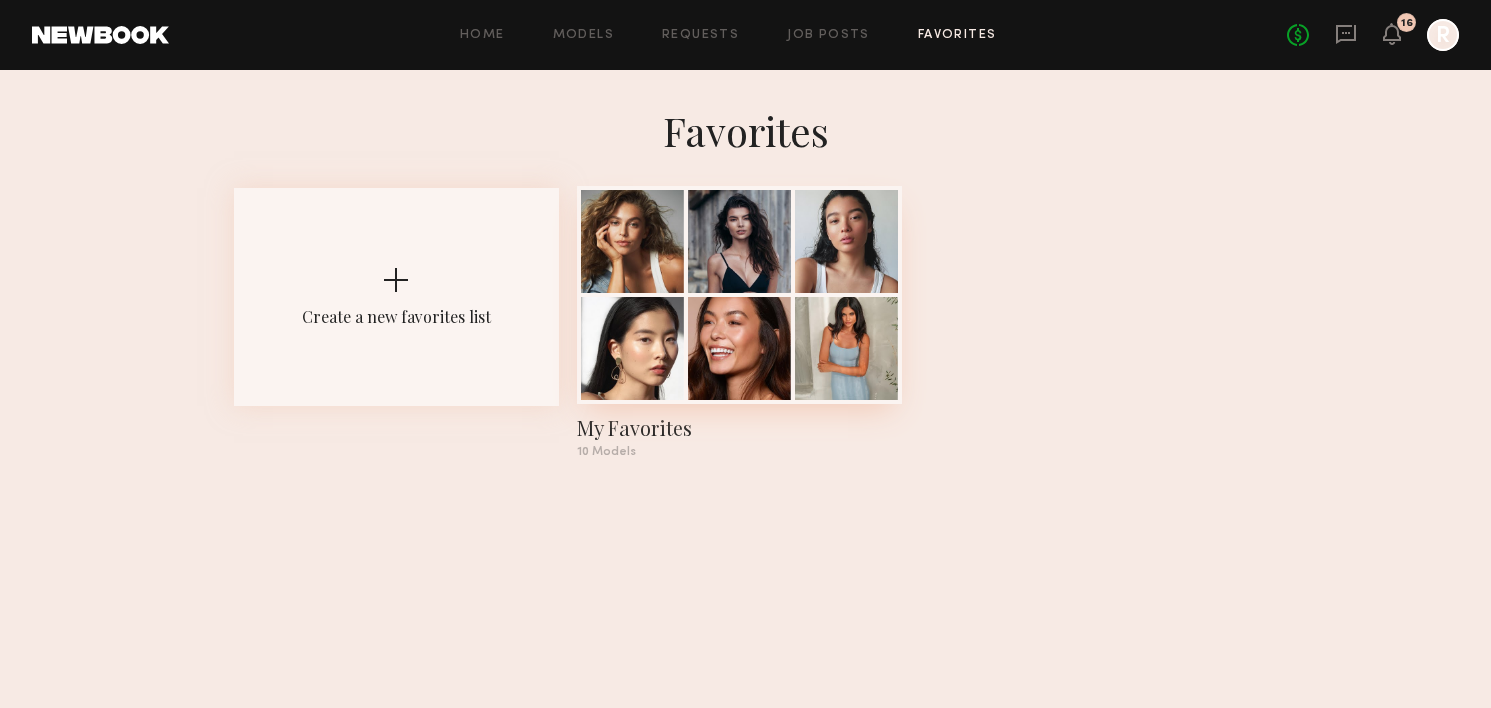click 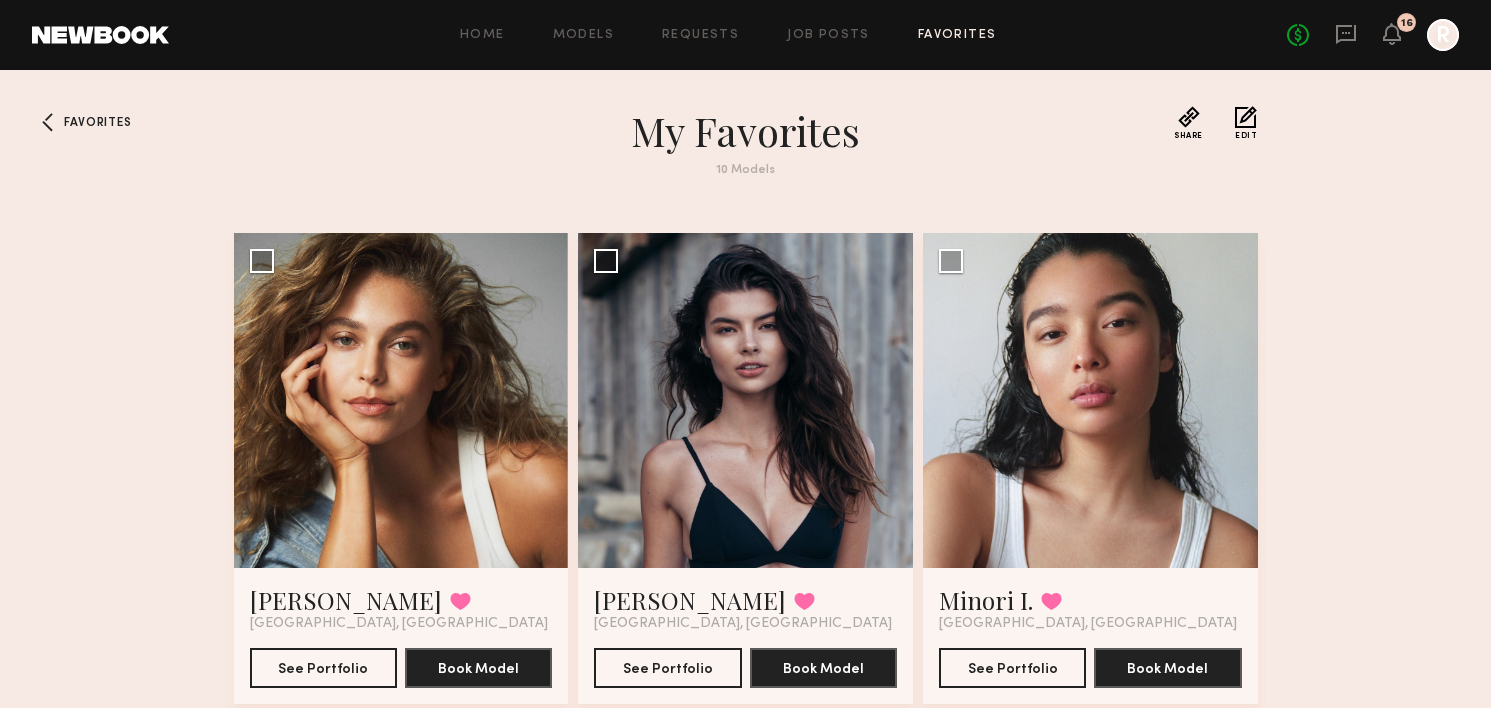 click on "Favorites My Favorites 10   Models Share Copy Shareable Link Edit Mariana P. Favorited Los Angeles, CA See Portfolio Book Model Select model to send group request Madi B. Favorited Los Angeles, CA See Portfolio Book Model Select model to send group request Minori I. Favorited Los Angeles, CA See Portfolio Book Model Select model to send group request Ayumi Y. Favorited Los Angeles, CA See Portfolio Book Model Model is temporarily inactive. Email us for assistance. Model is temporarily inactive Tia M. Favorited Los Angeles, CA See Portfolio Book Model Select model to send group request Xenia O. Favorited Los Angeles, CA See Portfolio Book Model Select model to send group request" 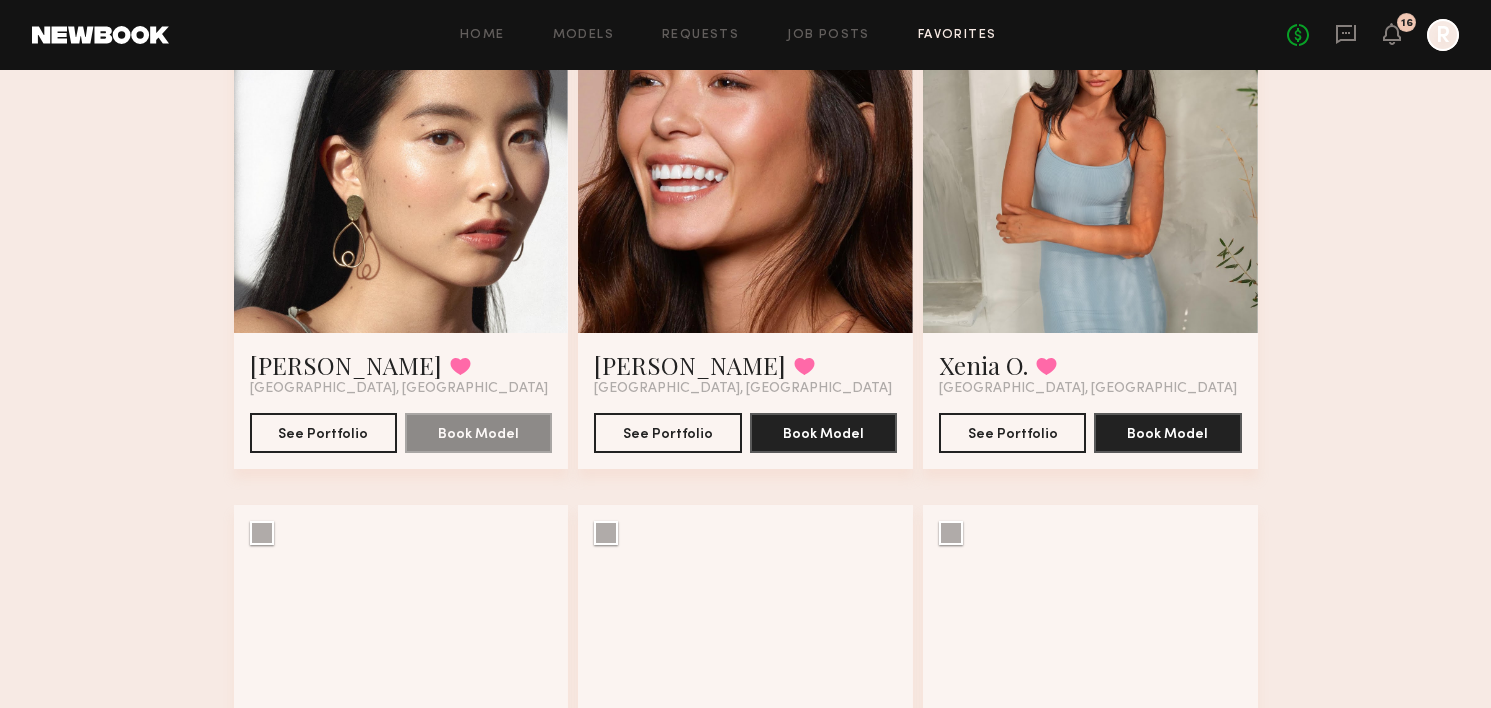 scroll, scrollTop: 963, scrollLeft: 0, axis: vertical 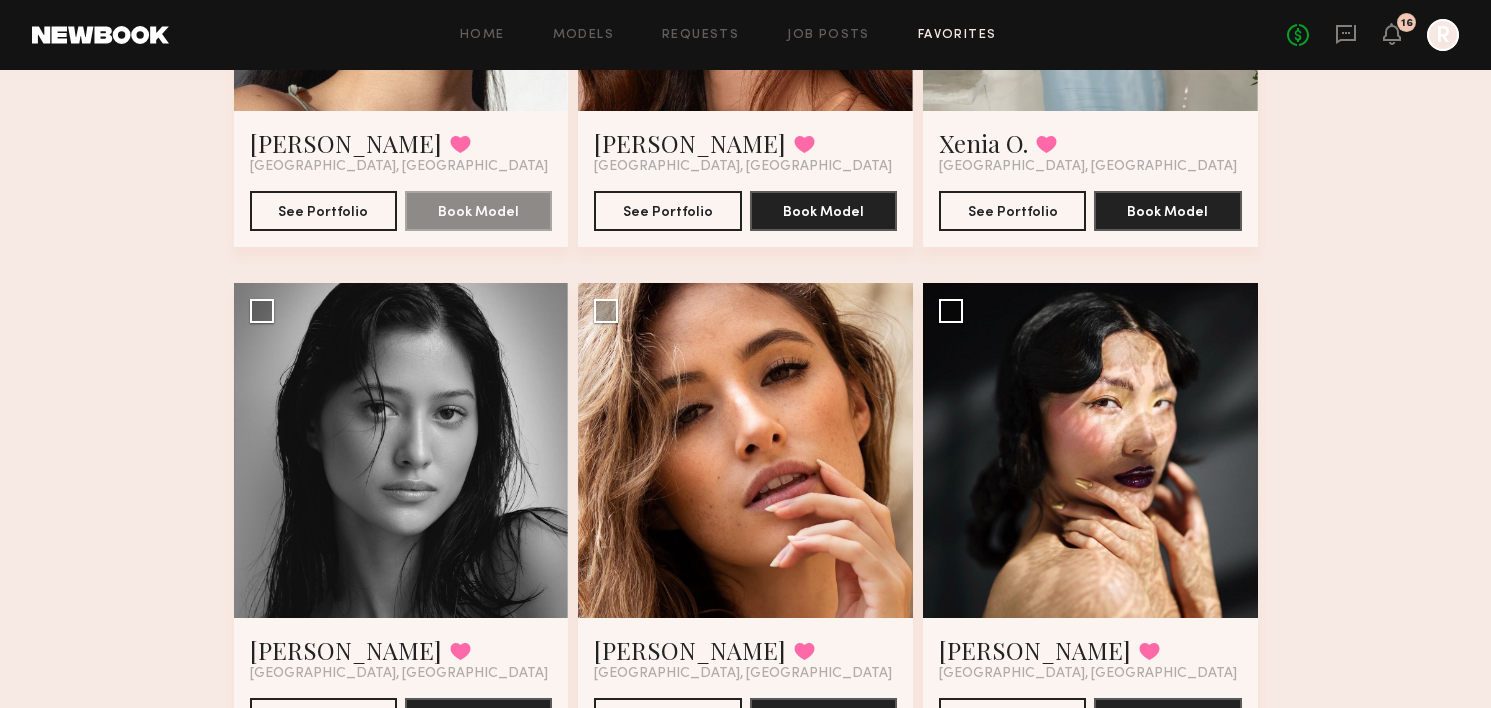 click on "Favorites My Favorites 10   Models Share Copy Shareable Link Edit Mariana P. Favorited Los Angeles, CA See Portfolio Book Model Select model to send group request Madi B. Favorited Los Angeles, CA See Portfolio Book Model Select model to send group request Minori I. Favorited Los Angeles, CA See Portfolio Book Model Select model to send group request Ayumi Y. Favorited Los Angeles, CA See Portfolio Book Model Model is temporarily inactive. Email us for assistance. Model is temporarily inactive Tia M. Favorited Los Angeles, CA See Portfolio Book Model Select model to send group request Xenia O. Favorited Los Angeles, CA See Portfolio Book Model Select model to send group request Maureen W. Favorited Los Angeles, CA See Portfolio Book Model Select model to send group request Jacqueline R. Favorited Los Angeles, CA See Portfolio Book Model Select model to send group request Joohee H. Favorited Los Angeles, CA See Portfolio Book Model Select model to send group request Connie B. Favorited See Portfolio" 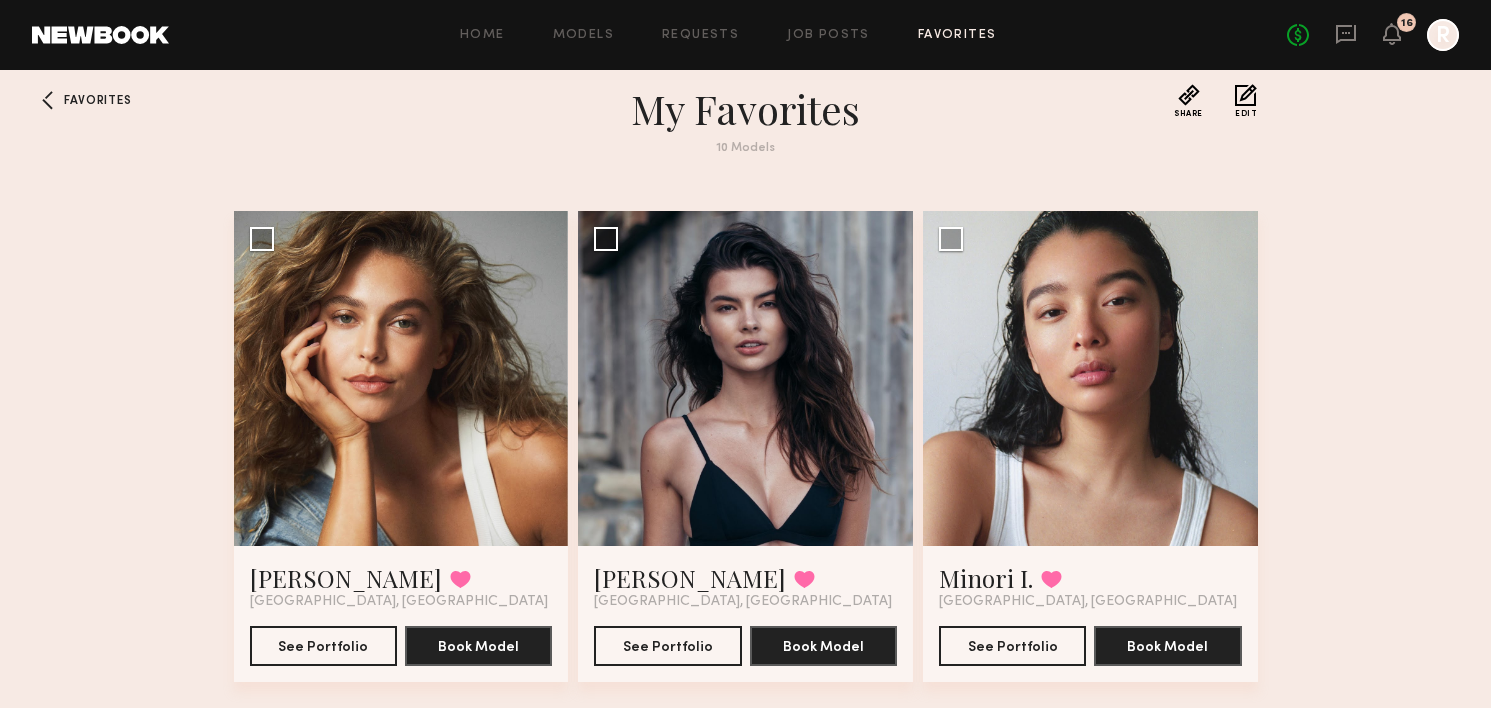 scroll, scrollTop: 0, scrollLeft: 0, axis: both 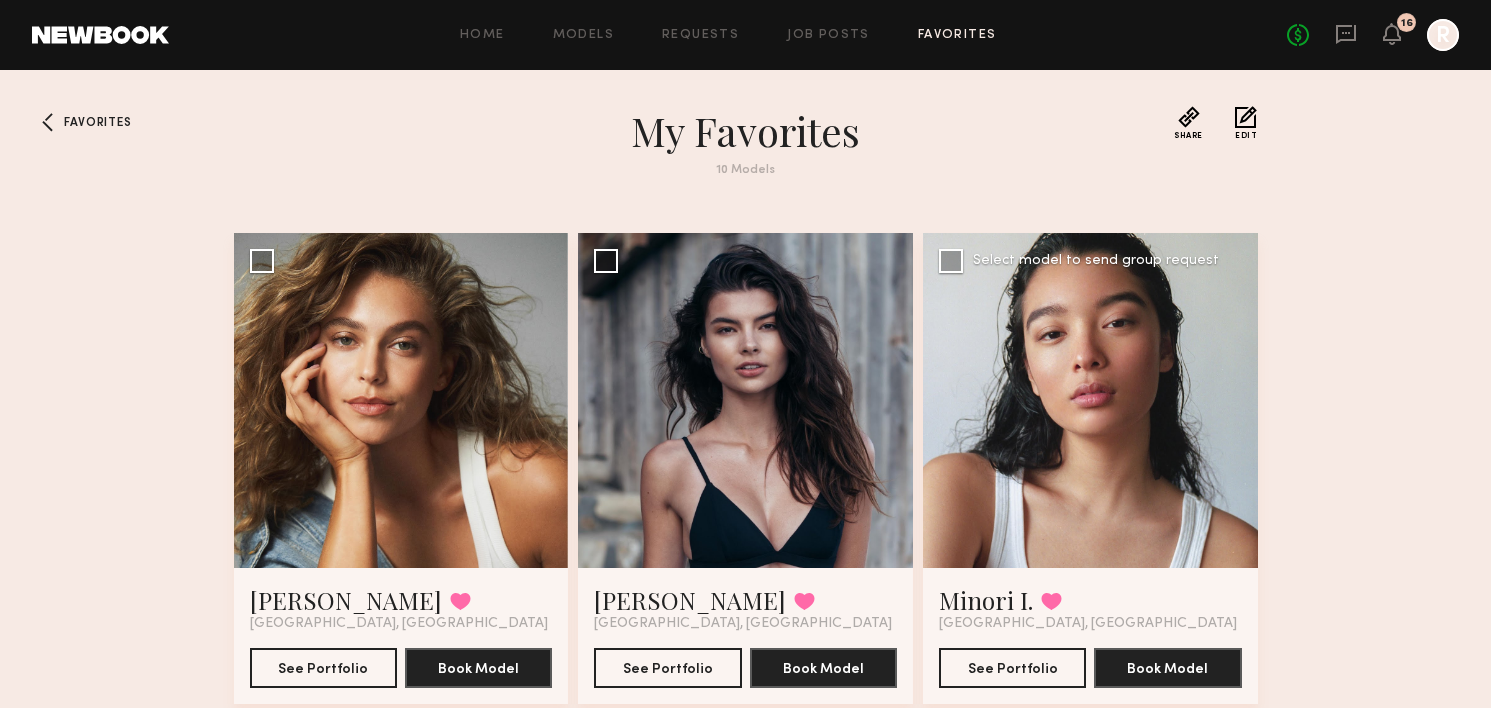 click 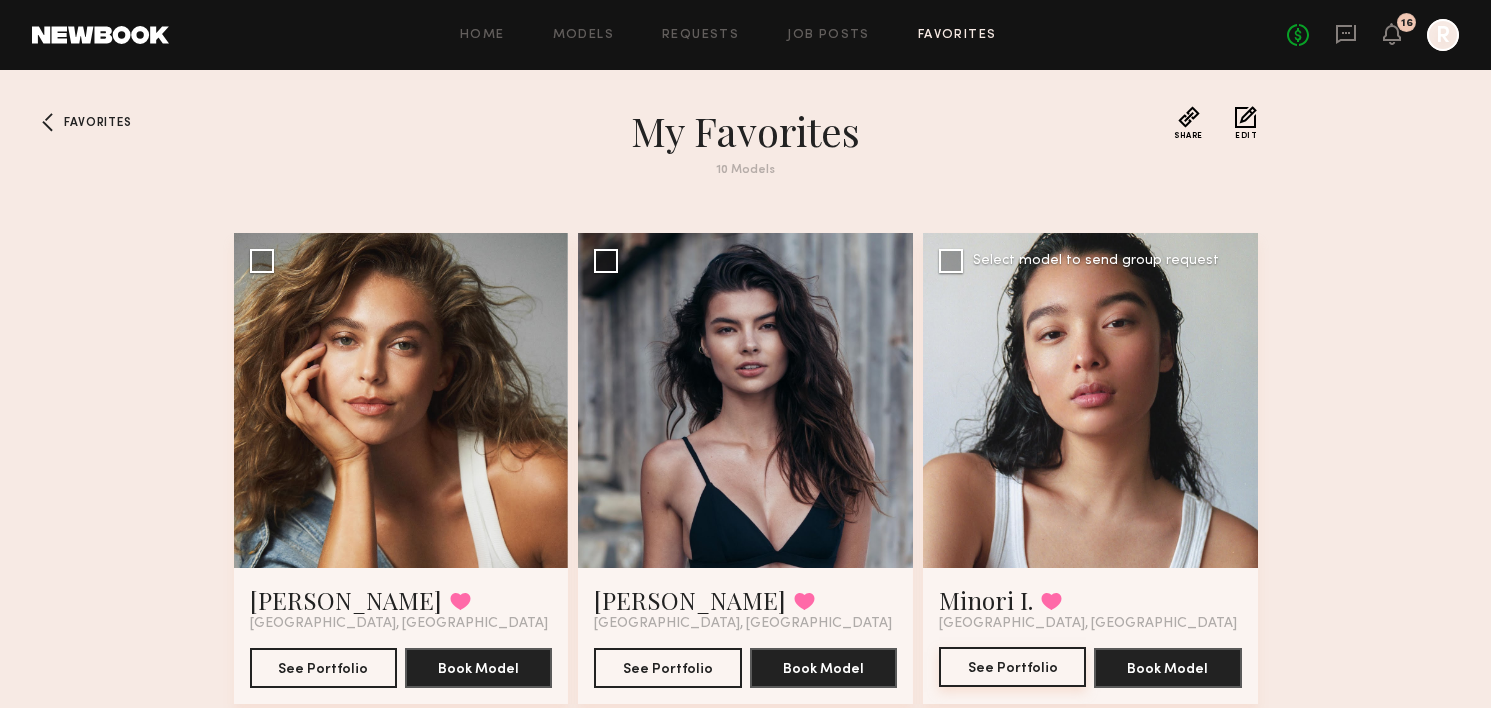 click on "See Portfolio" 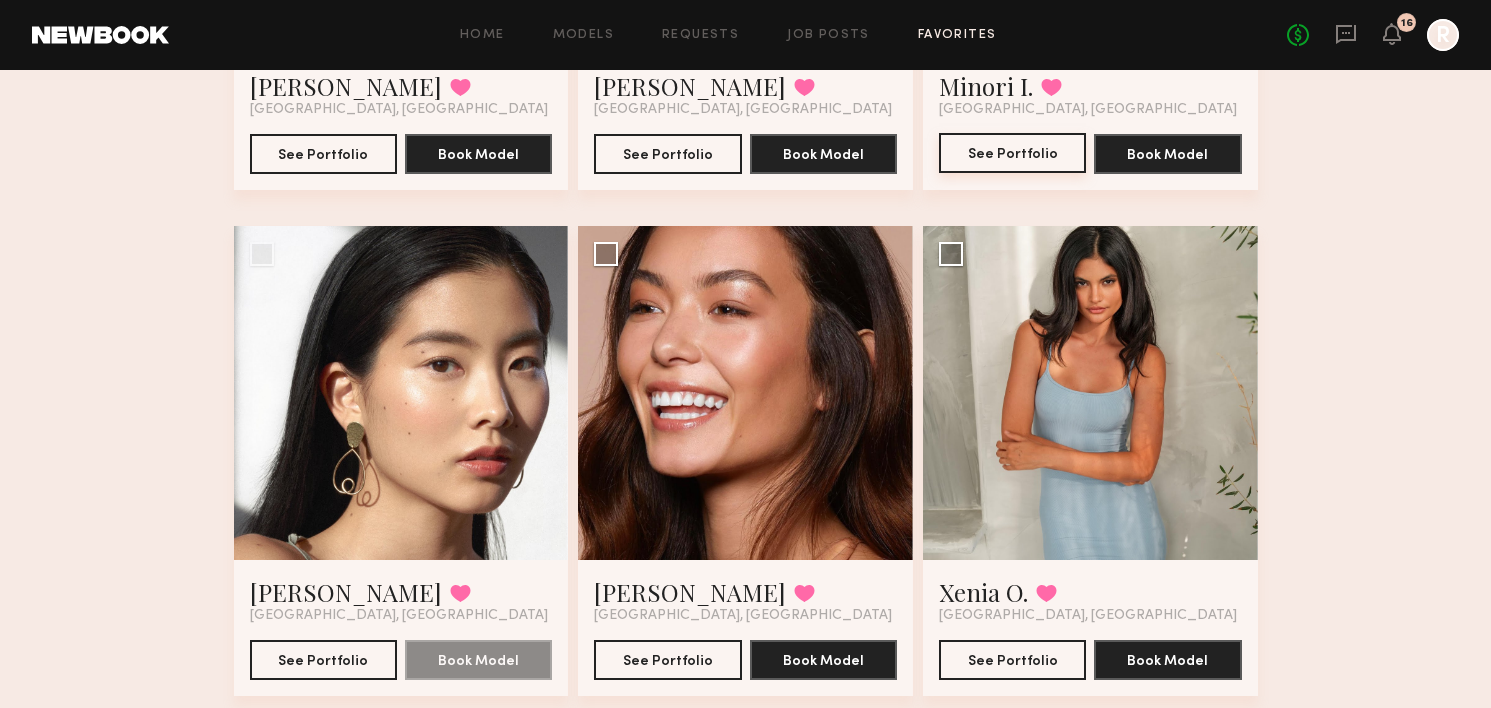 scroll, scrollTop: 592, scrollLeft: 0, axis: vertical 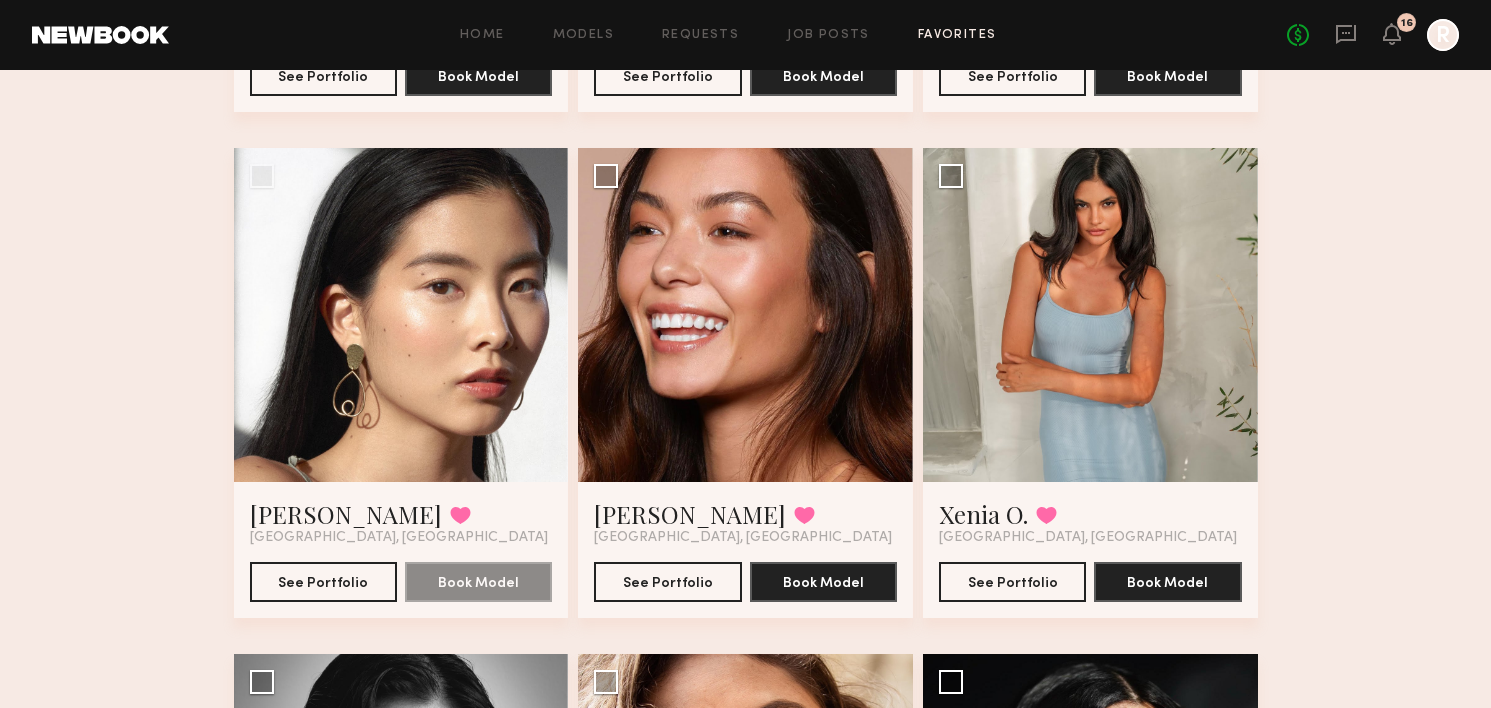 click on "Favorites My Favorites 10   Models Share Copy Shareable Link Edit Mariana P. Favorited Los Angeles, CA See Portfolio Book Model Select model to send group request Madi B. Favorited Los Angeles, CA See Portfolio Book Model Select model to send group request Minori I. Favorited Los Angeles, CA See Portfolio Book Model Select model to send group request Ayumi Y. Favorited Los Angeles, CA See Portfolio Book Model Model is temporarily inactive. Email us for assistance. Model is temporarily inactive Tia M. Favorited Los Angeles, CA See Portfolio Book Model Select model to send group request Xenia O. Favorited Los Angeles, CA See Portfolio Book Model Select model to send group request Maureen W. Favorited Los Angeles, CA See Portfolio Book Model Select model to send group request Jacqueline R. Favorited Los Angeles, CA See Portfolio Book Model Select model to send group request Joohee H. Favorited Los Angeles, CA See Portfolio Book Model Select model to send group request Connie B. Favorited See Portfolio" 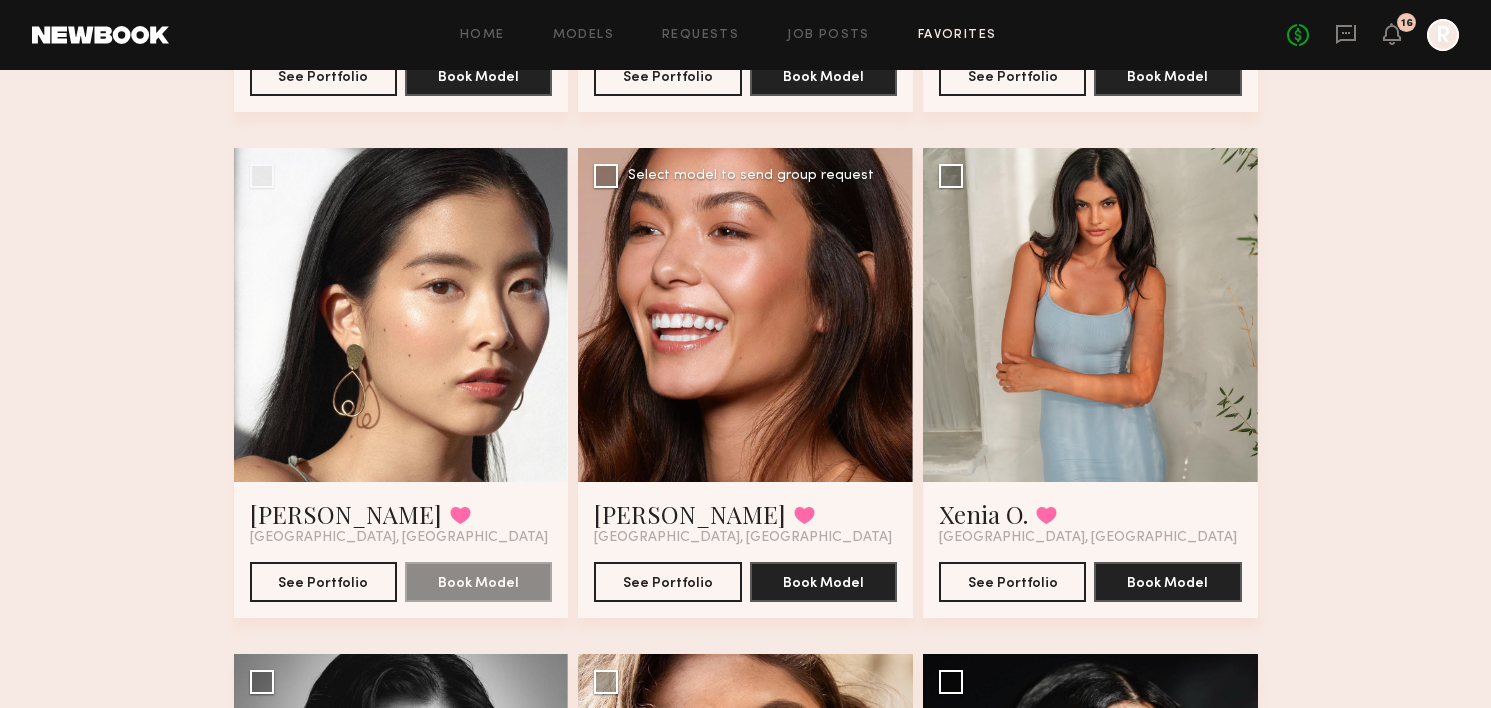 click 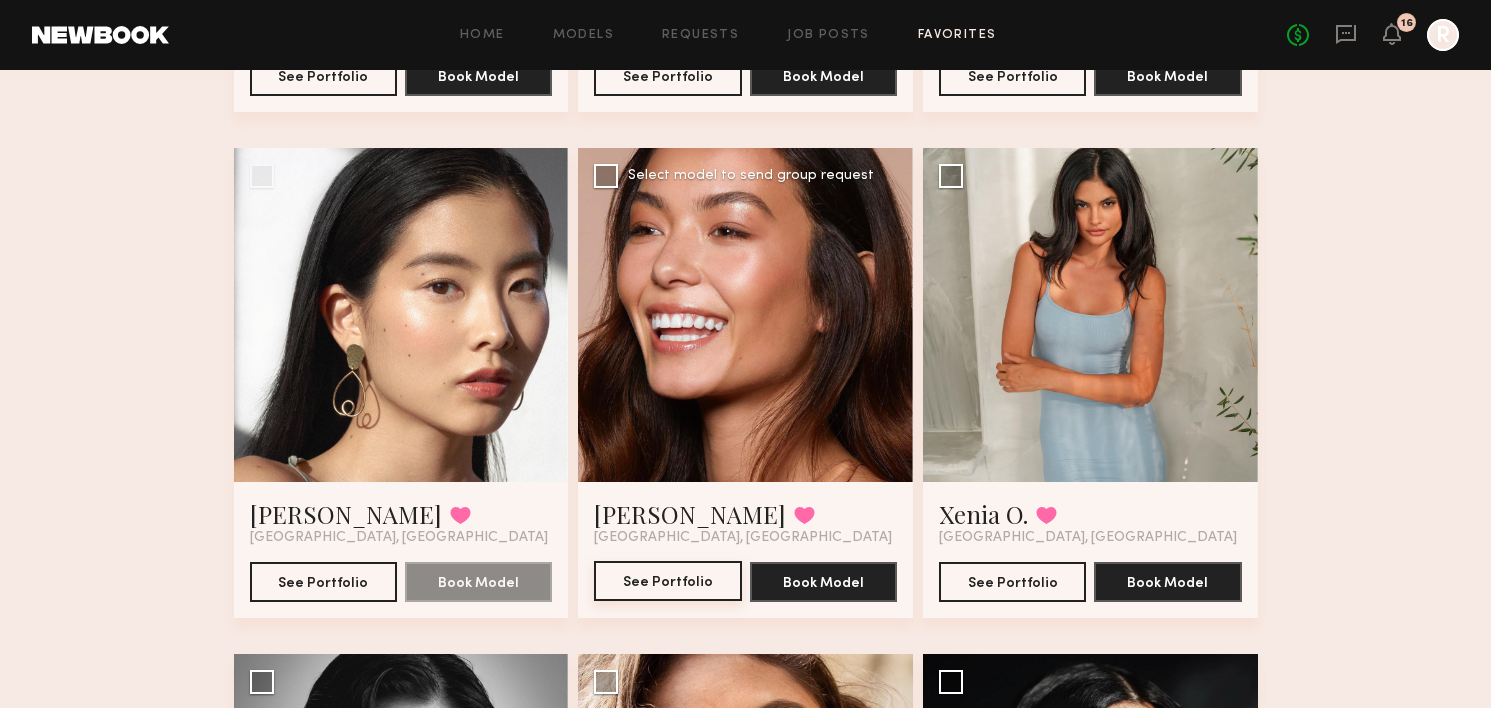click on "See Portfolio" 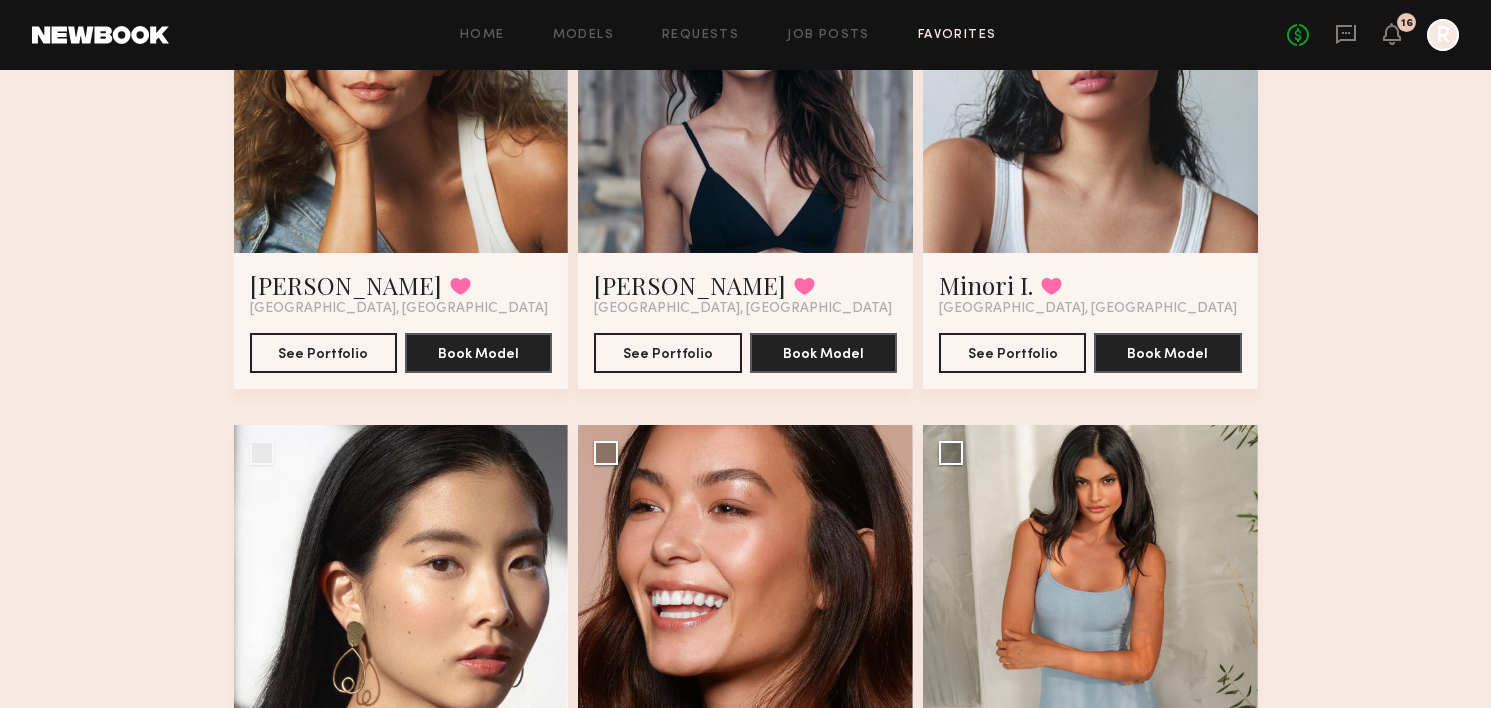 scroll, scrollTop: 154, scrollLeft: 0, axis: vertical 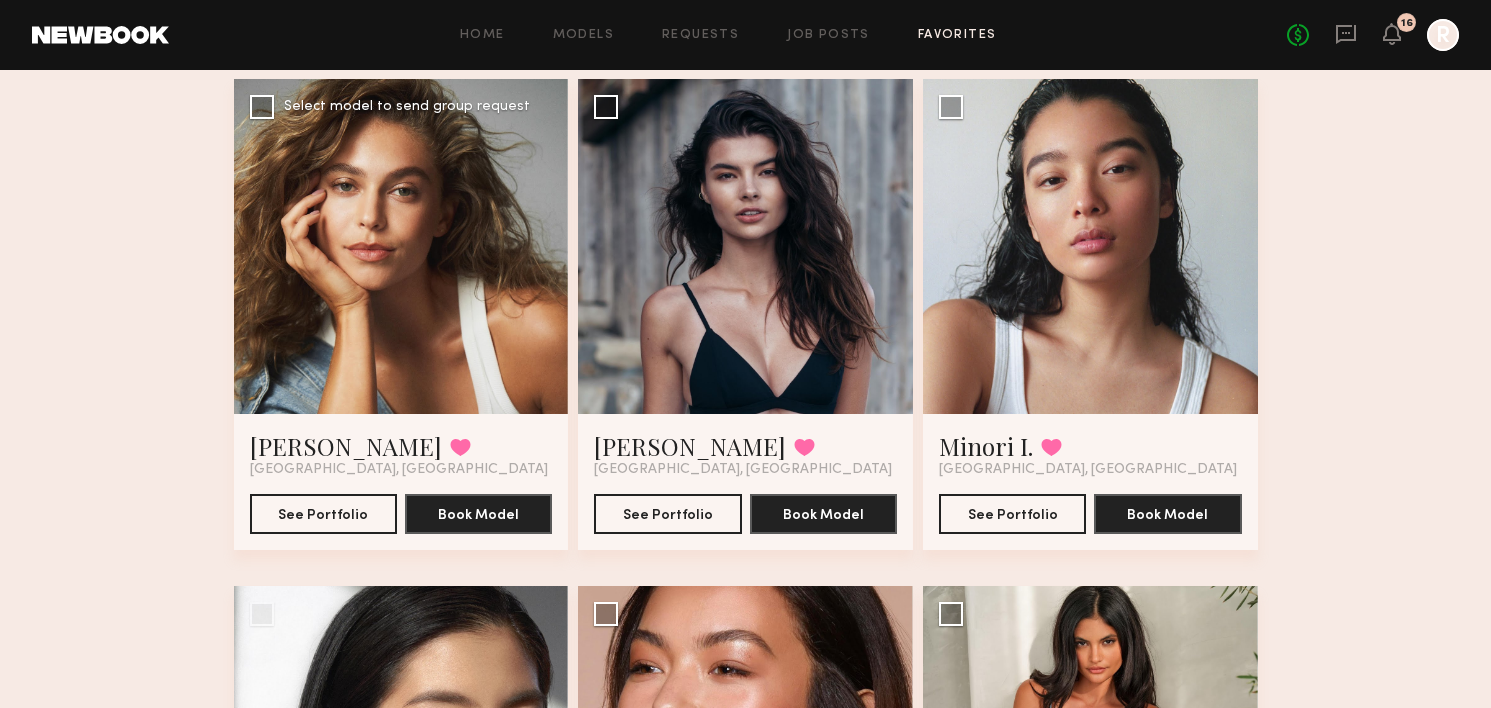 click 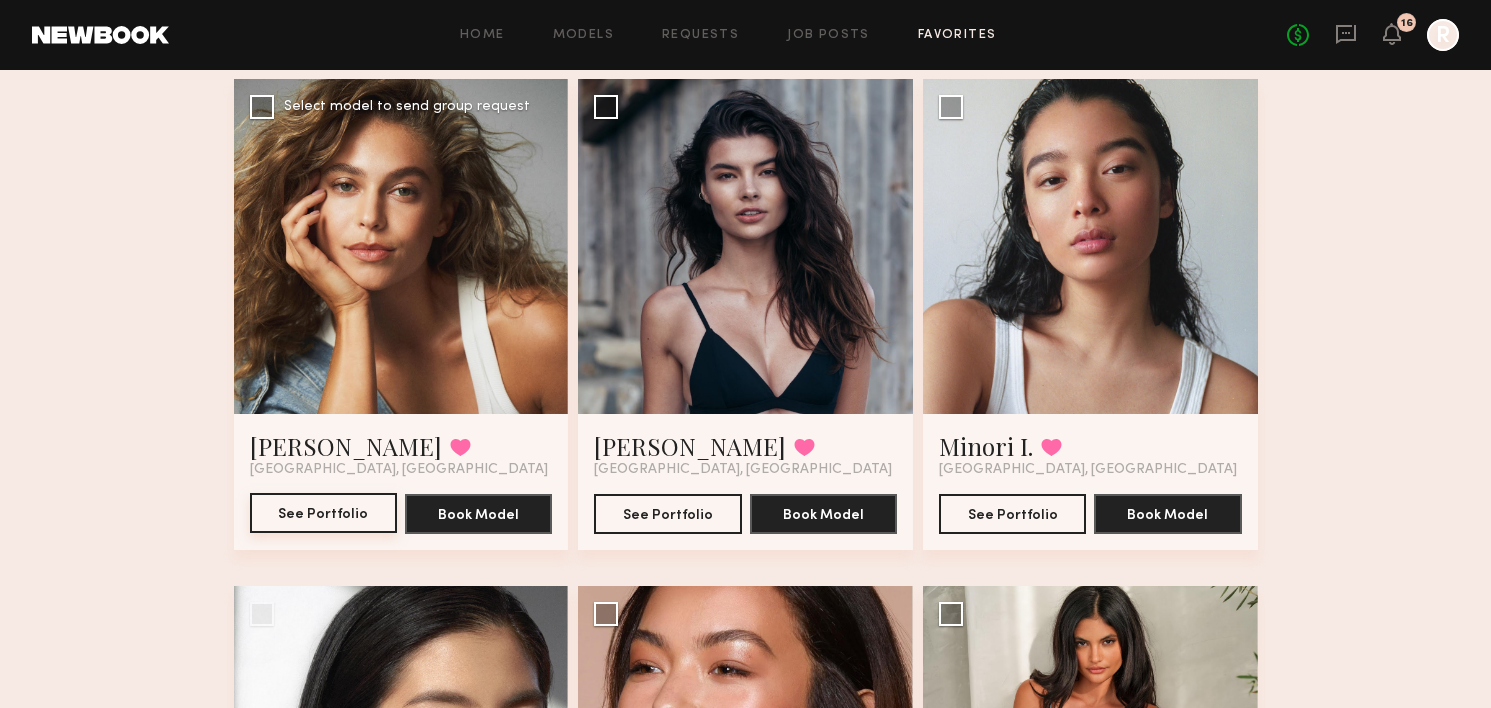 click on "See Portfolio" 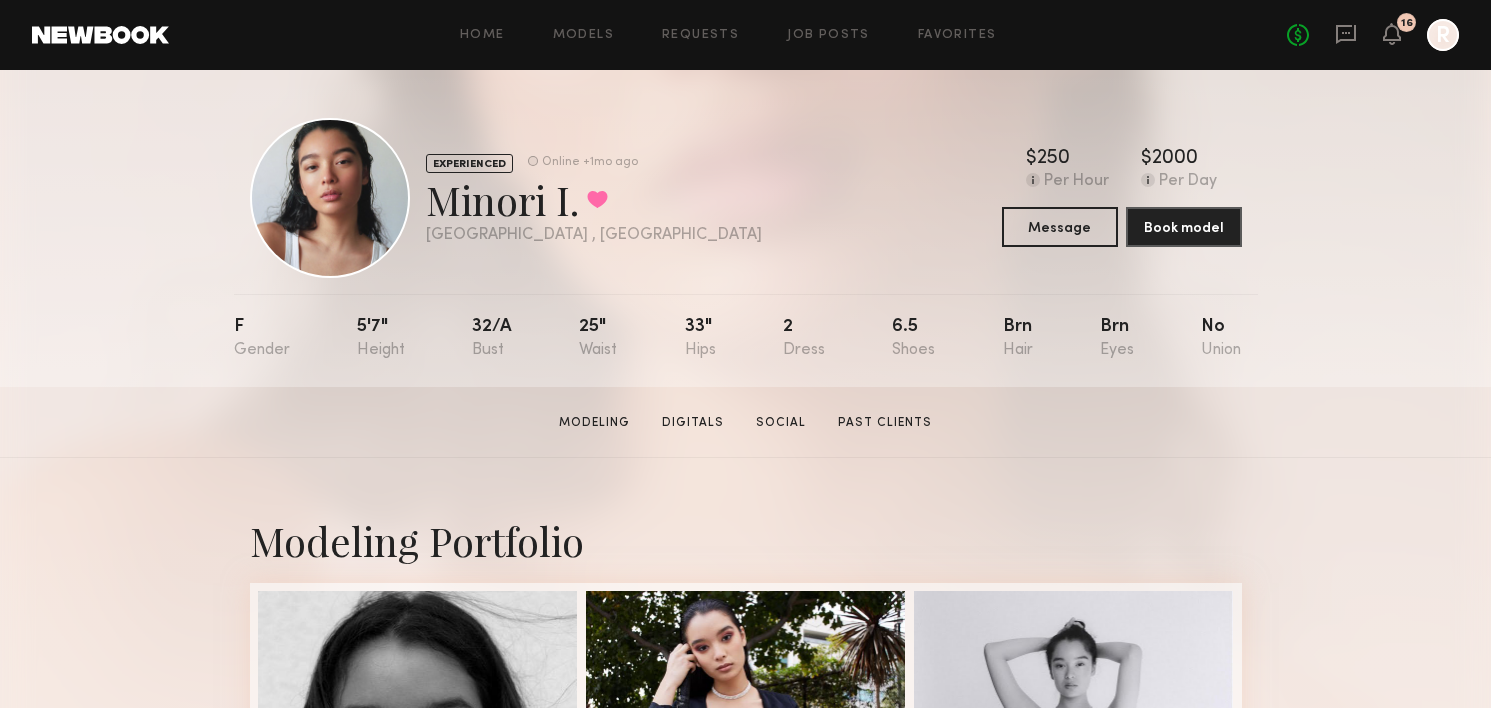 scroll, scrollTop: 591, scrollLeft: 0, axis: vertical 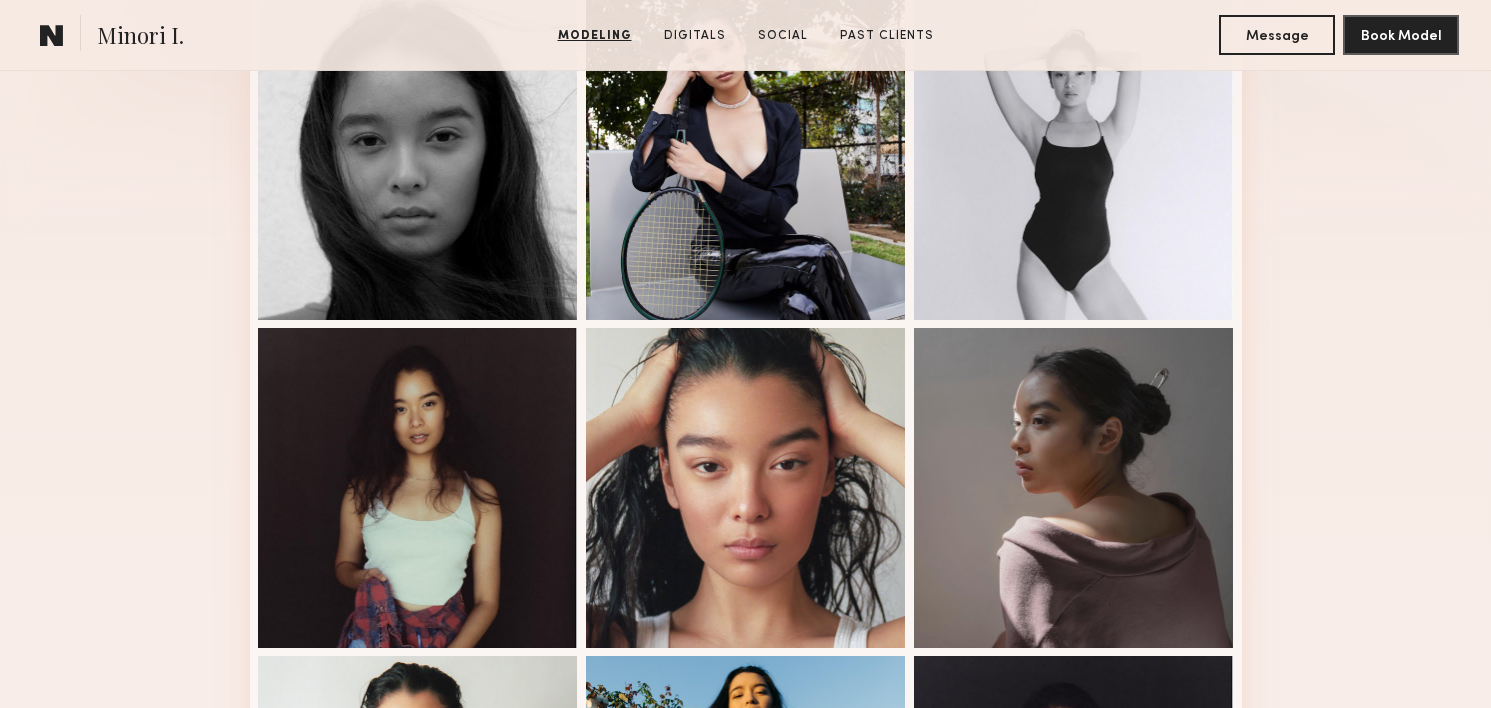 click on "Modeling Portfolio View More" at bounding box center (745, 645) 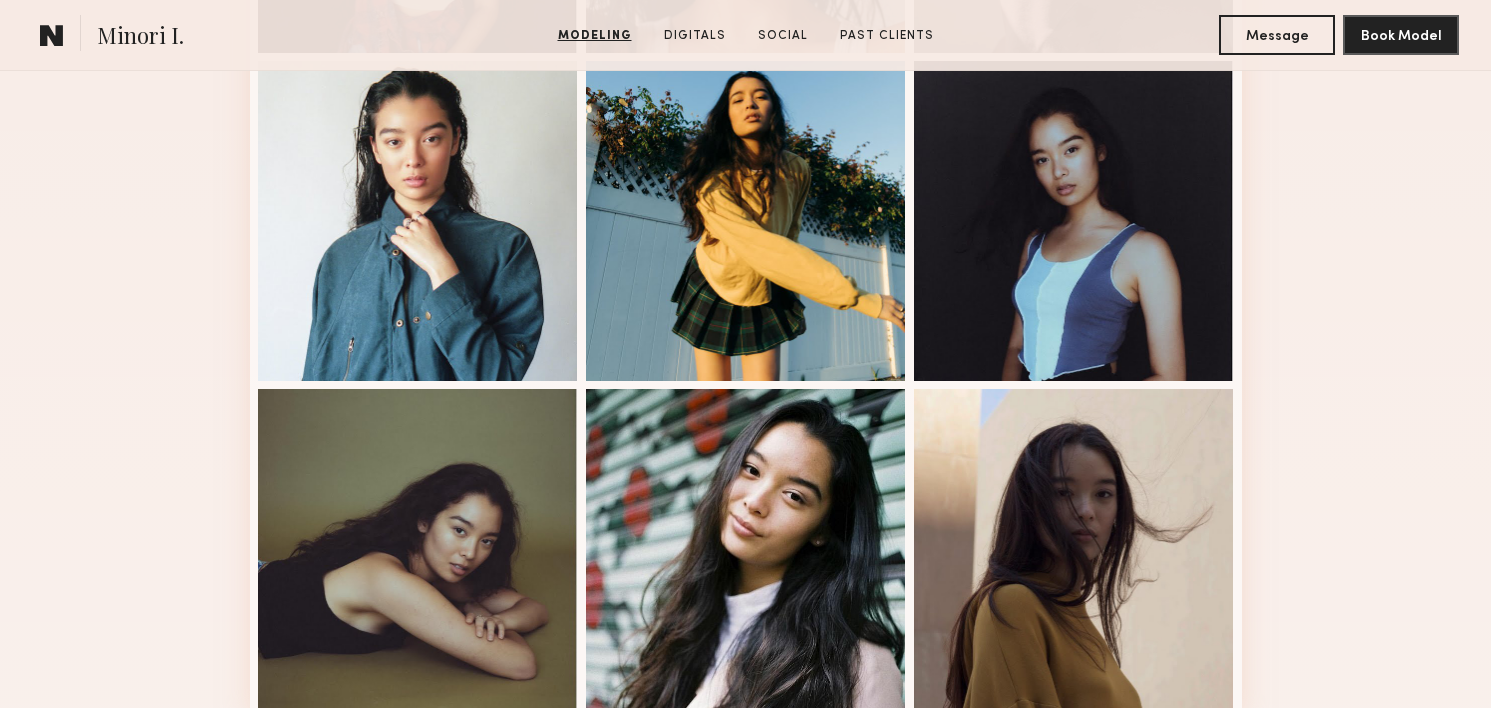 click on "Modeling Portfolio View More" at bounding box center (745, 50) 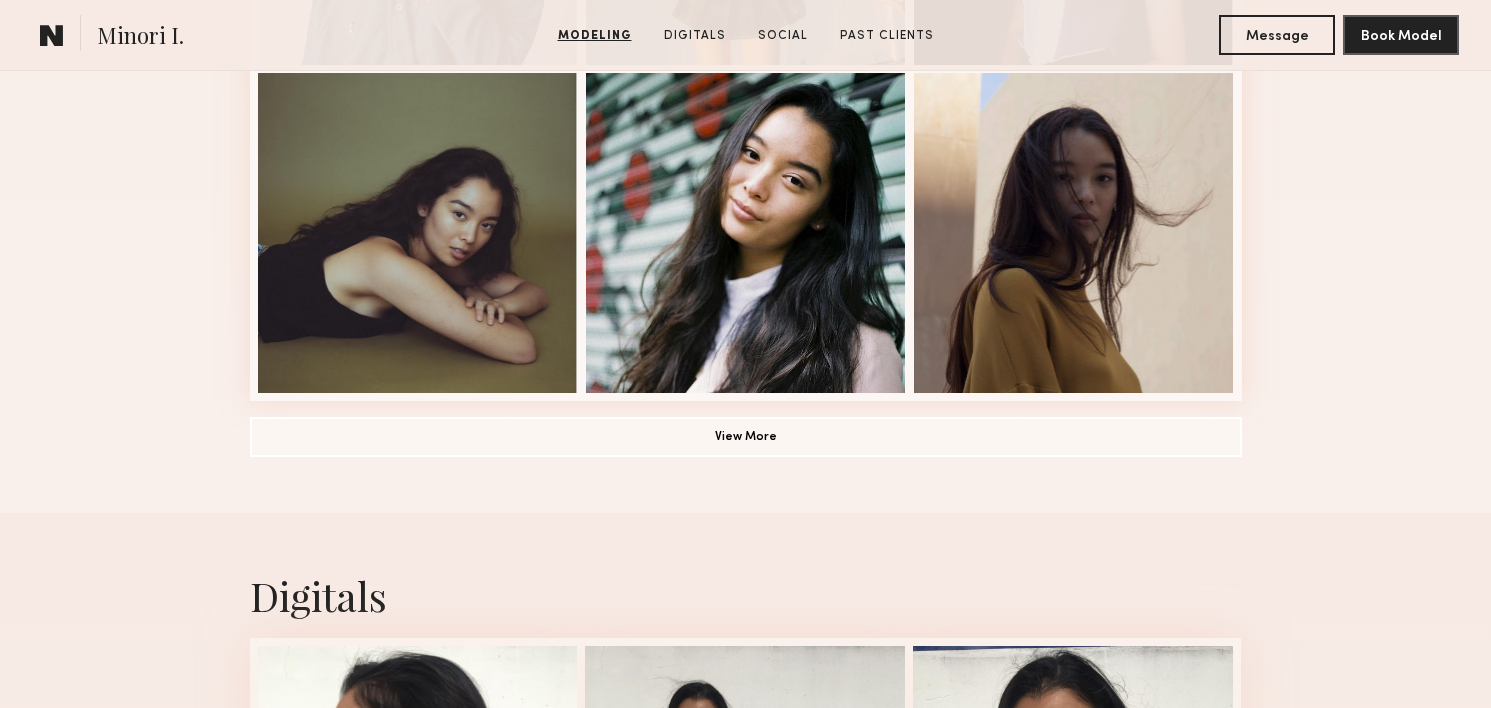 scroll, scrollTop: 1520, scrollLeft: 0, axis: vertical 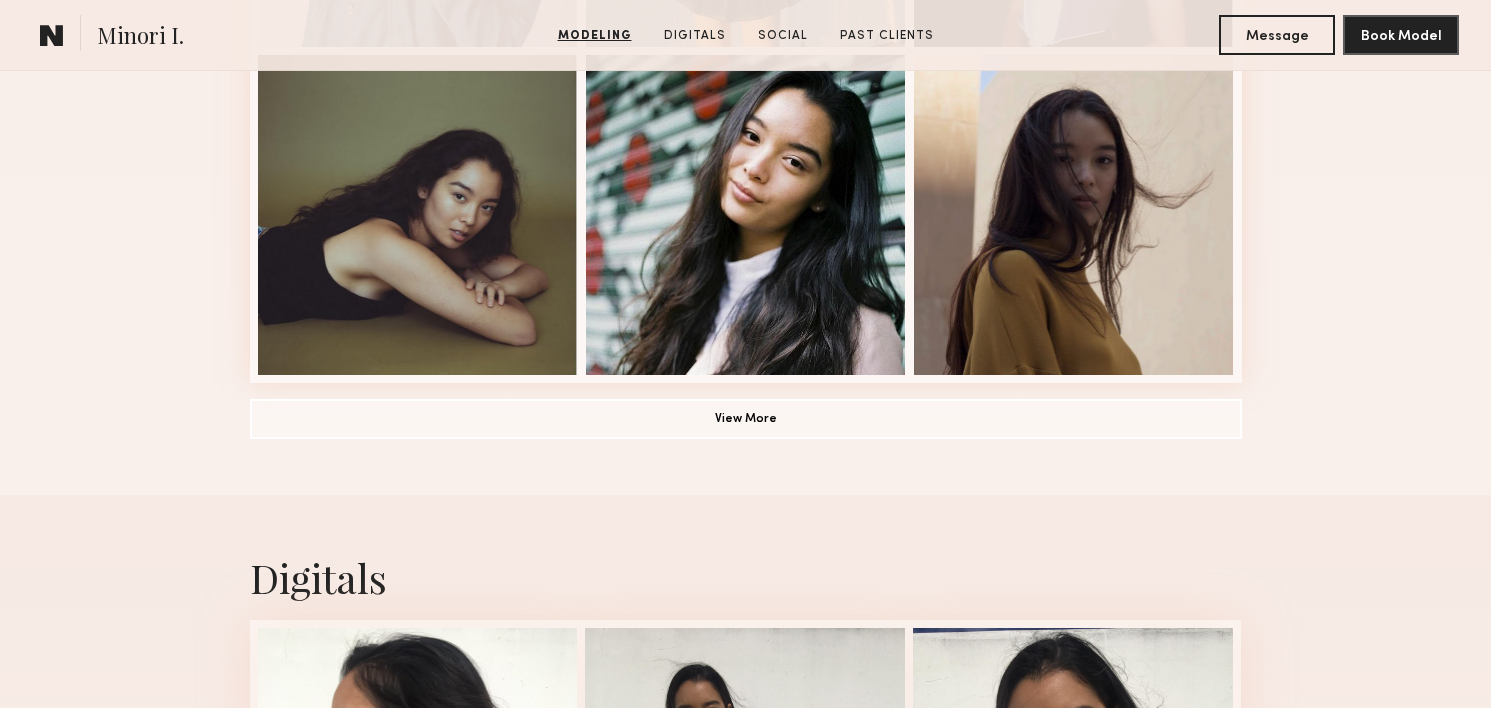 click on "Digitals  1 of 4" at bounding box center (745, 917) 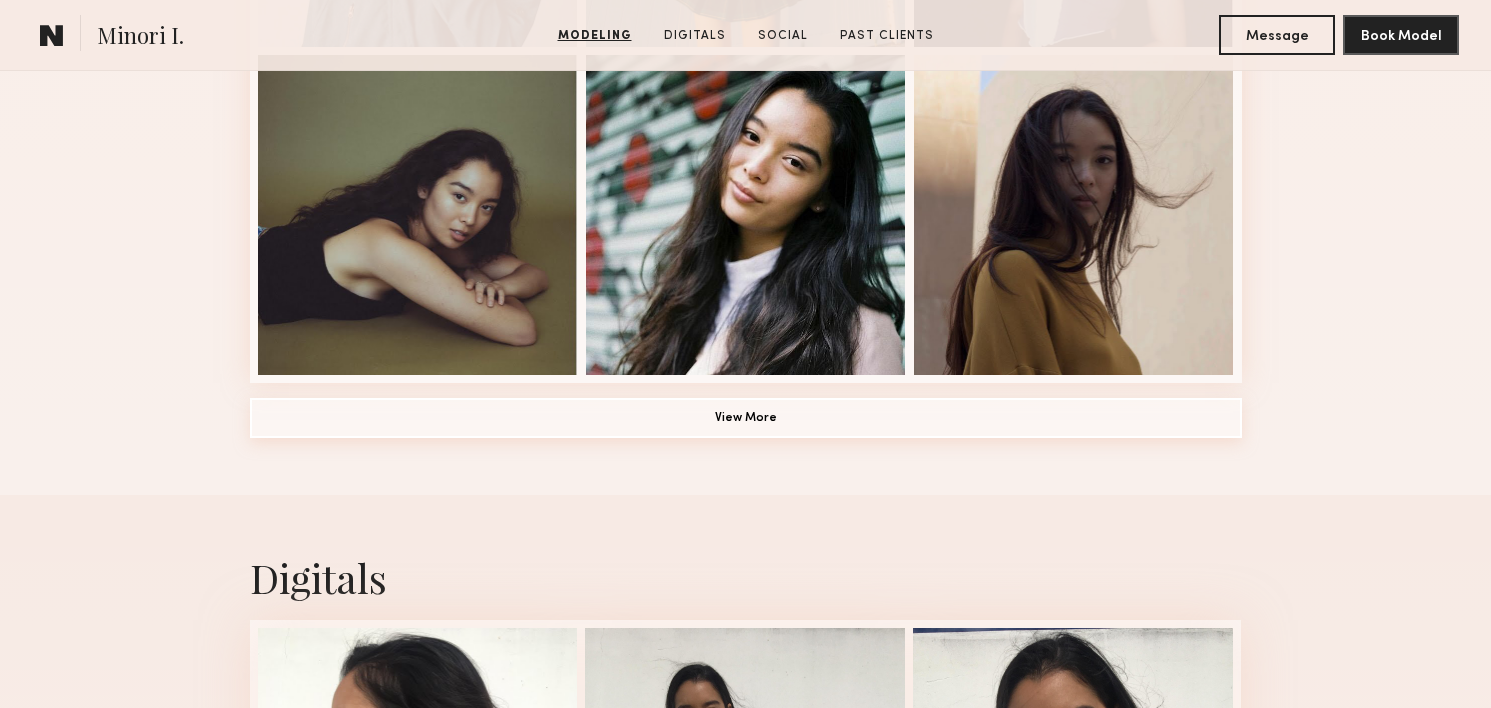click on "View More" 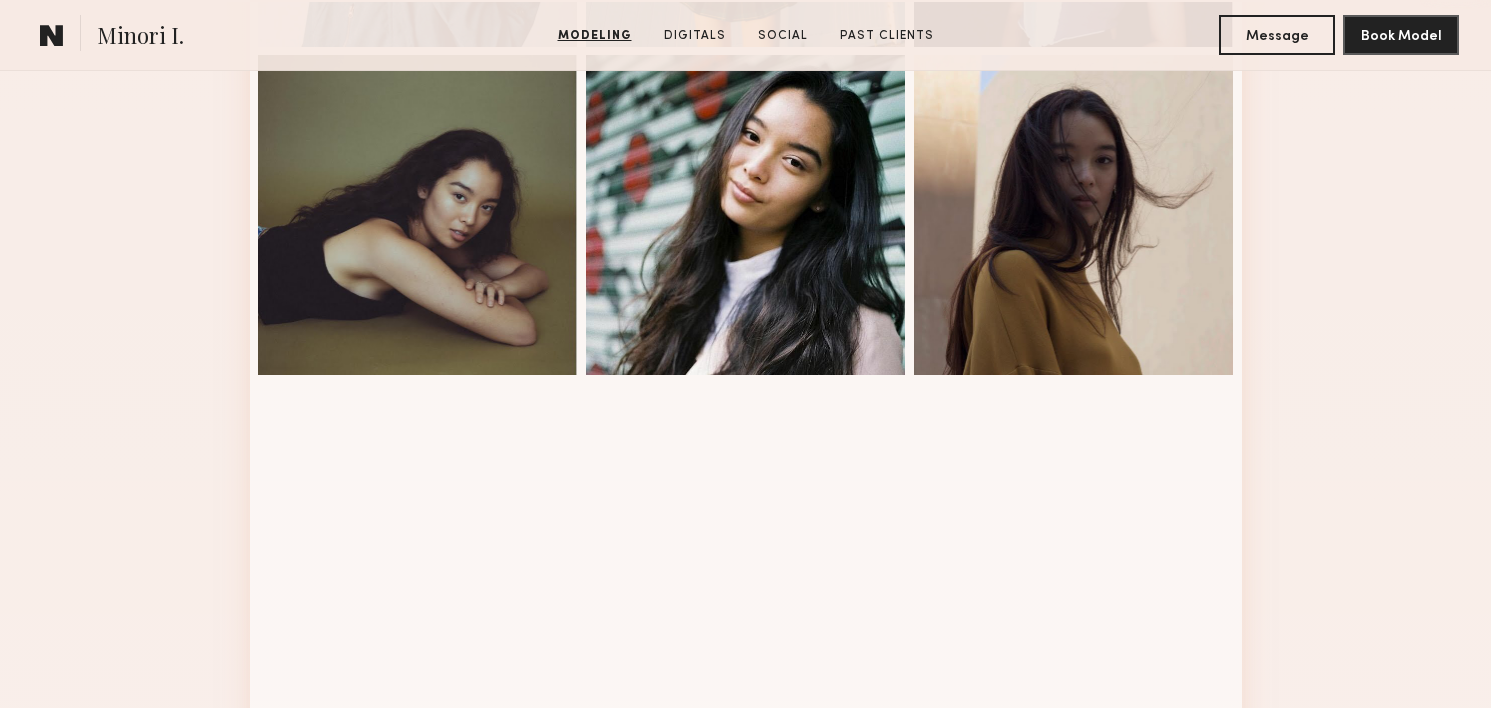 click on "Modeling Portfolio" at bounding box center [745, 180] 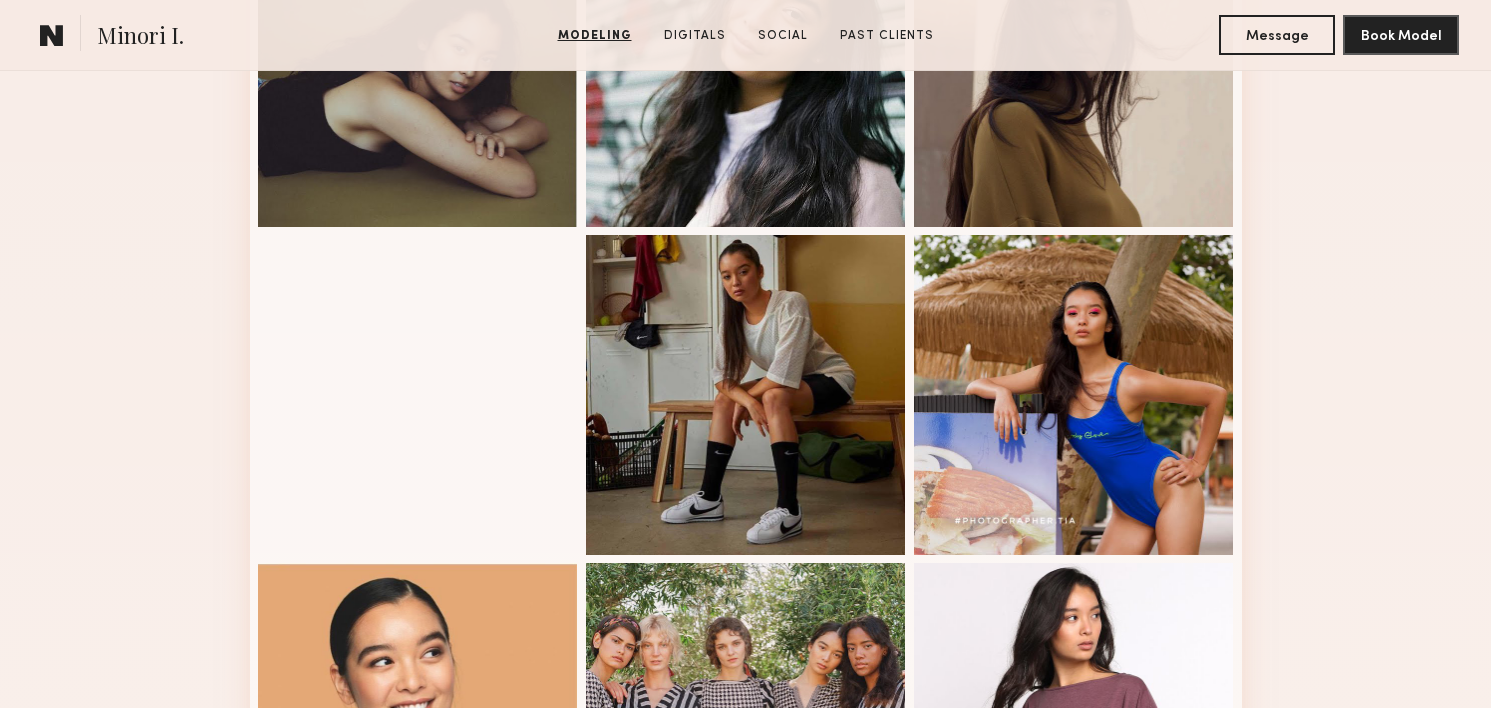 scroll, scrollTop: 1899, scrollLeft: 0, axis: vertical 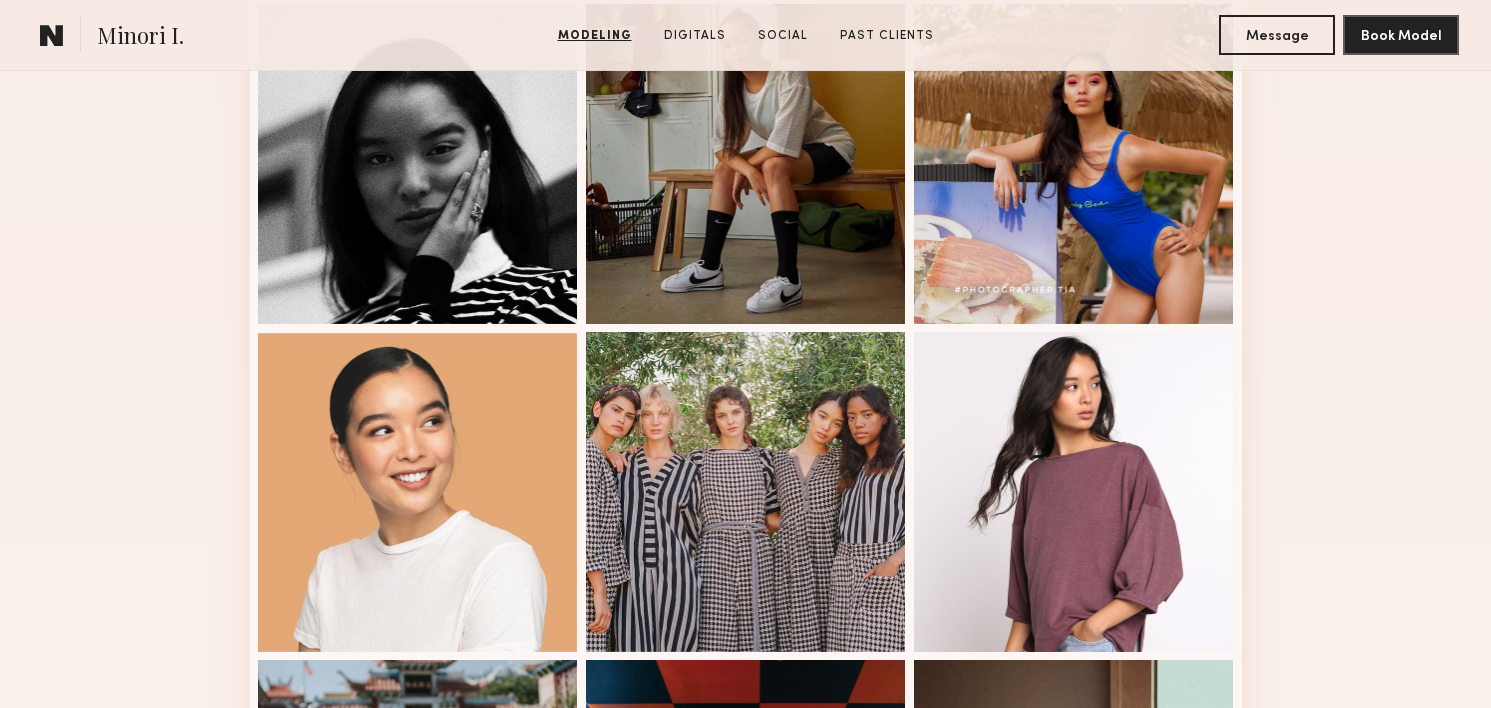 click on "Modeling Portfolio" at bounding box center [745, -199] 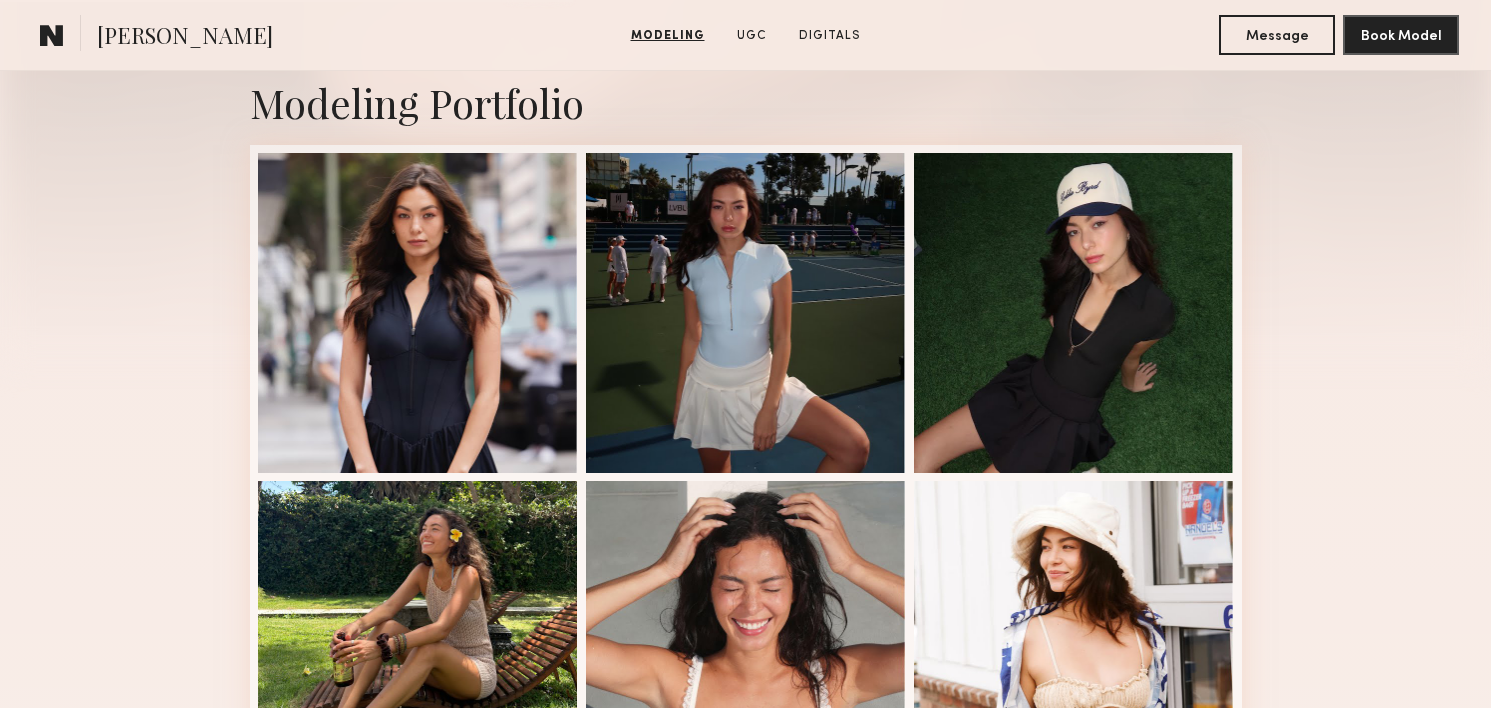 scroll, scrollTop: 1181, scrollLeft: 0, axis: vertical 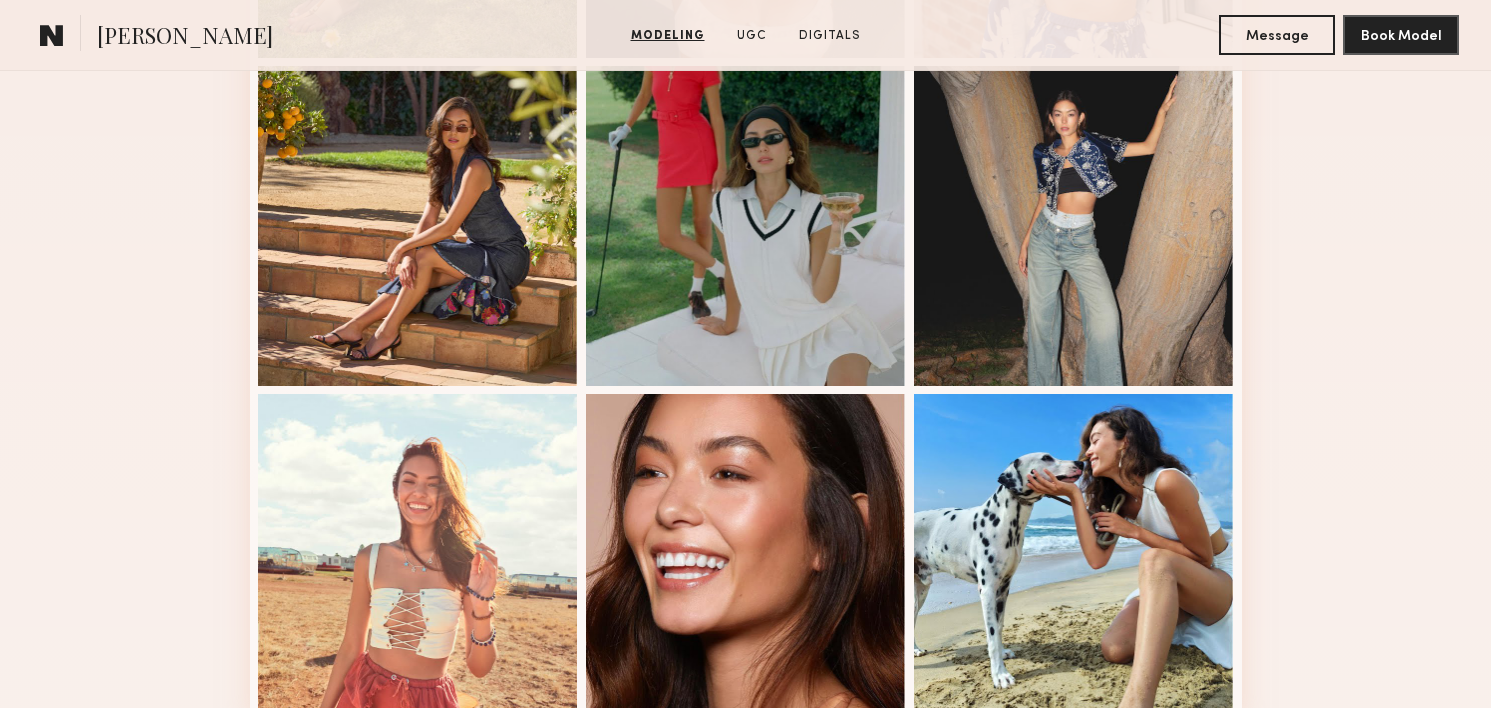 click on "Modeling Portfolio View More" at bounding box center [745, 55] 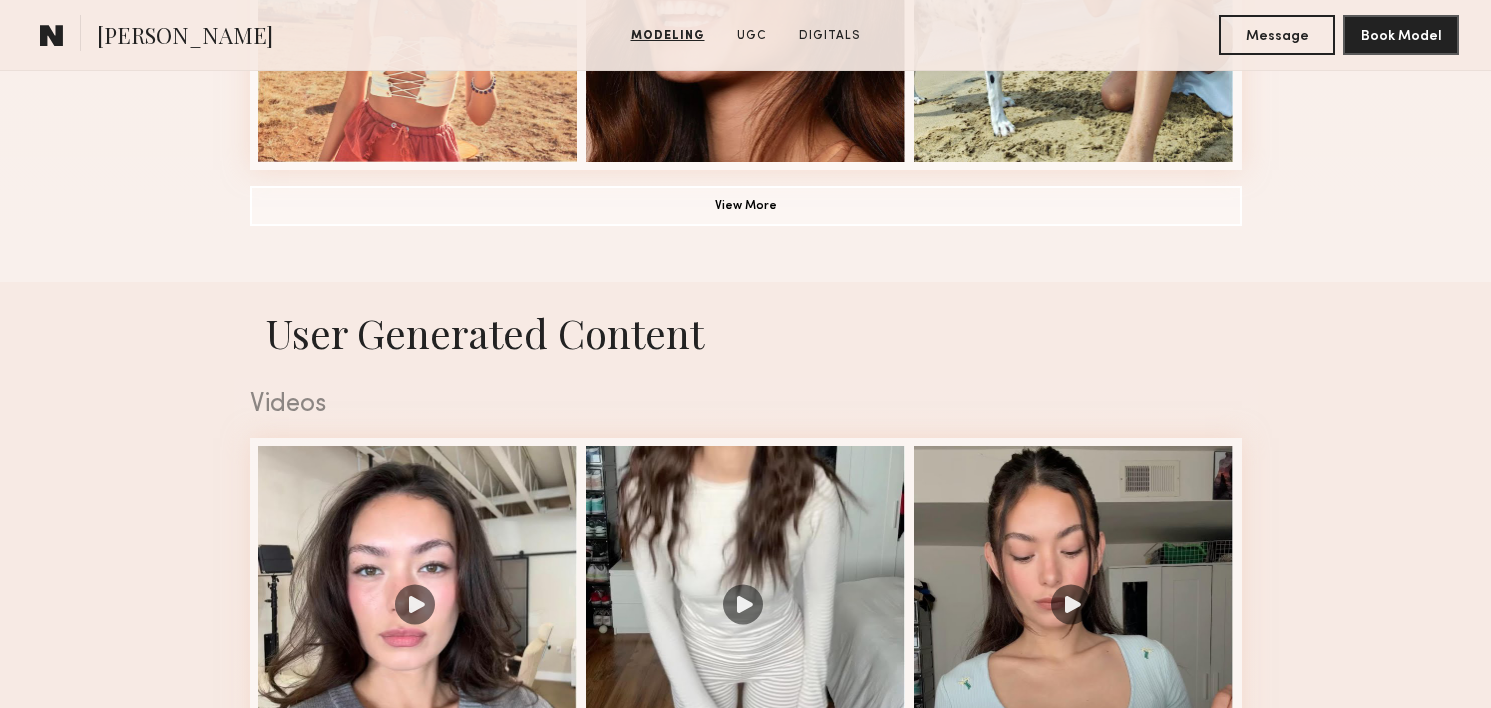 scroll, scrollTop: 1763, scrollLeft: 0, axis: vertical 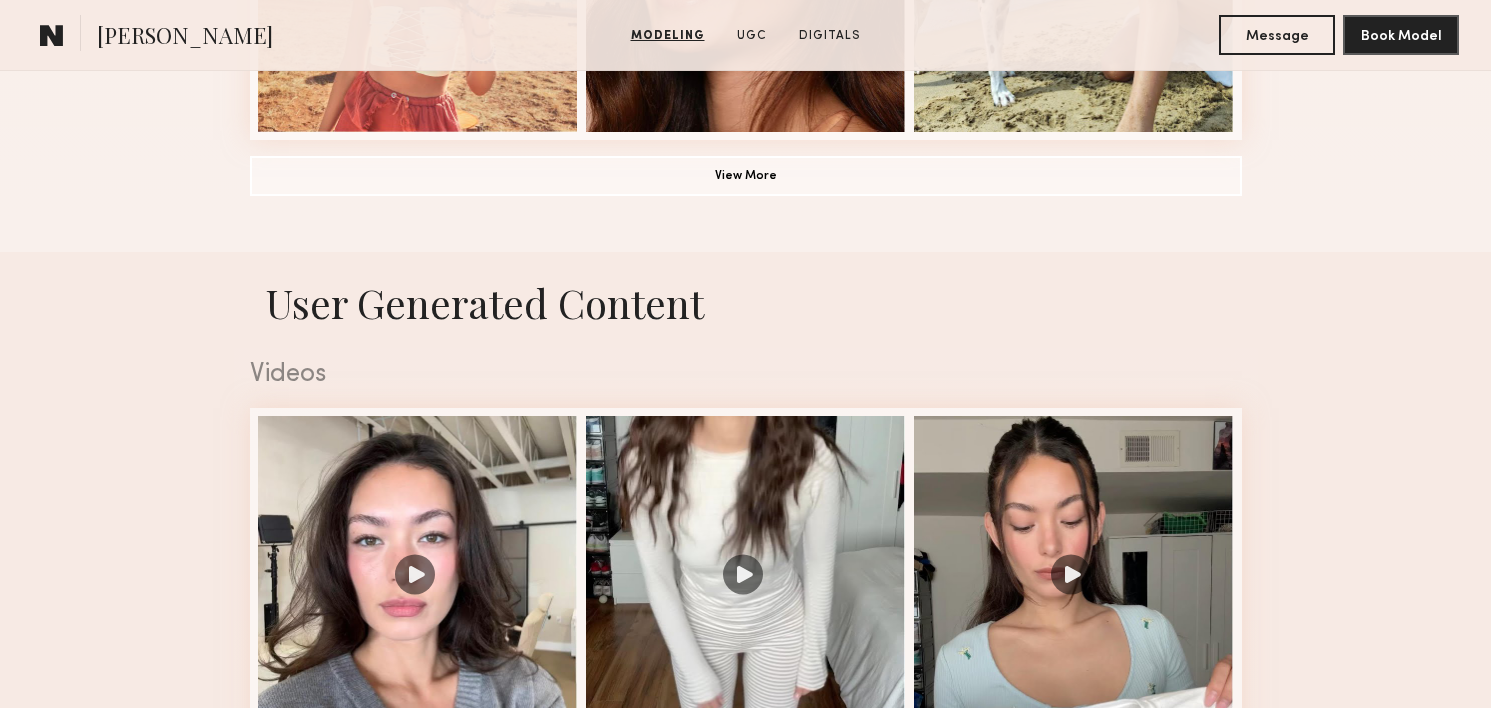 click on "User Generated Content Videos  1 of 10" at bounding box center (745, 1031) 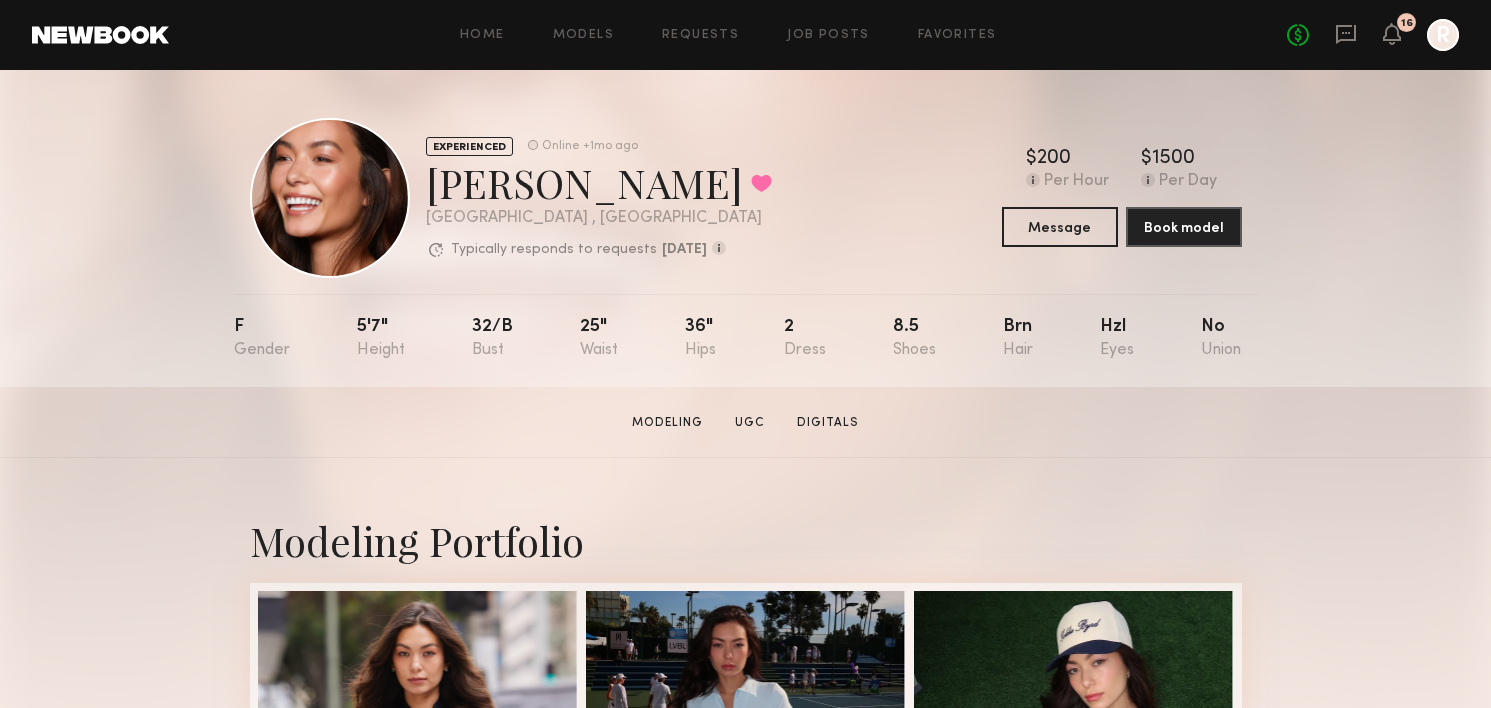 scroll, scrollTop: 503, scrollLeft: 0, axis: vertical 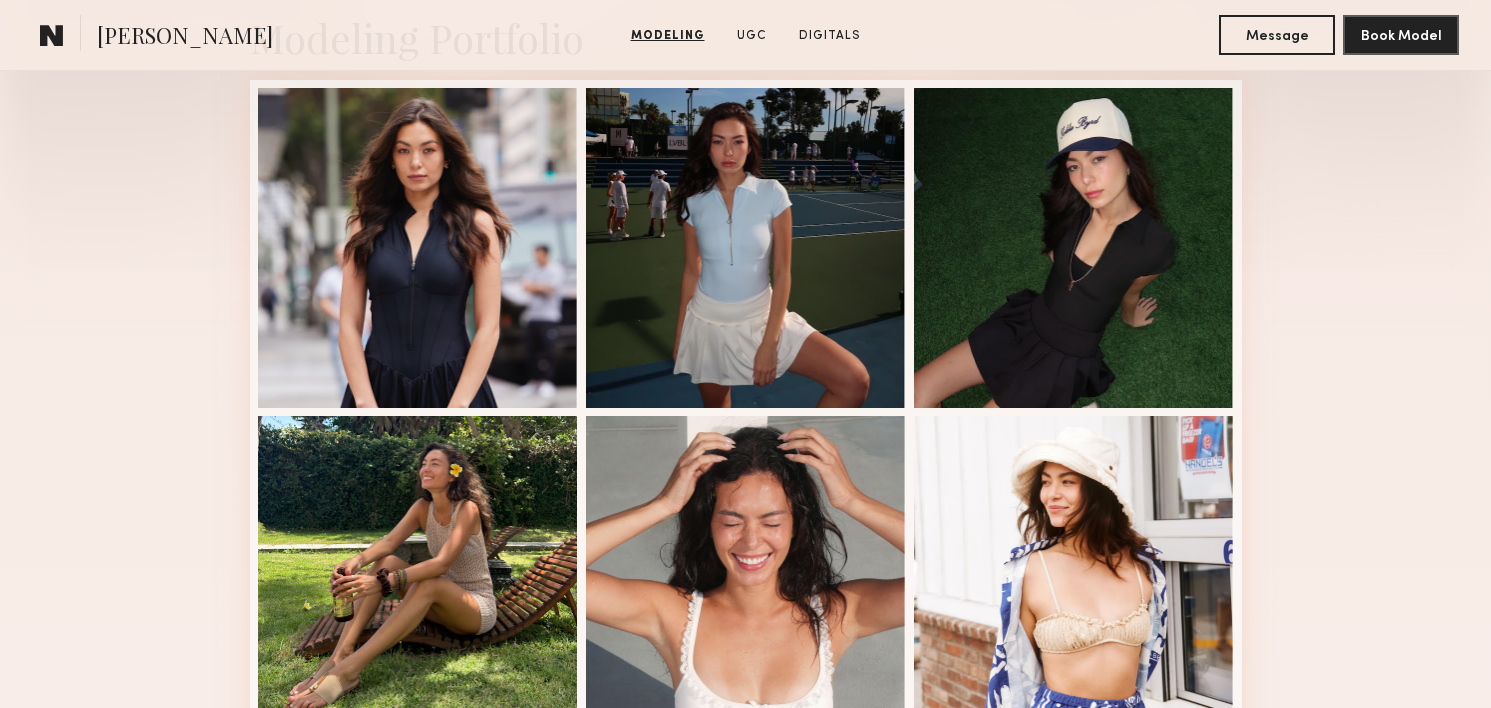 click on "Modeling Portfolio View More" at bounding box center (745, 733) 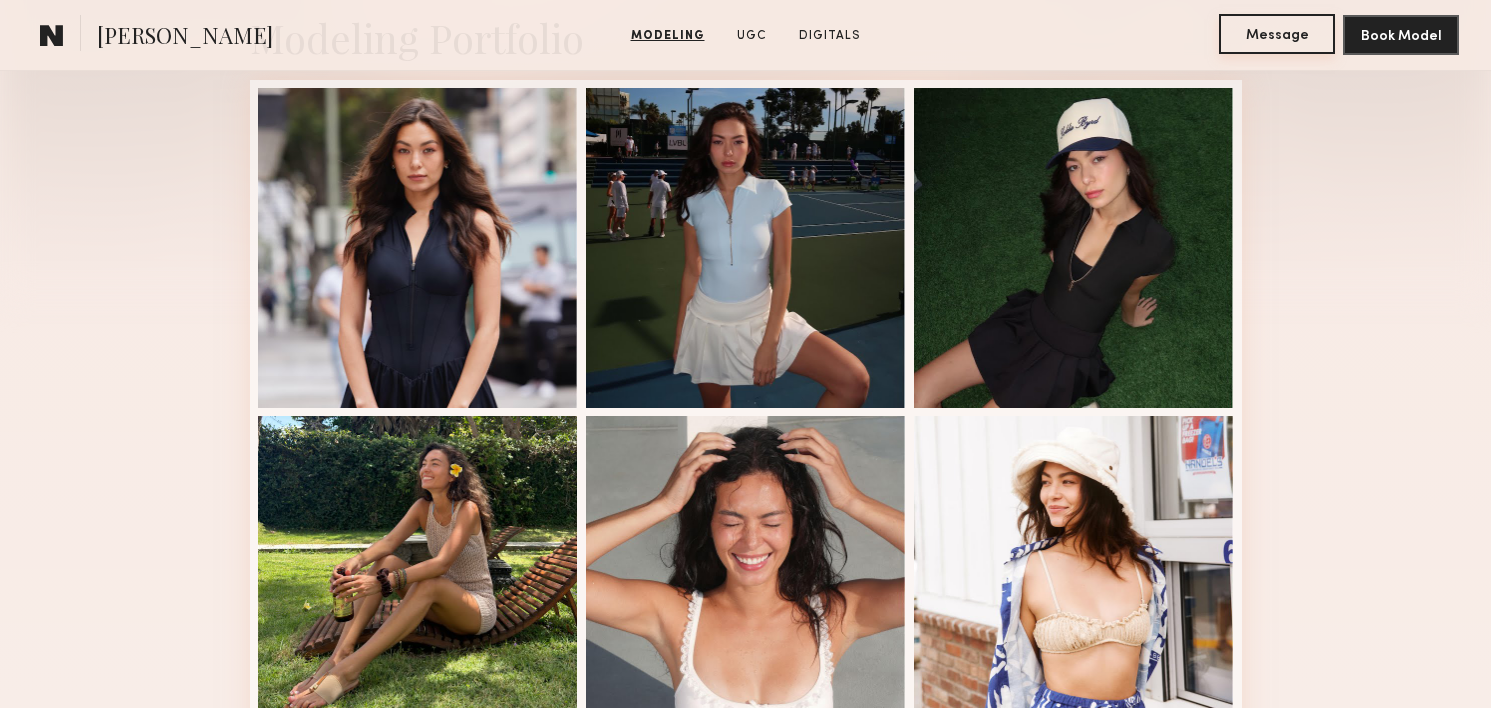 click on "Message" 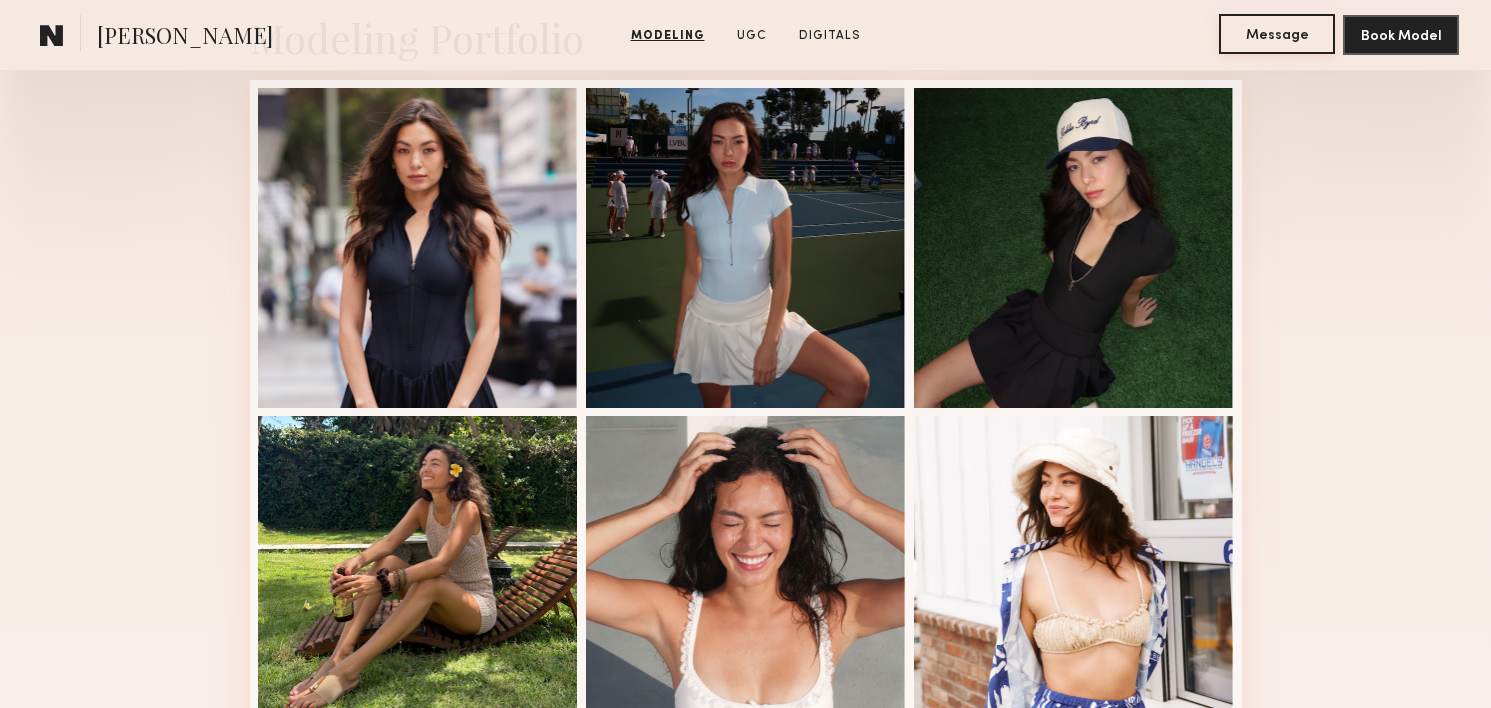 scroll, scrollTop: 0, scrollLeft: 0, axis: both 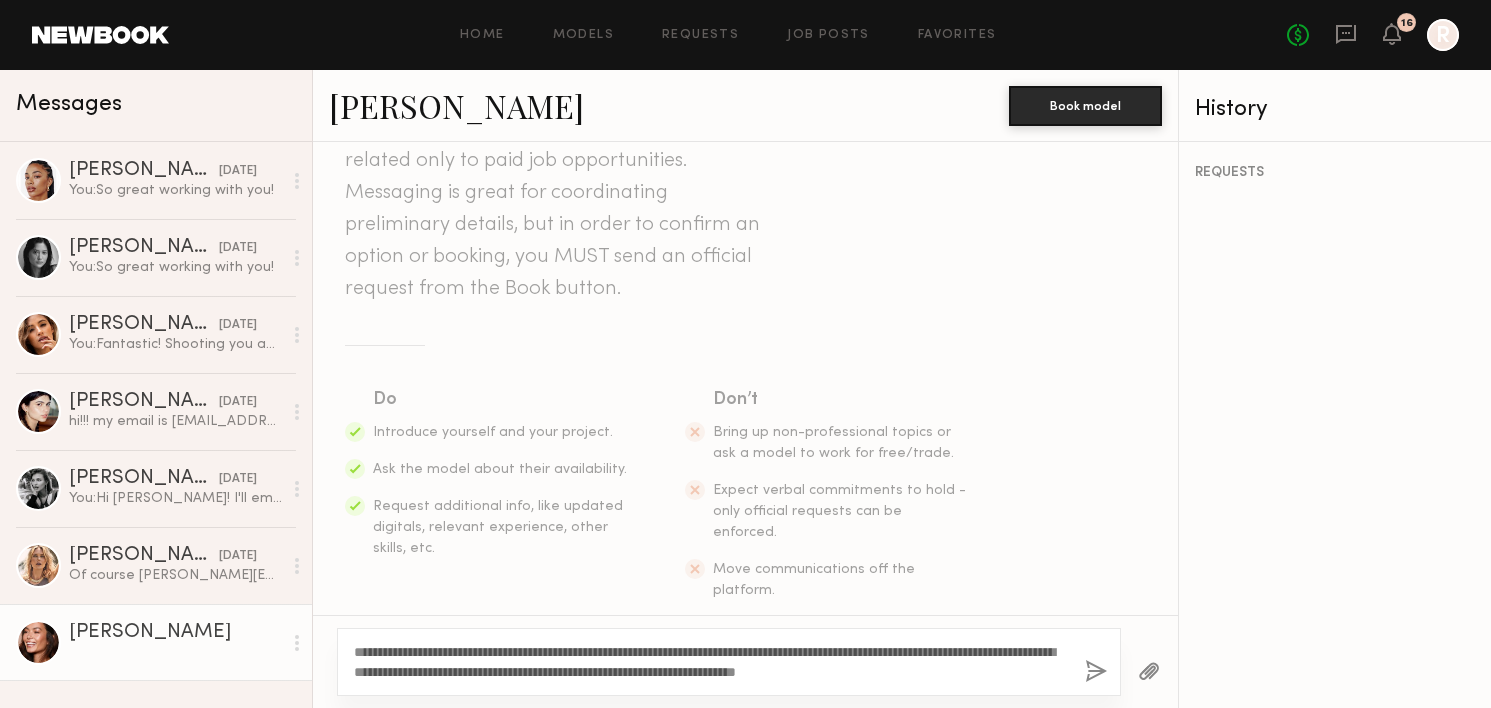type on "**********" 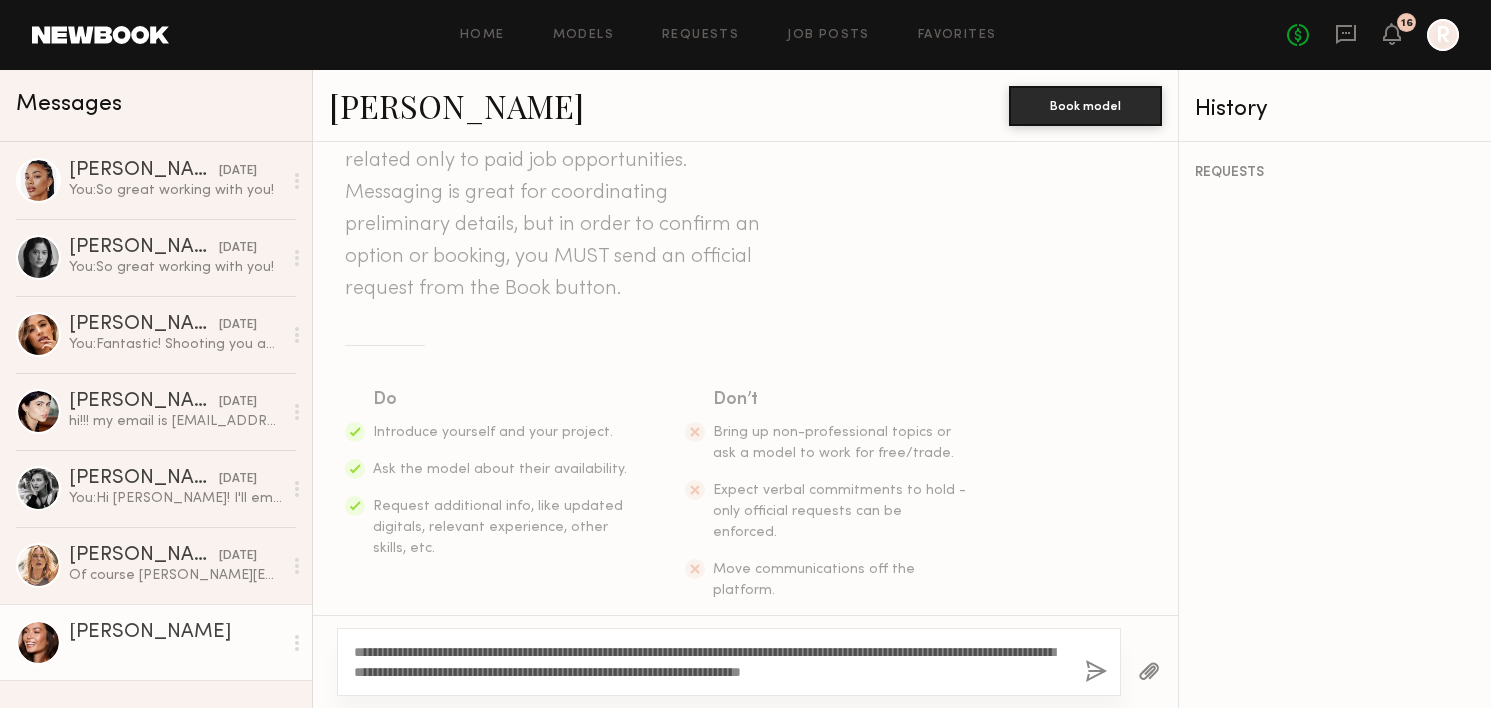 drag, startPoint x: 1008, startPoint y: 674, endPoint x: 288, endPoint y: 641, distance: 720.75586 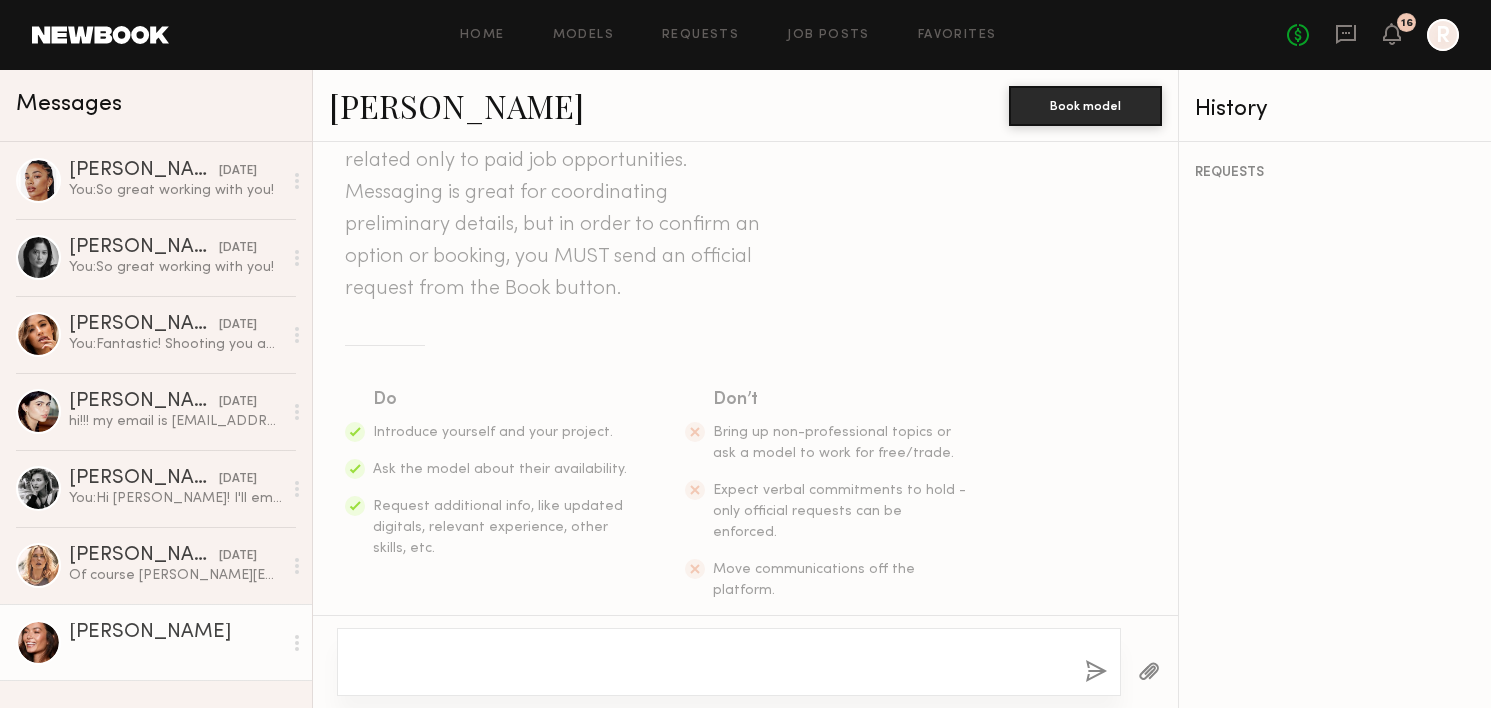 scroll, scrollTop: 119, scrollLeft: 0, axis: vertical 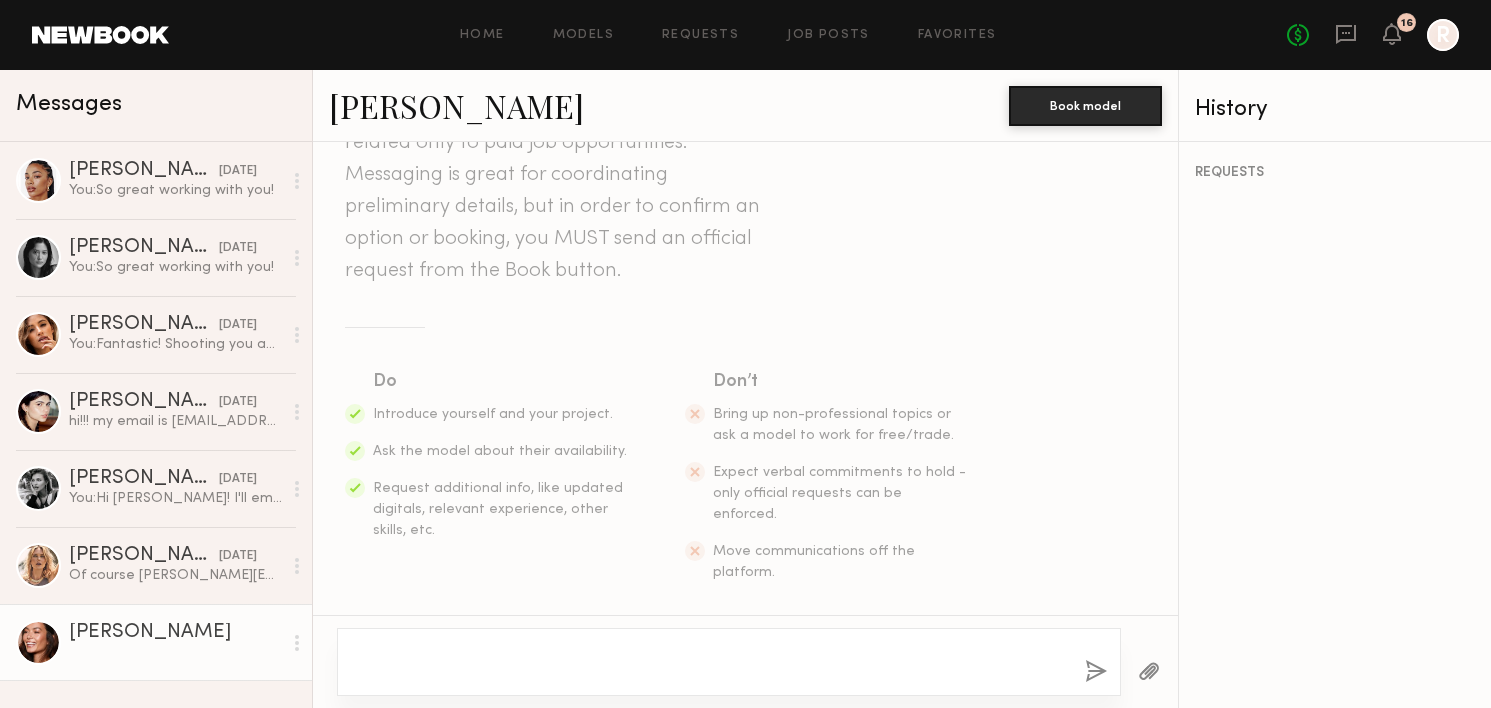 click 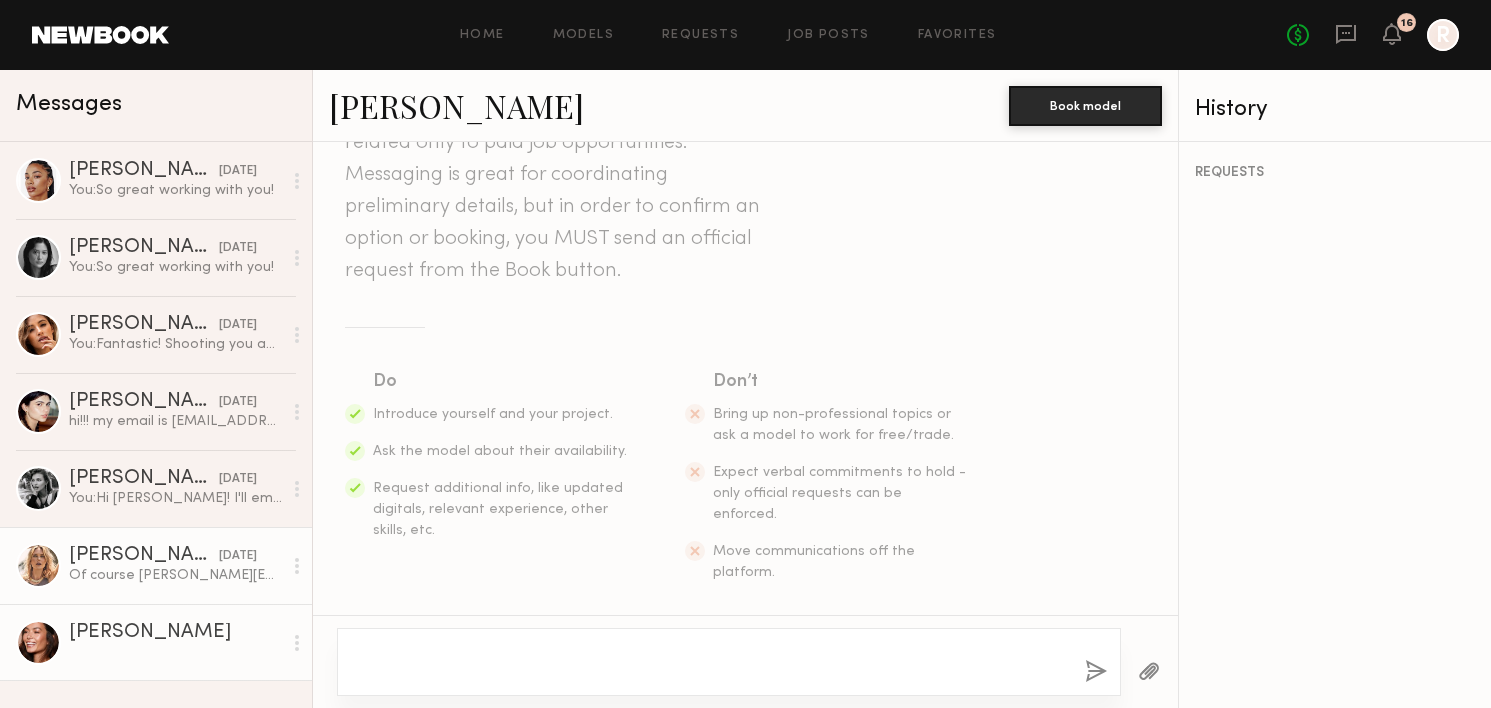 type 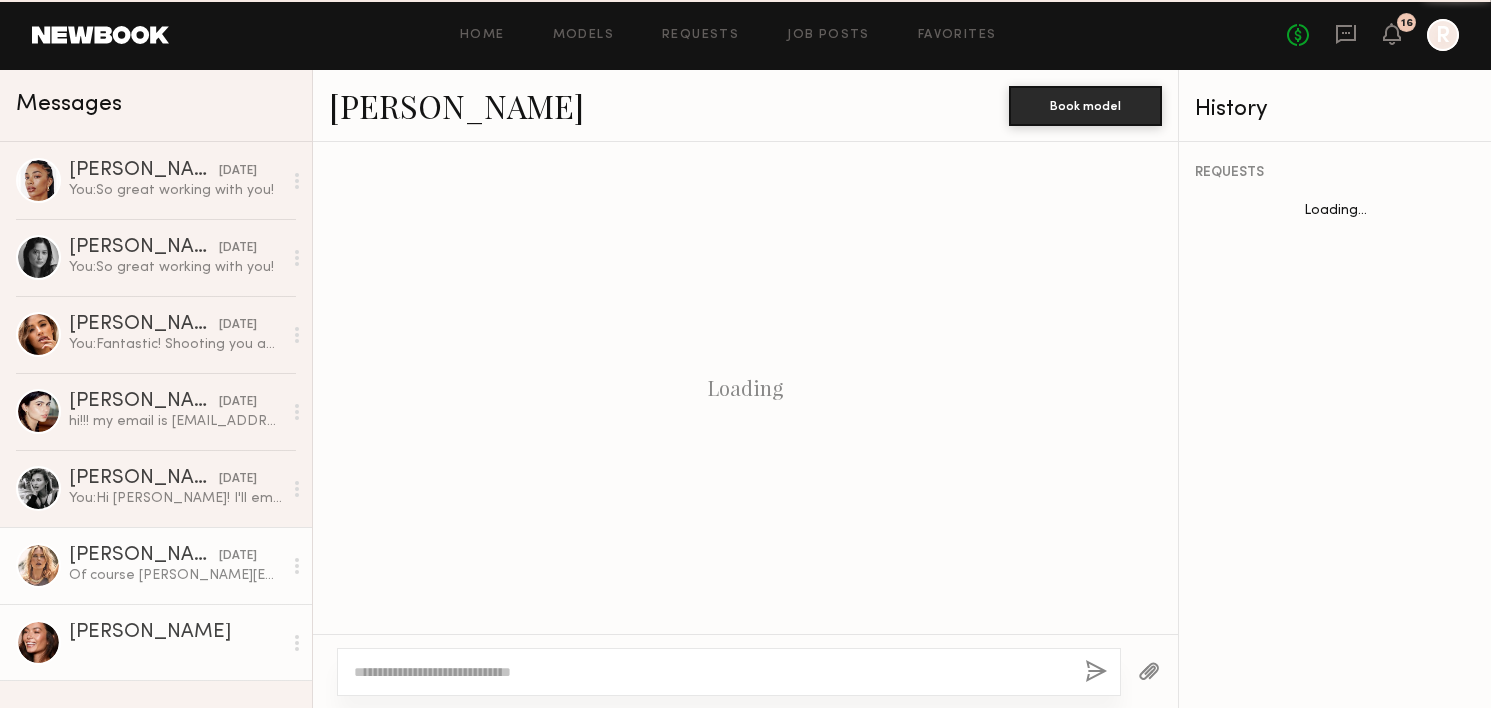 scroll, scrollTop: 1544, scrollLeft: 0, axis: vertical 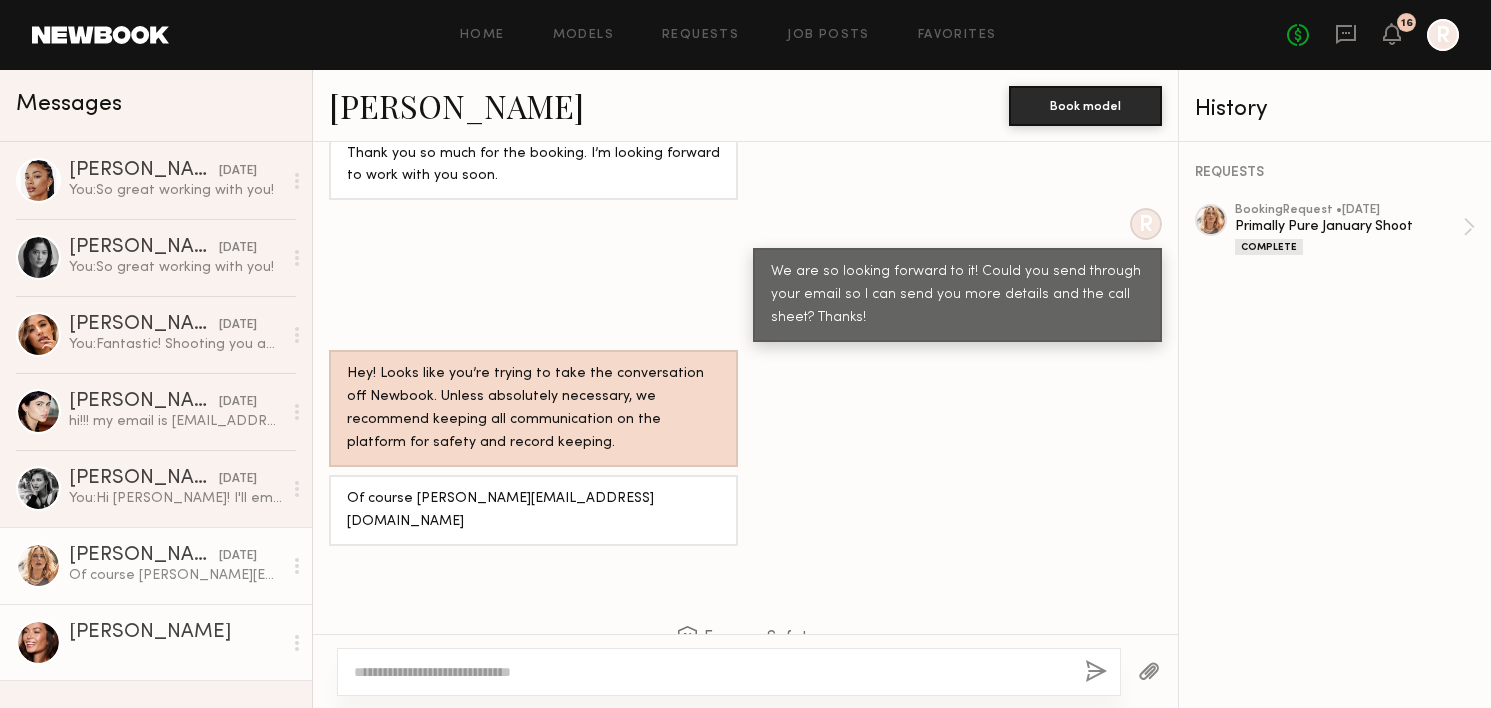 click 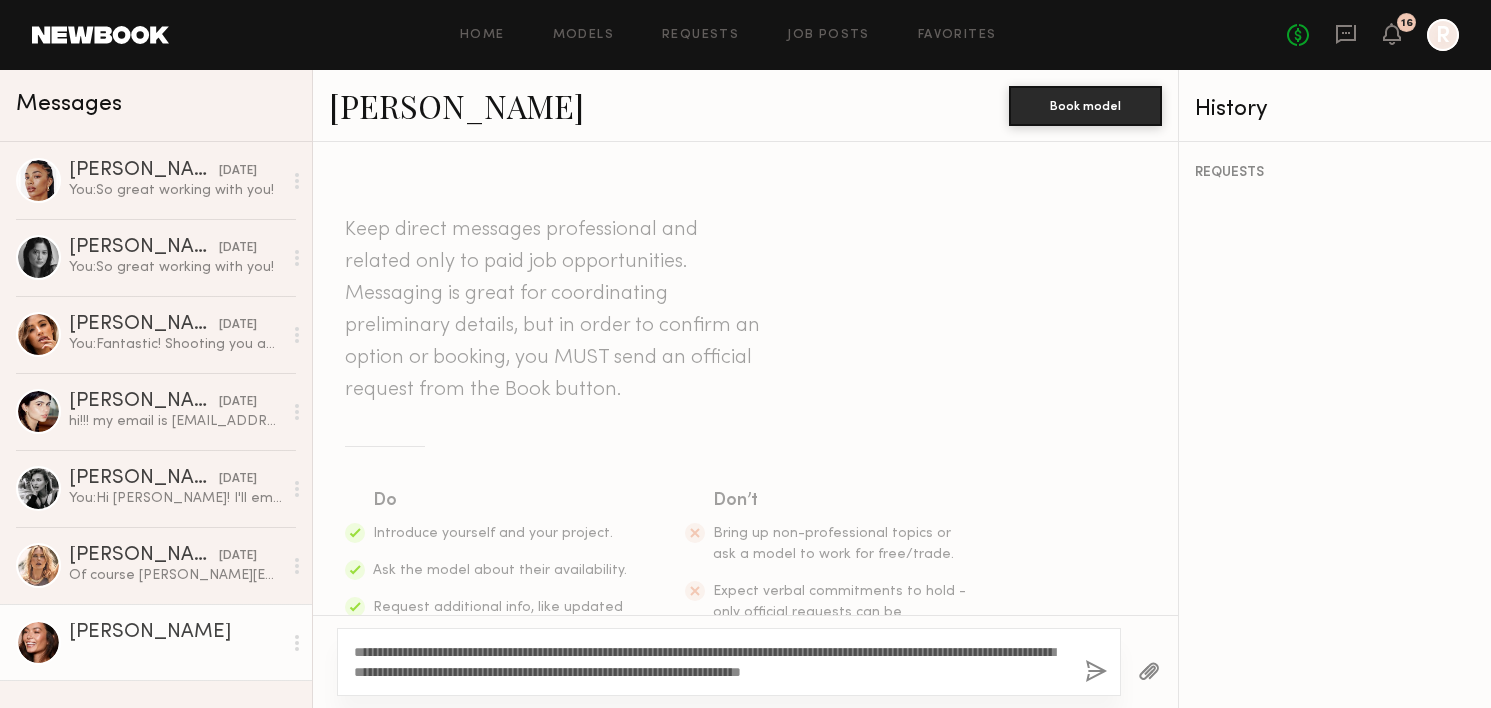 type on "**********" 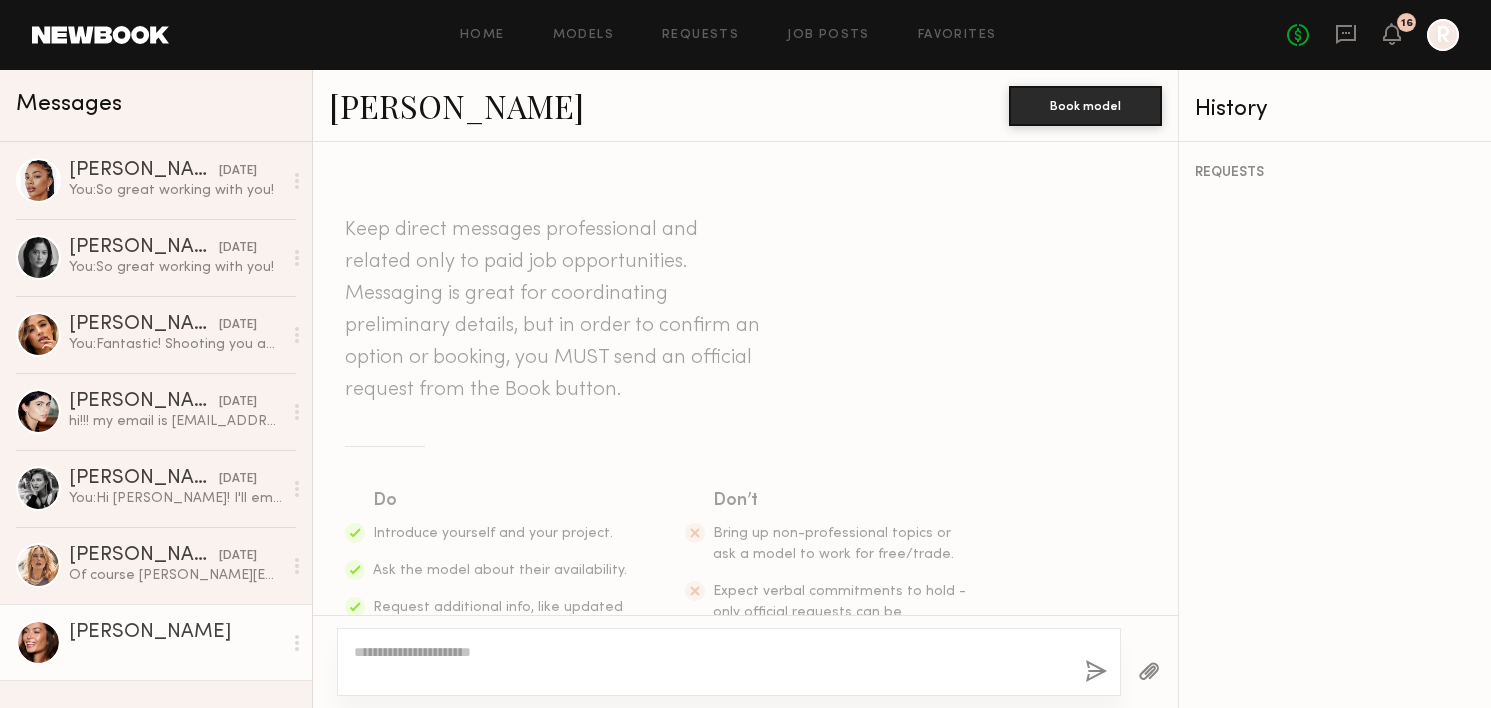 scroll, scrollTop: 418, scrollLeft: 0, axis: vertical 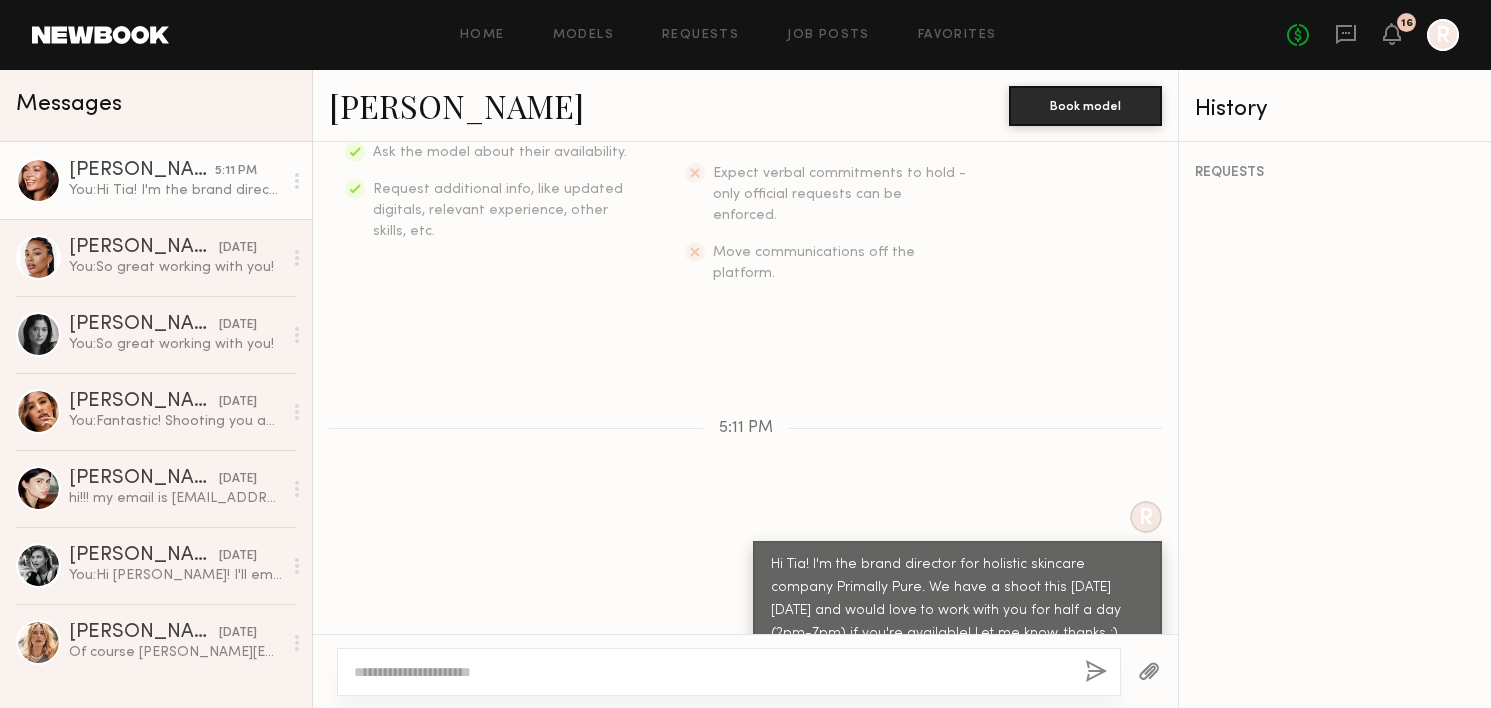 drag, startPoint x: 1045, startPoint y: 595, endPoint x: 812, endPoint y: 531, distance: 241.62988 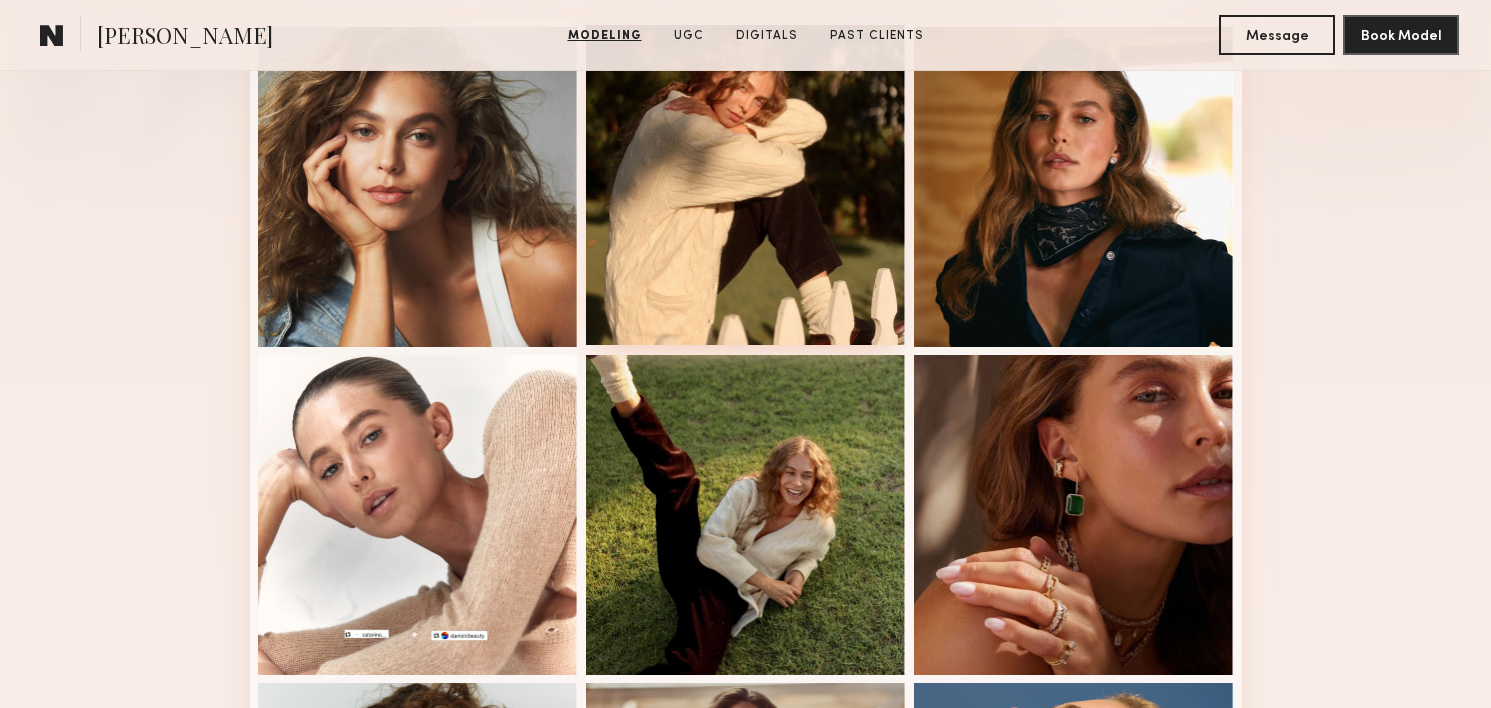scroll, scrollTop: 0, scrollLeft: 0, axis: both 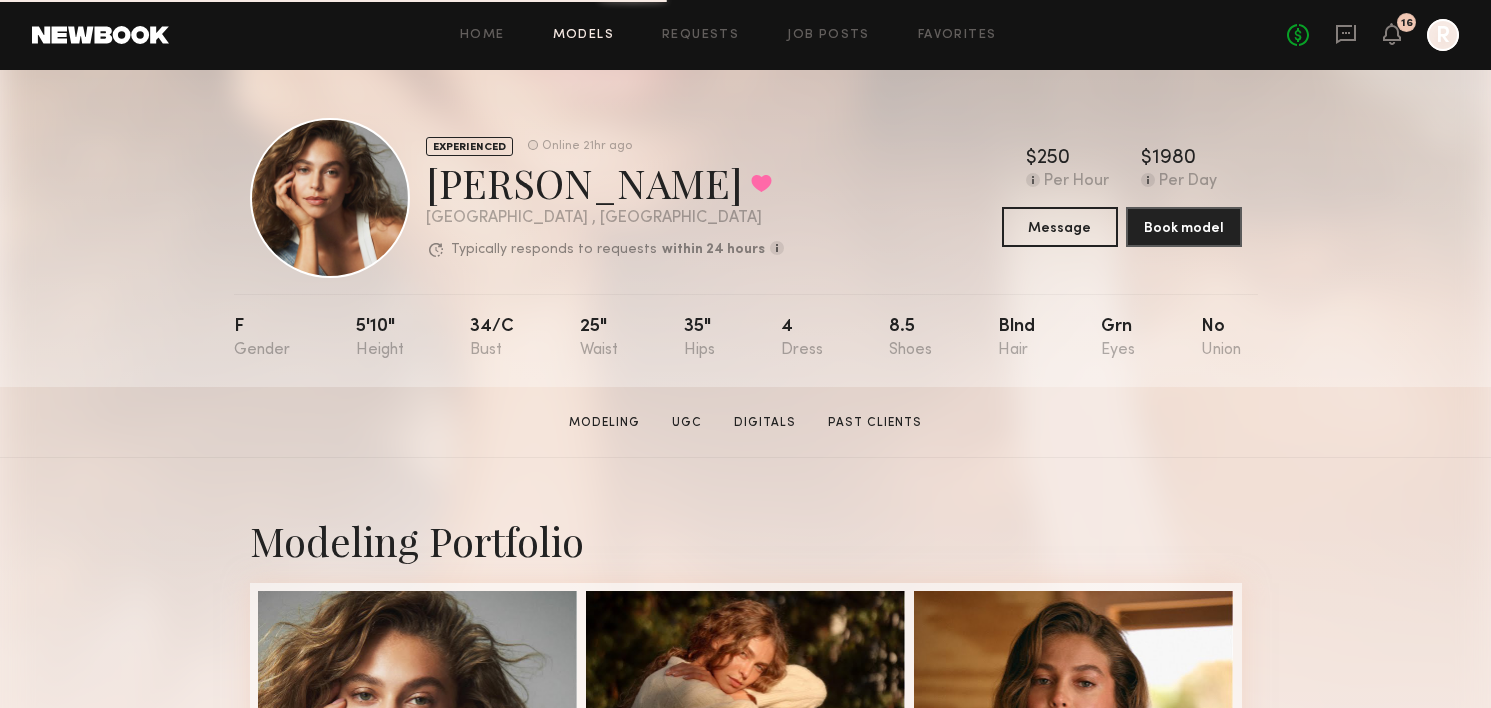 click on "Models" 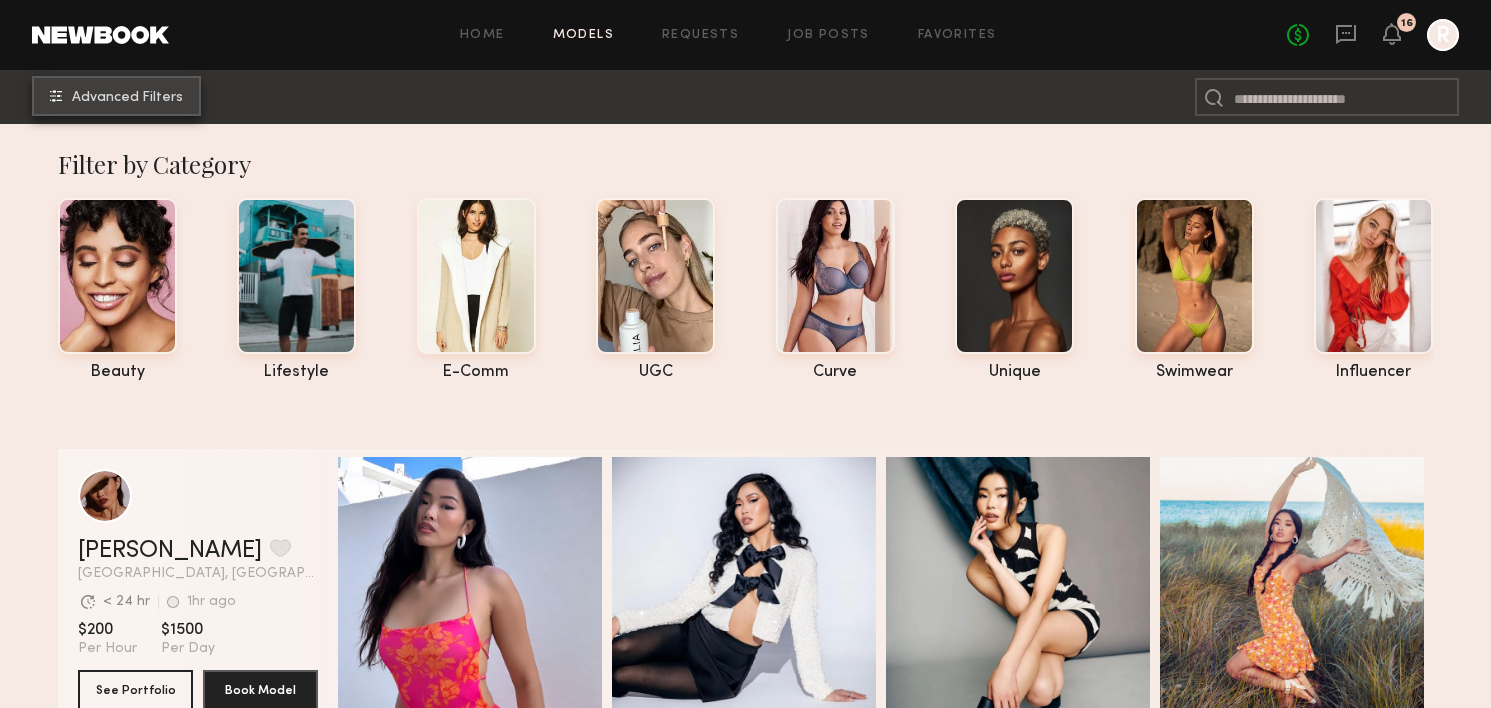 click on "Advanced Filters" 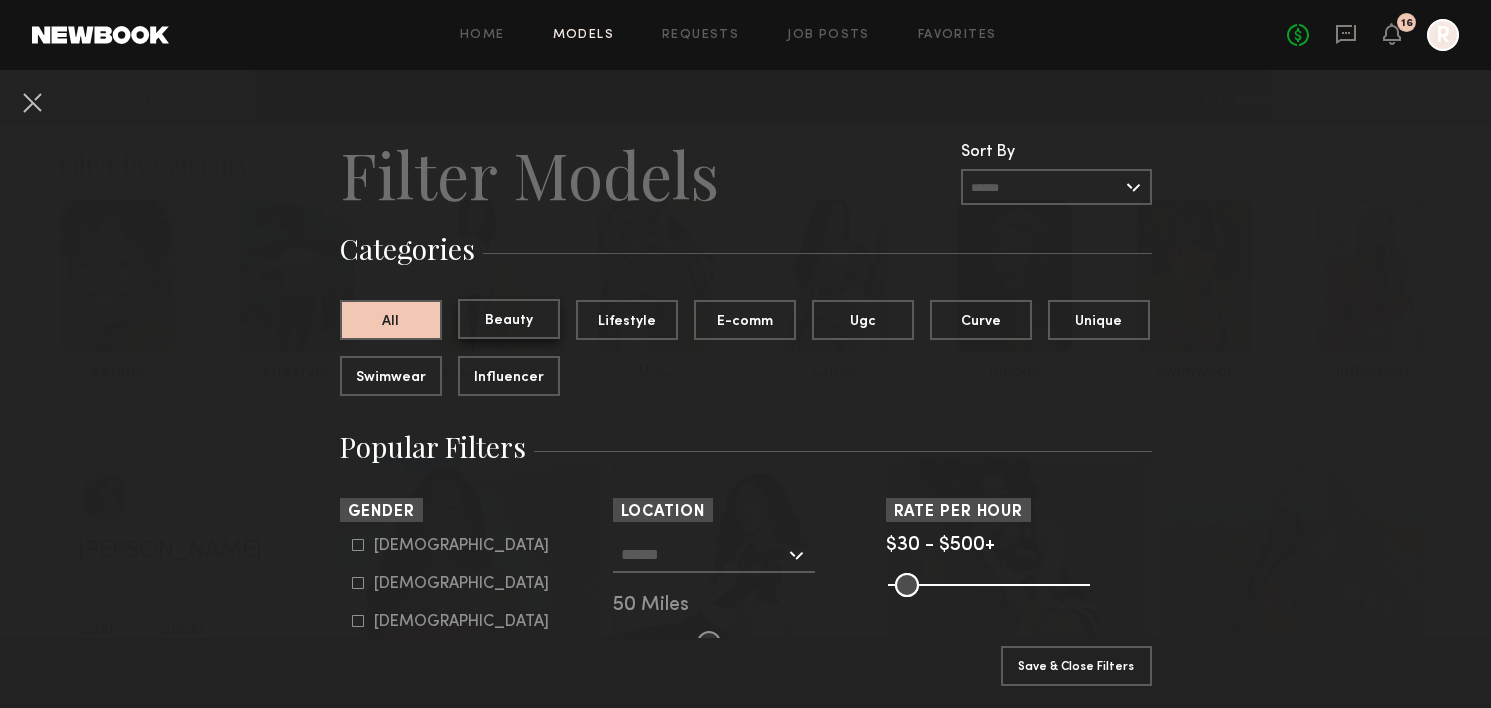 click on "Beauty" 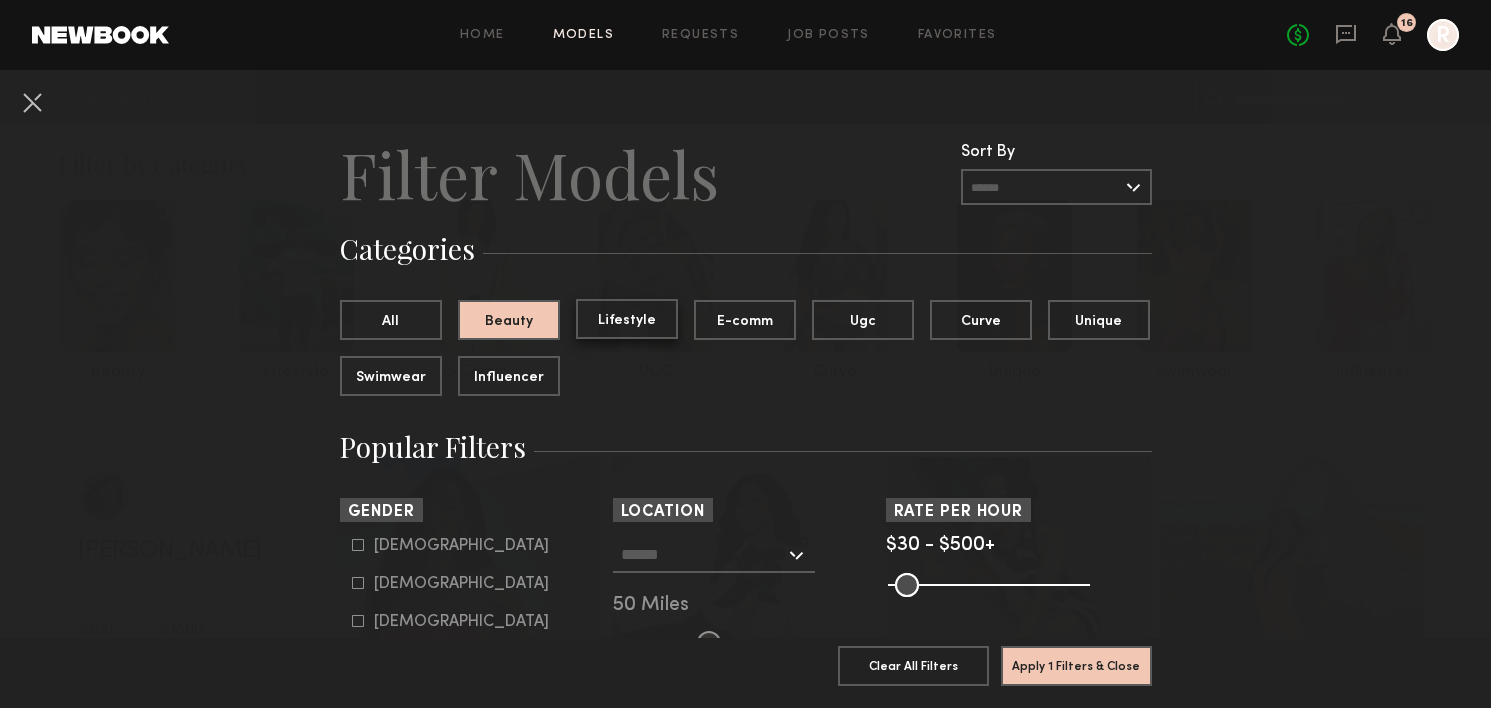 click on "Lifestyle" 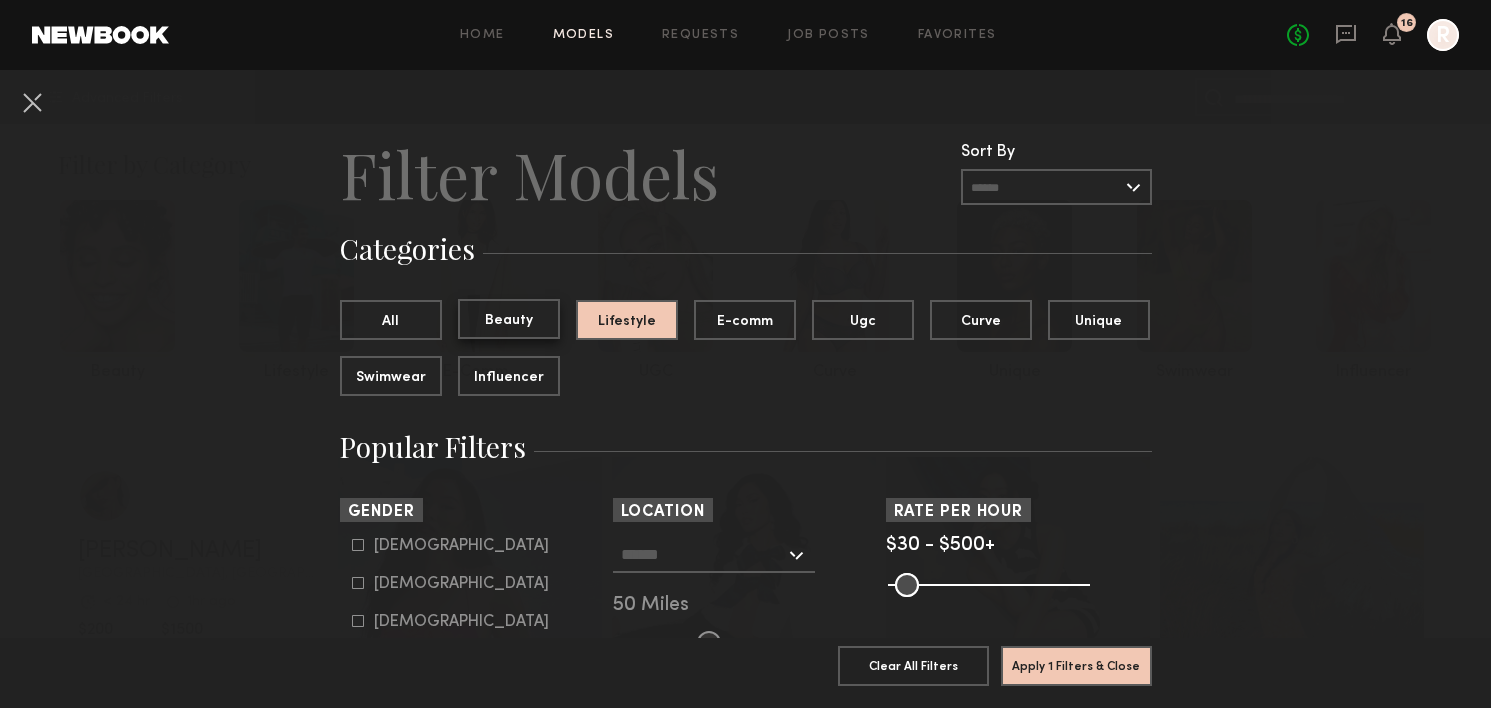 click on "Beauty" 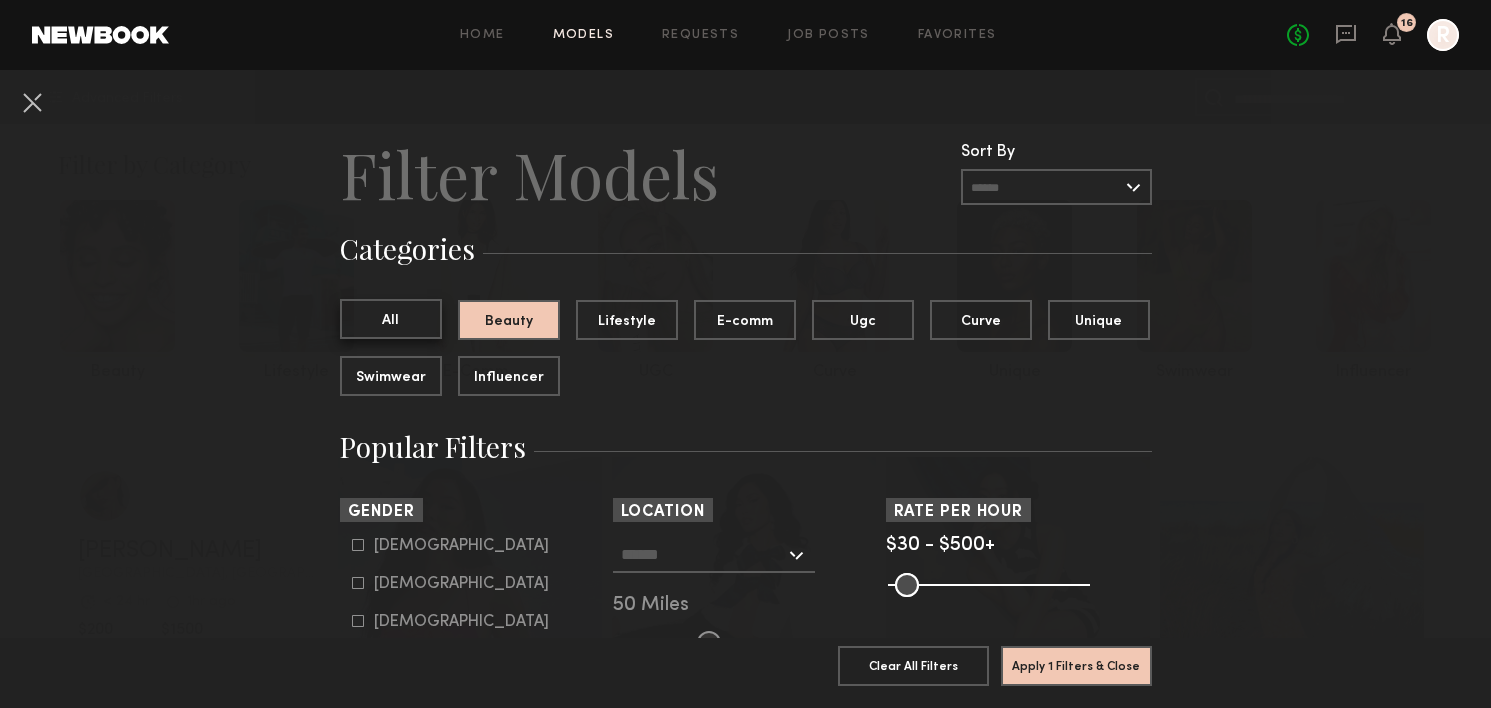 click on "All" 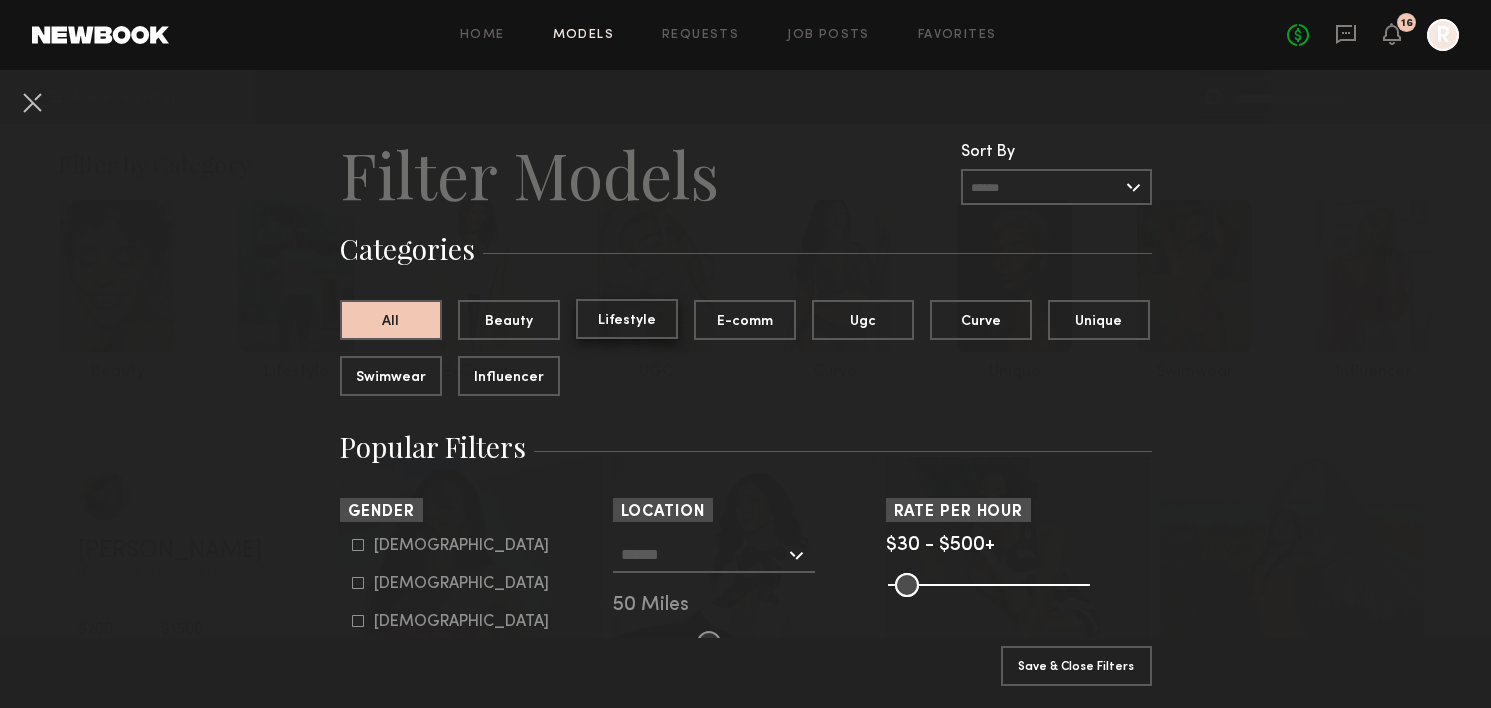 click on "Lifestyle" 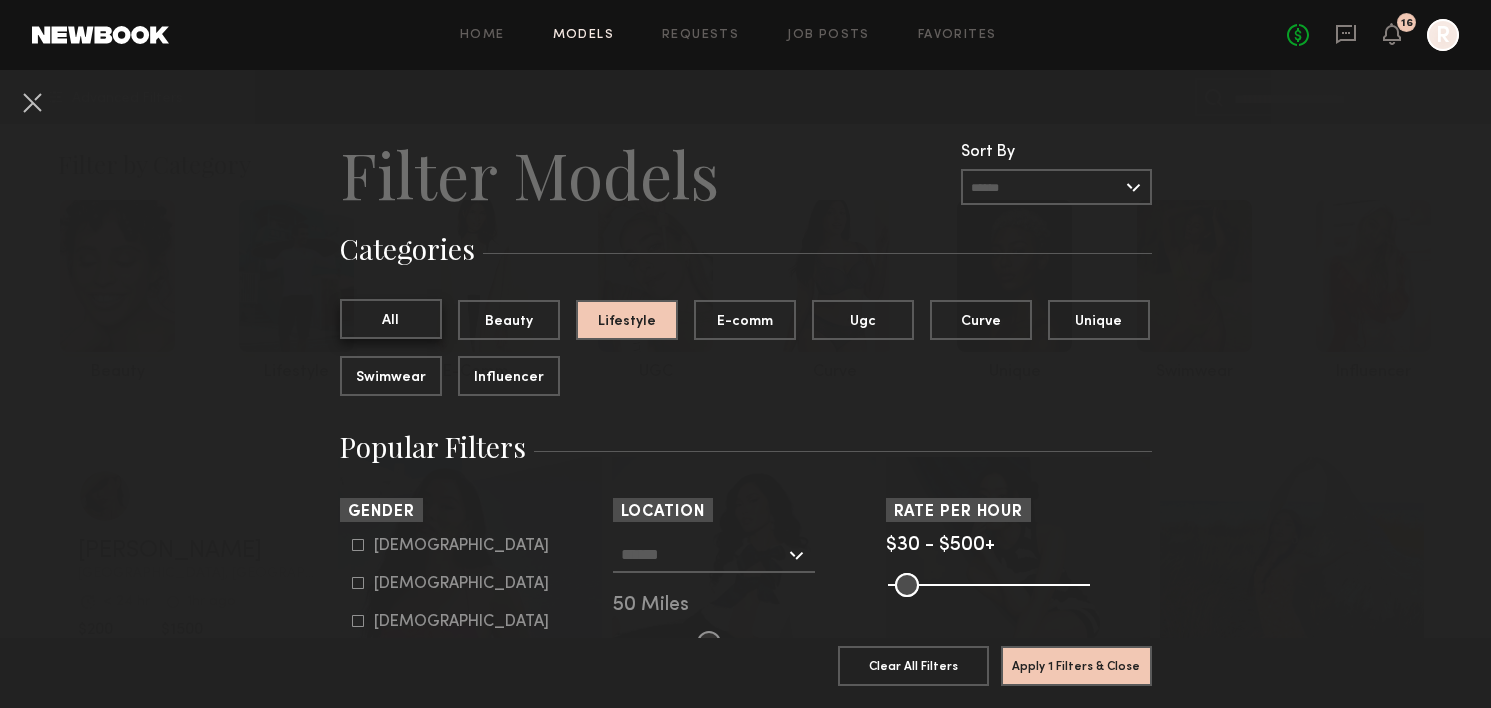 click on "All" 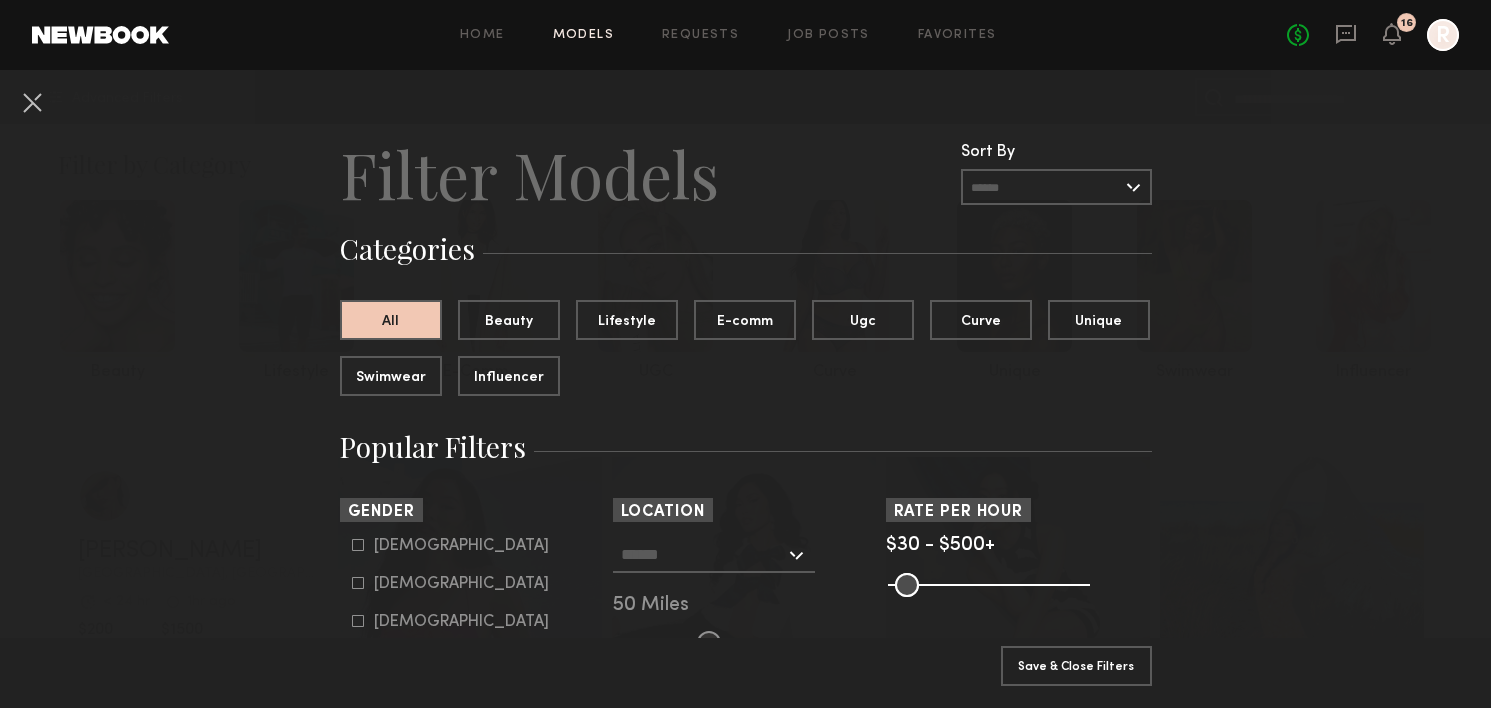 click on "Clear All
Filter Models Filter Models  Sort By   Clear   Rate   LOW TO HIGH   HIGH TO LOW   Experience   LOW TO HIGH   HIGH TO LOW  Categories  All   Beauty   Lifestyle   E-comm   Ugc   Curve   Unique   Swimwear   Influencer  Popular Filters Sort By  Rate   LOW TO HIGH   HIGH TO LOW   Experience   LOW TO HIGH   HIGH TO LOW  Gender  Male   Female   Non-binary  Location  Los Angeles, CA   New York City, NY   Brooklyn, NY   Chicago, IL   50 Miles  Rate per Hour  $30 - $500+  Pro Tip:  Rates are often negotiable. We recommend increasing search max by $50.  Avg. Response Time  < 1 hour   < 24 hours   < 3 days   < 1 week  Last Online  < 1 hour   < 1 day   < 1 week   < 1 month  Model Level  Experienced  Talent we’ve deemed to have ample paid, professional modeling experience  New Faces  Talent we’ve deemed to be in the early stages of their professional careers Measurements Height  4’0” - 7’0”  Waist  22” - 44”  Dress  0 - 24  Hips  20” - 60”  Inseam  24” - 38”  Shoes  4 - 16  Suit Min ** *" 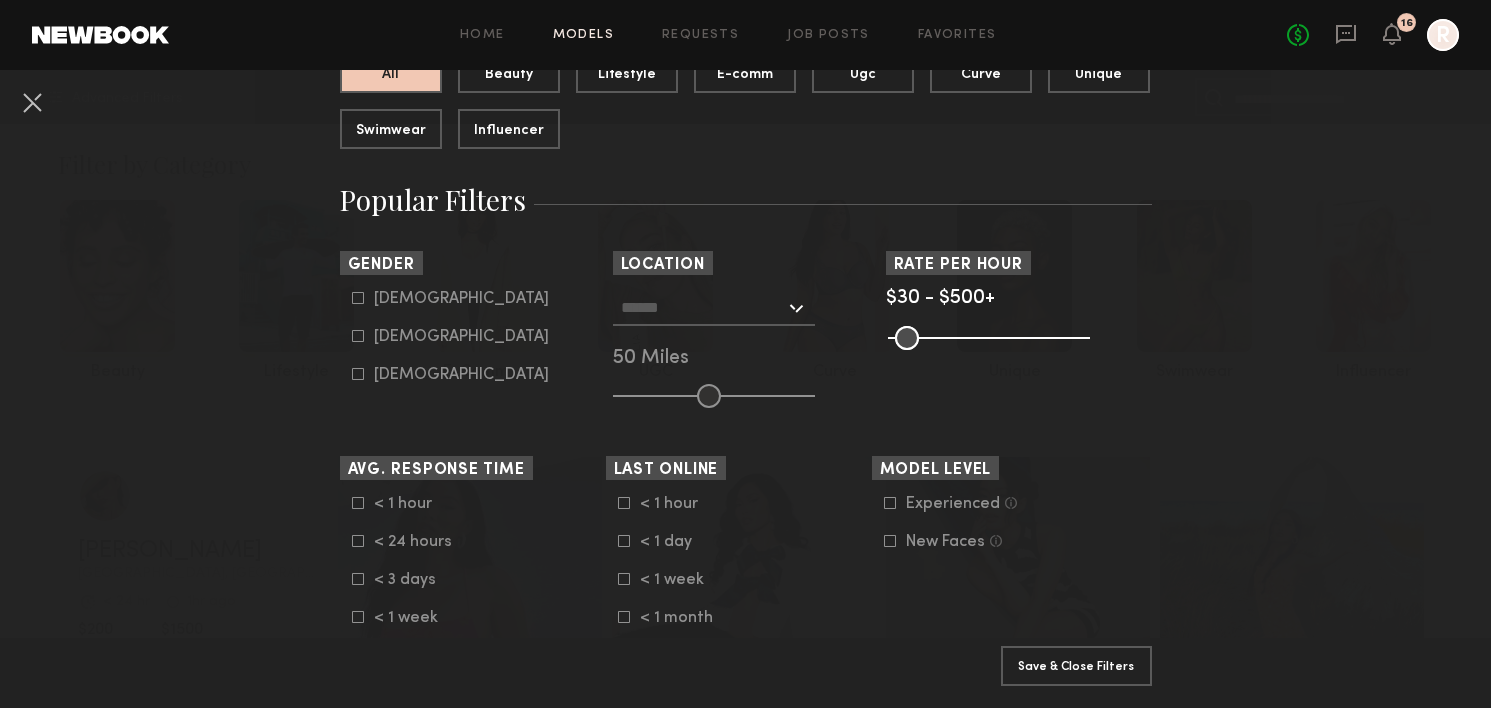 scroll, scrollTop: 259, scrollLeft: 0, axis: vertical 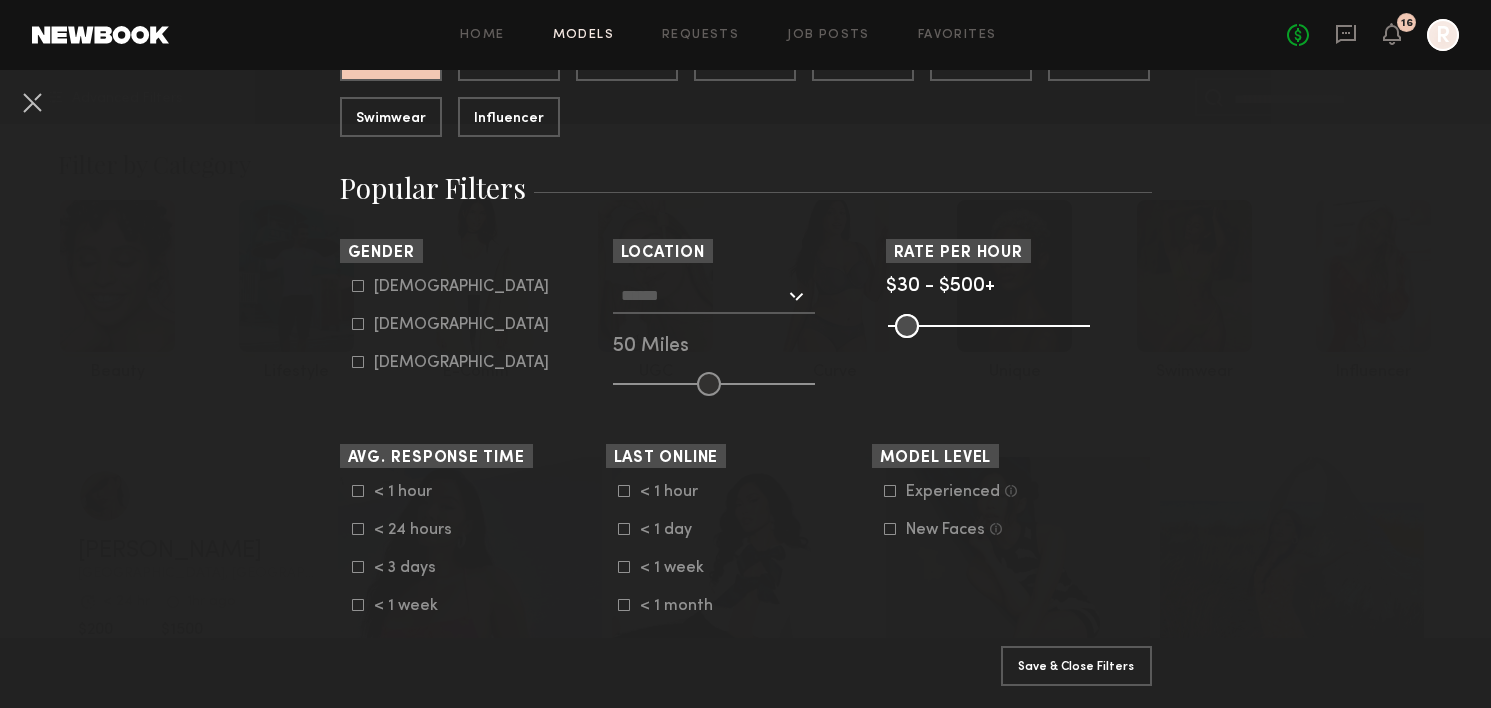 click on "Female" 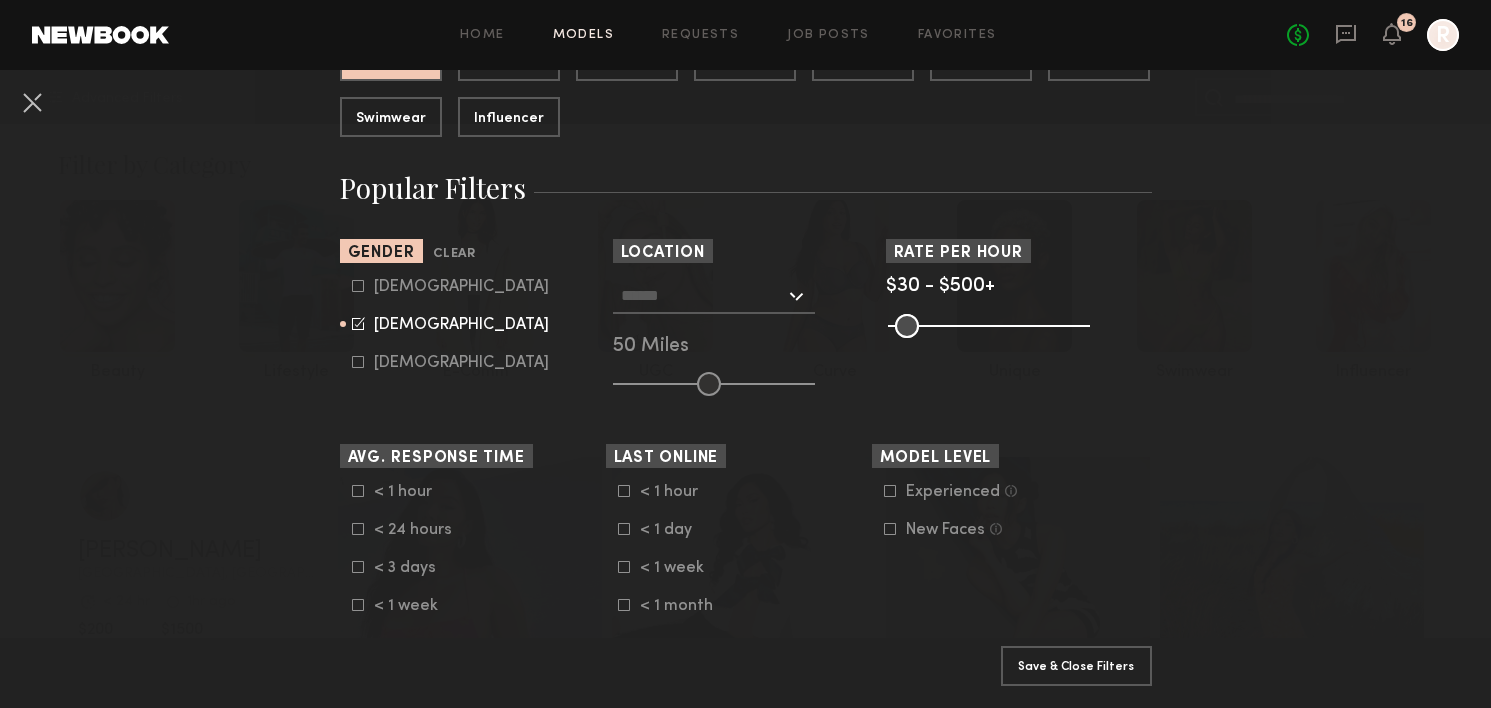 type on "**" 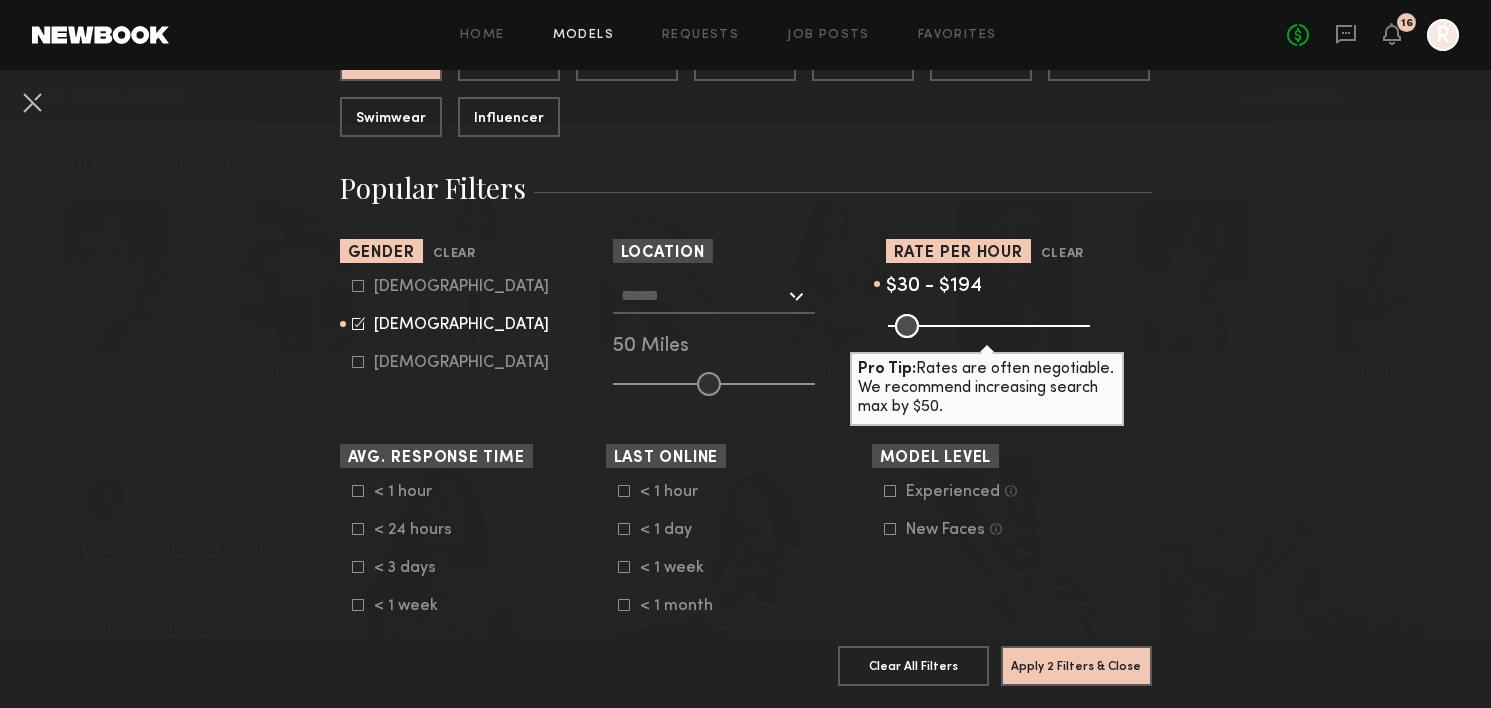 drag, startPoint x: 1073, startPoint y: 325, endPoint x: 959, endPoint y: 327, distance: 114.01754 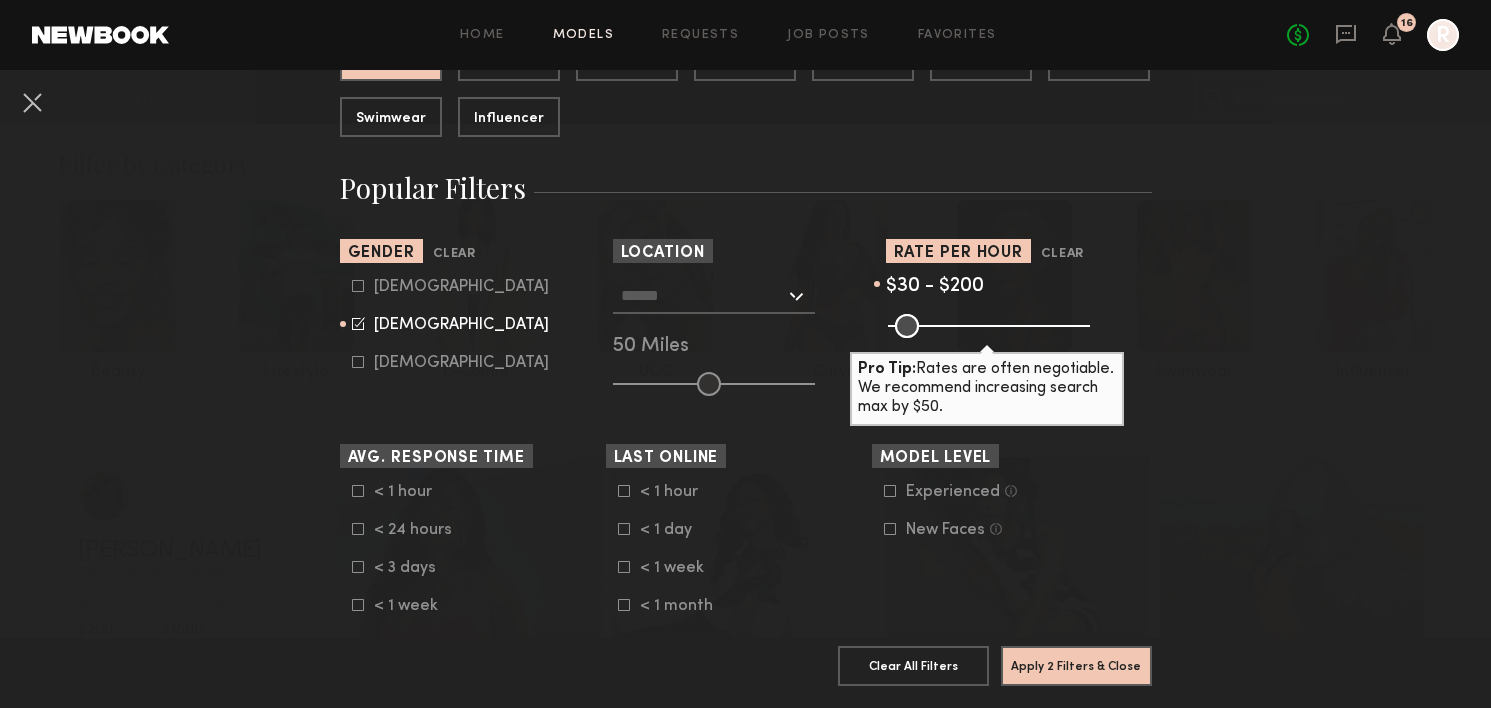 type on "***" 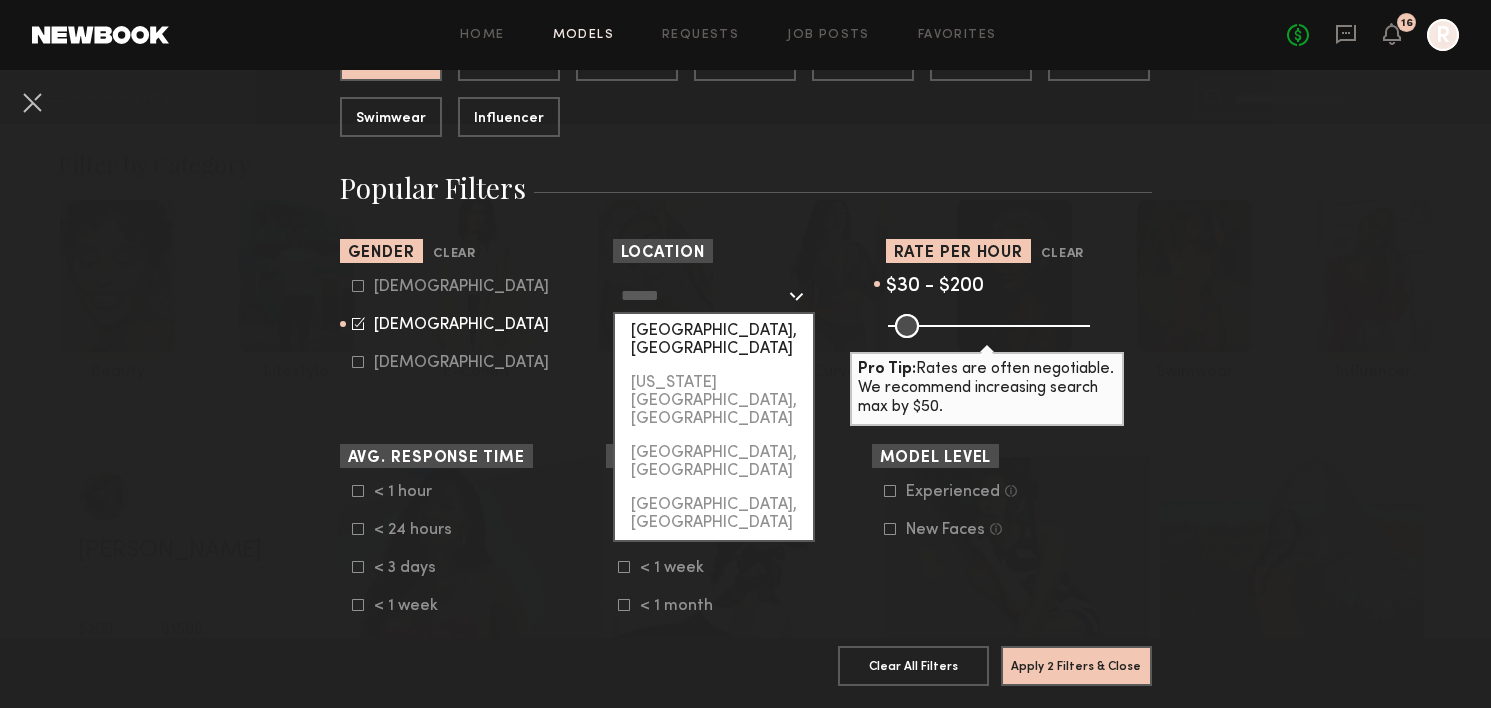 click on "[GEOGRAPHIC_DATA], [GEOGRAPHIC_DATA]" 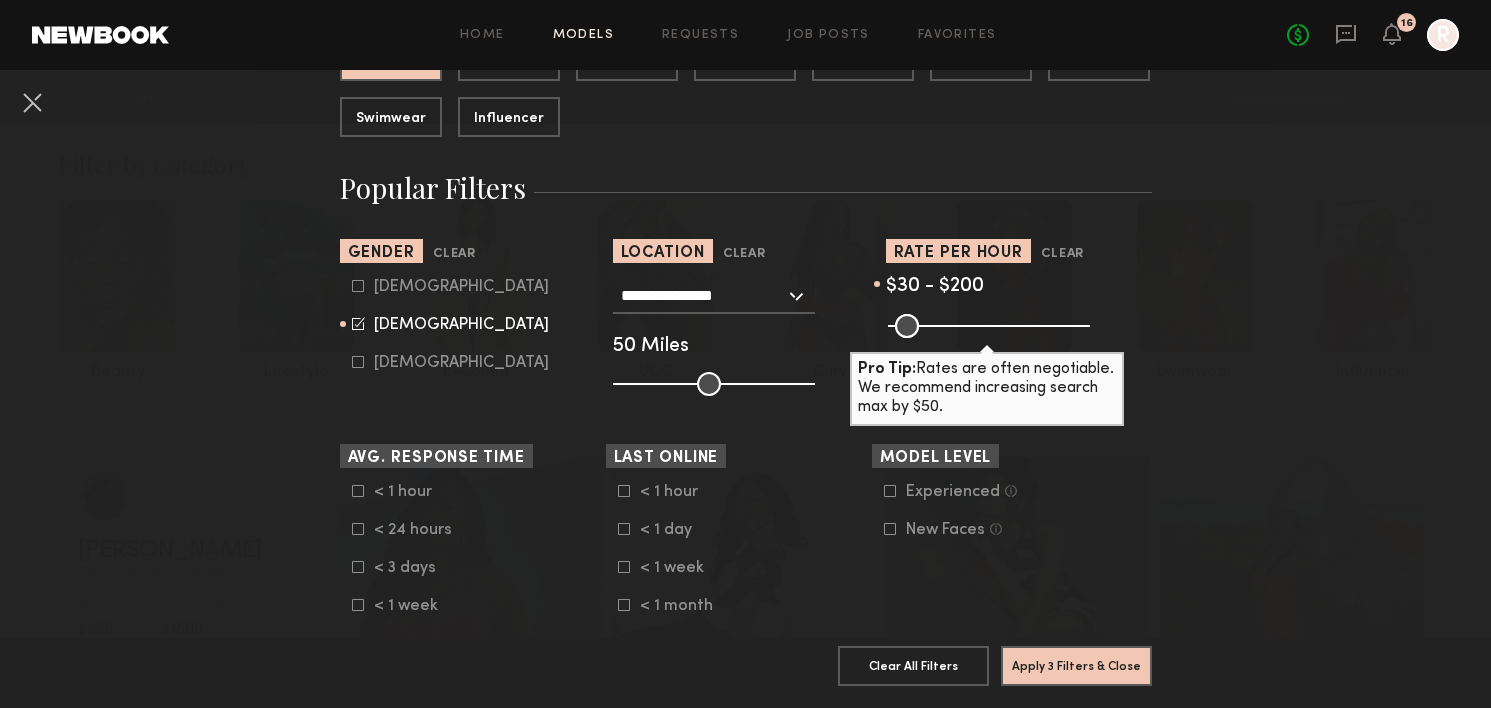 click on "**********" 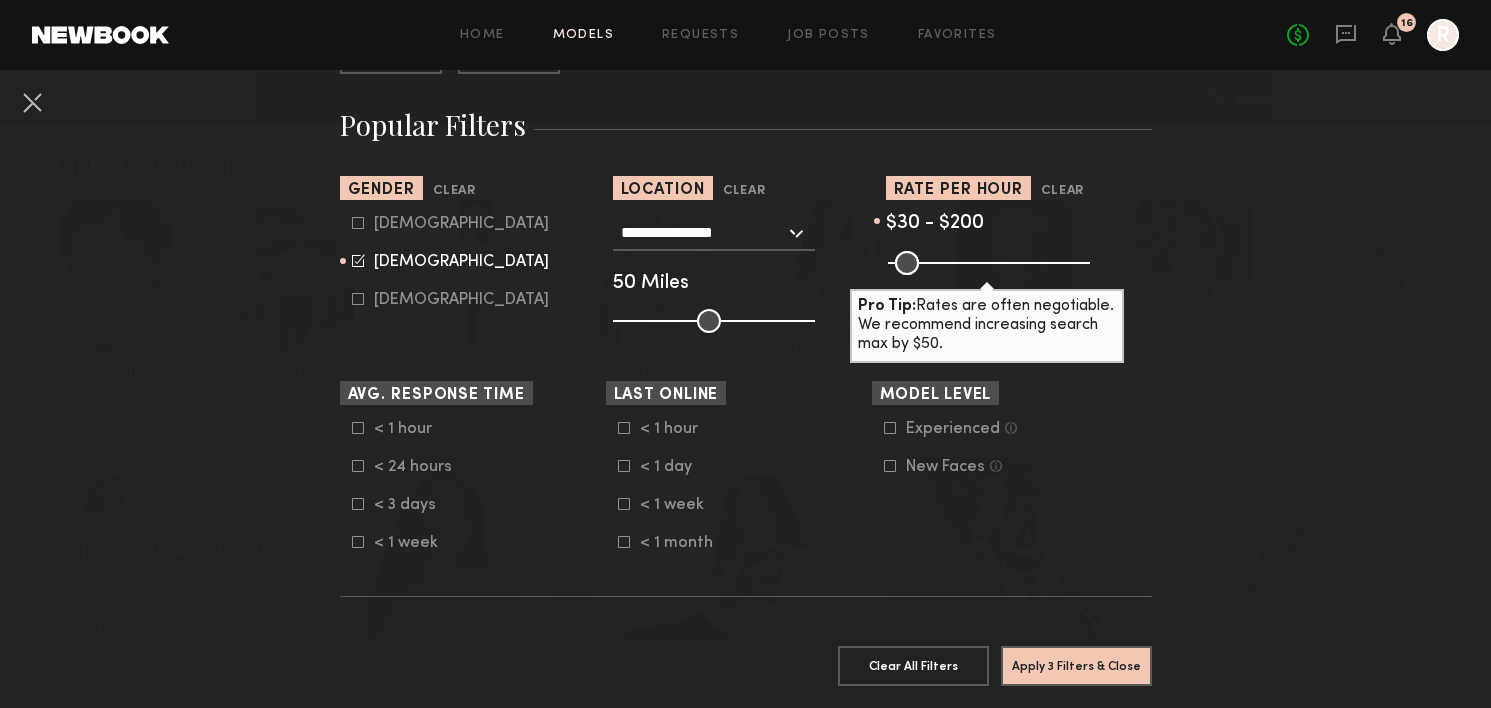 scroll, scrollTop: 325, scrollLeft: 0, axis: vertical 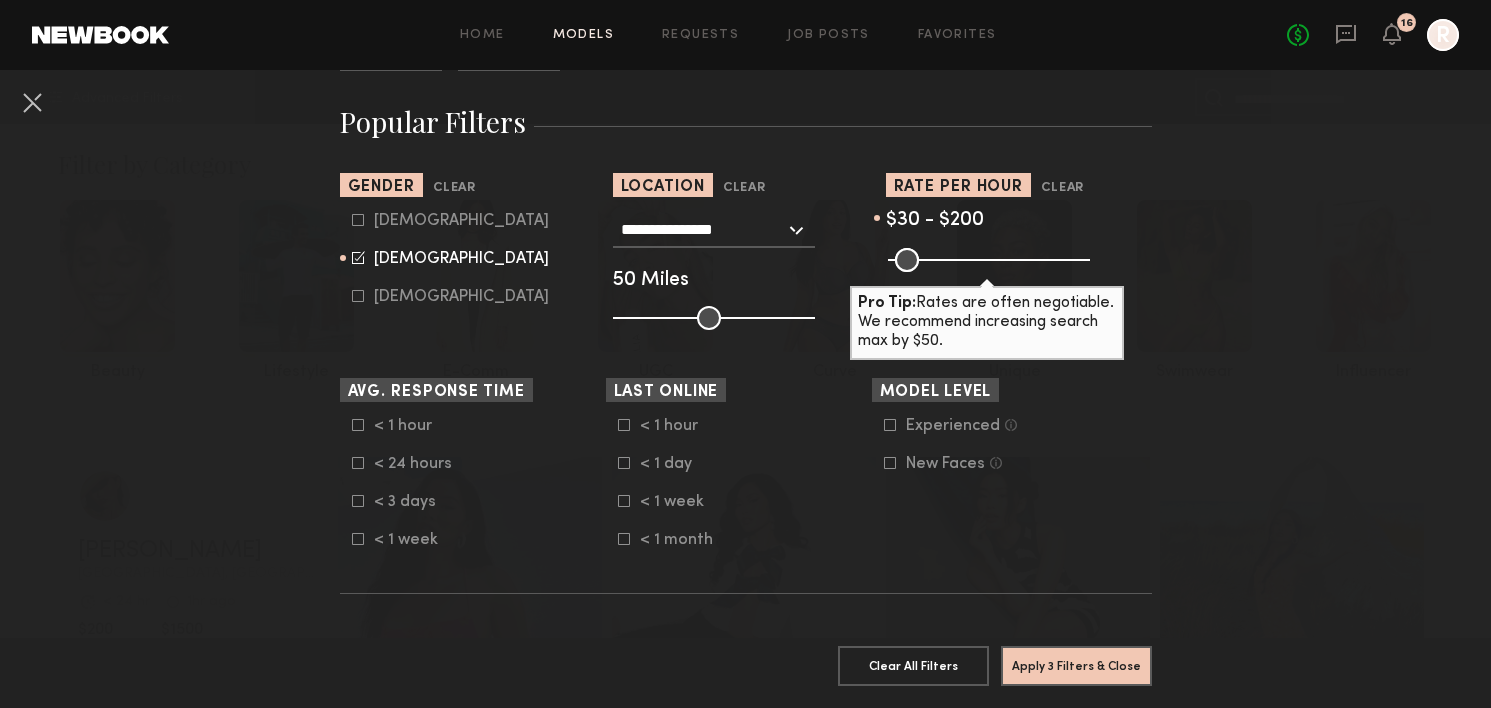 click 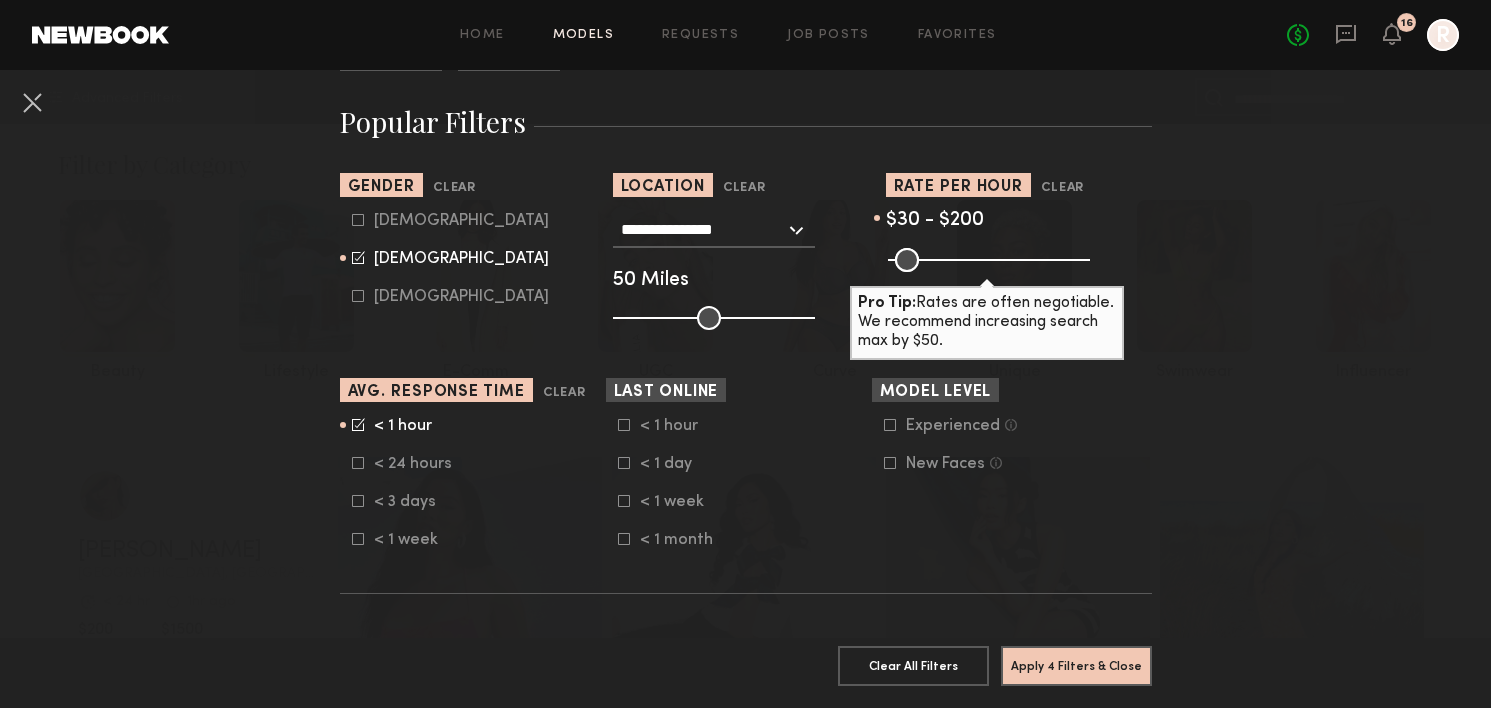 click 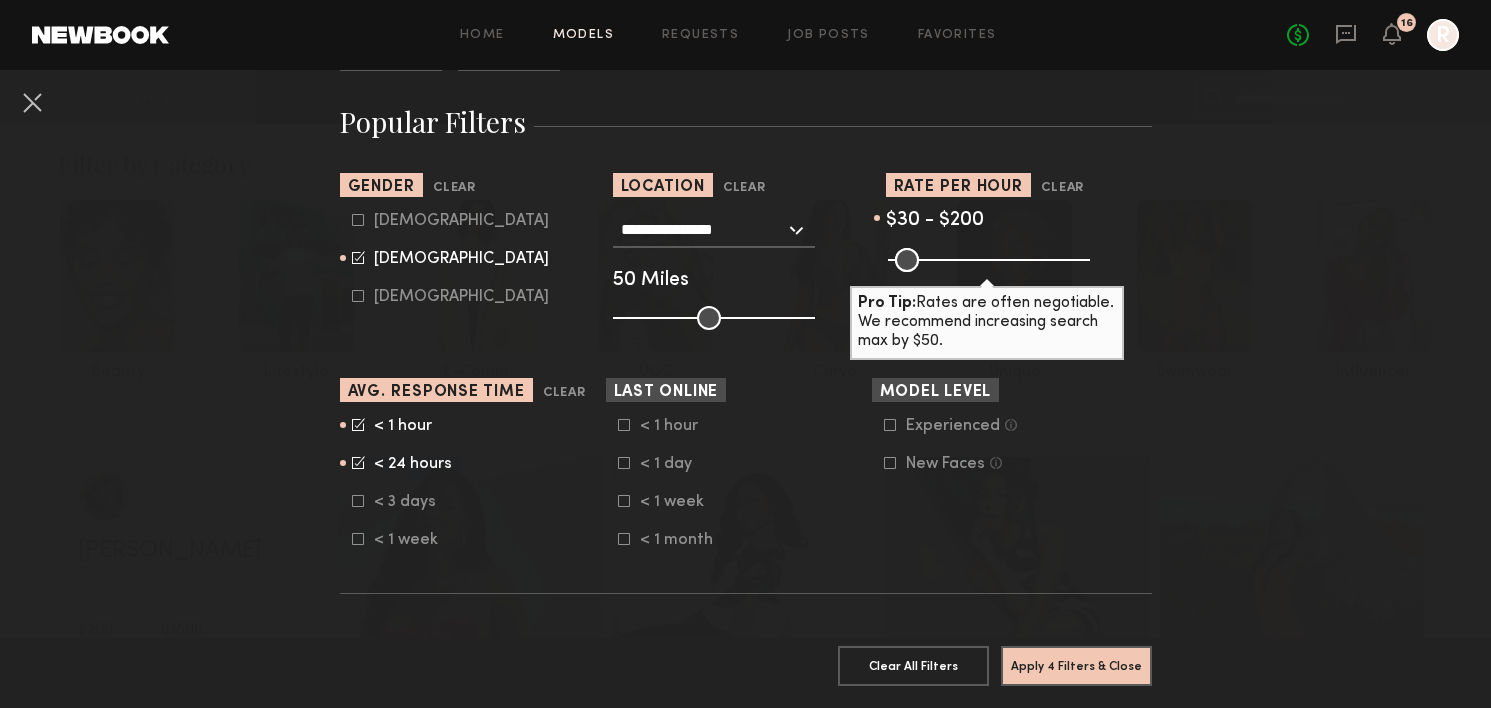 click on "**********" 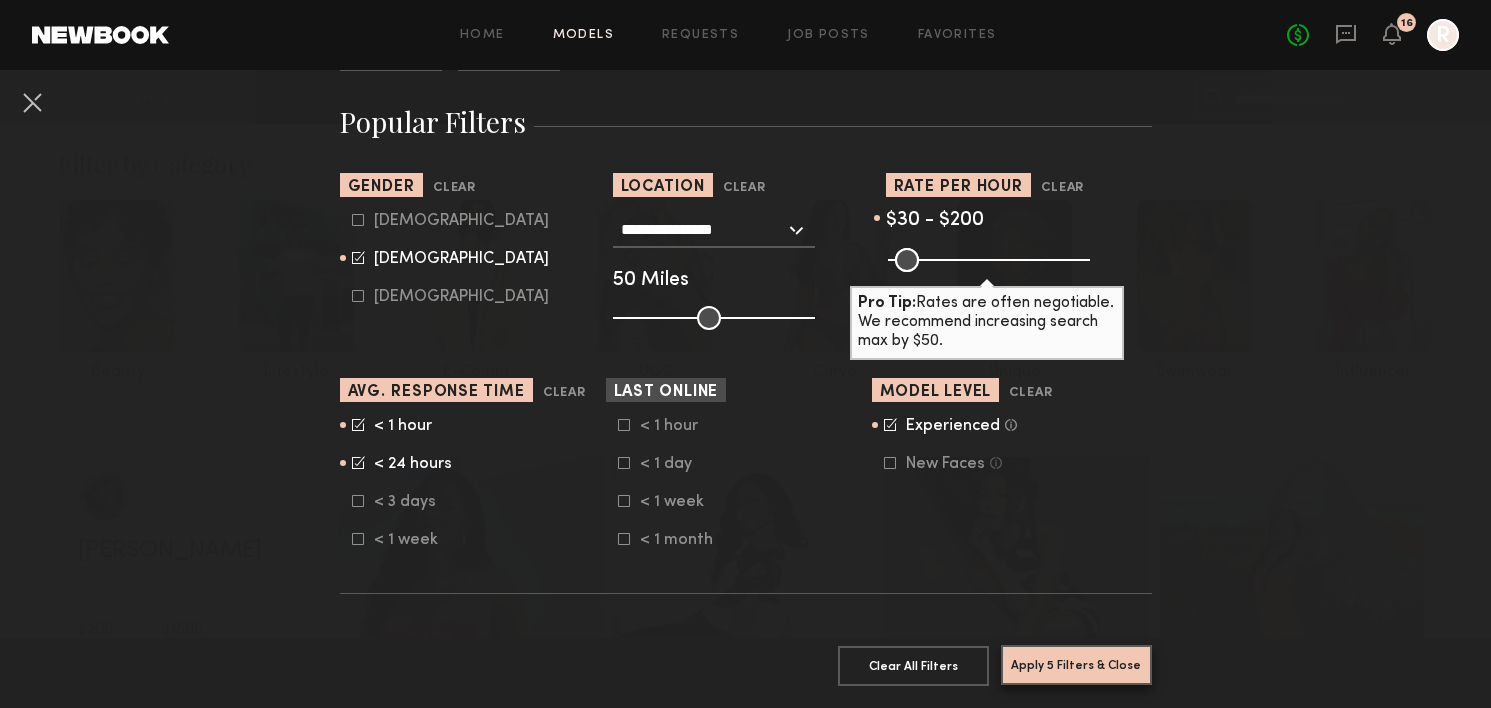 click on "Apply 5 Filters & Close" 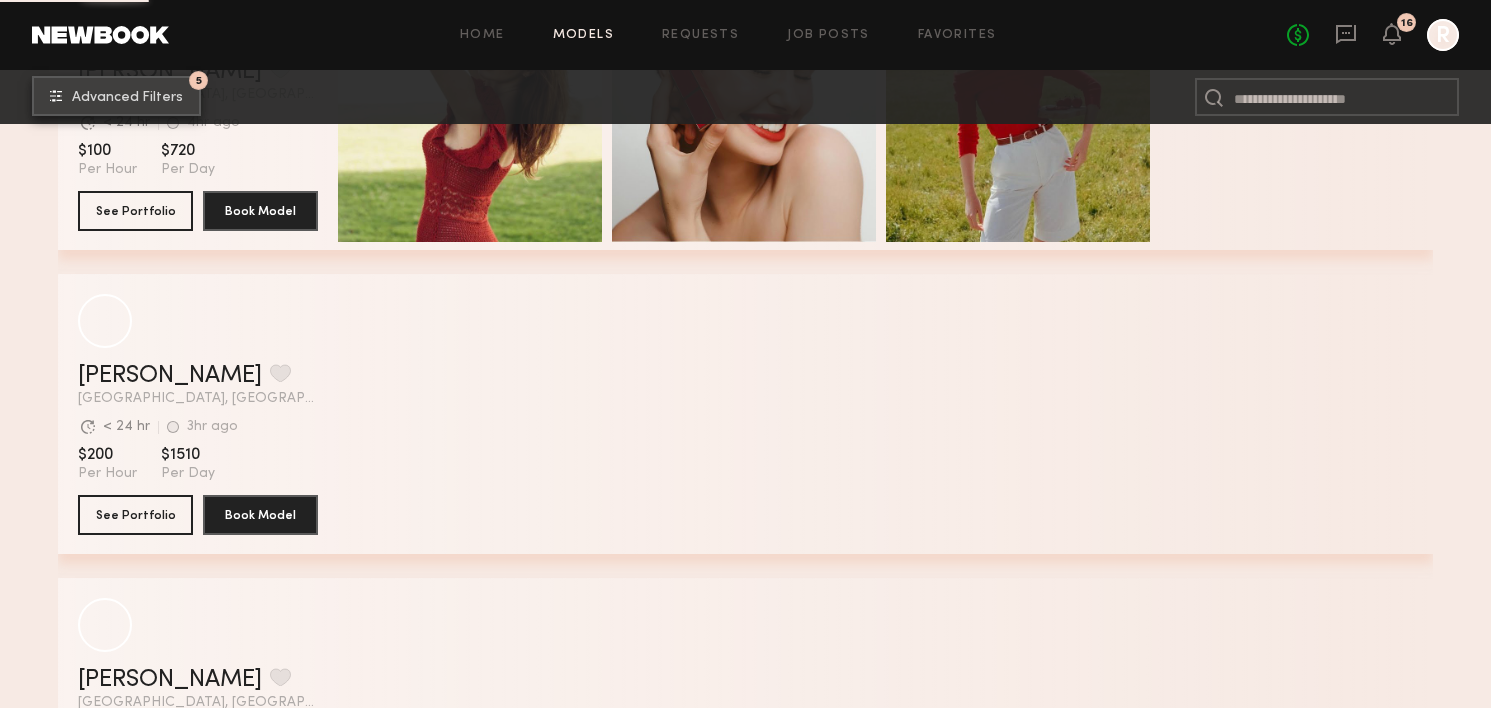 scroll, scrollTop: 2632, scrollLeft: 0, axis: vertical 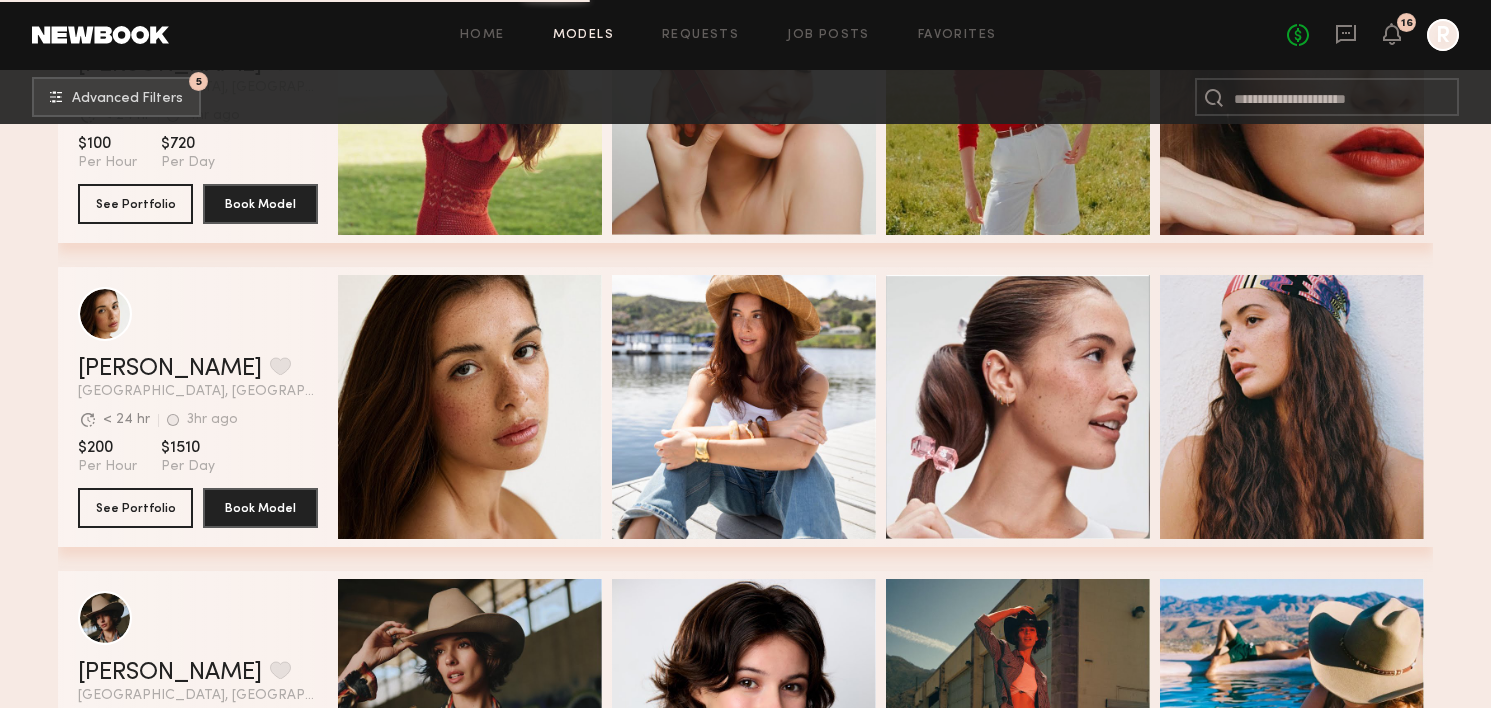 click on "[GEOGRAPHIC_DATA], [GEOGRAPHIC_DATA]" 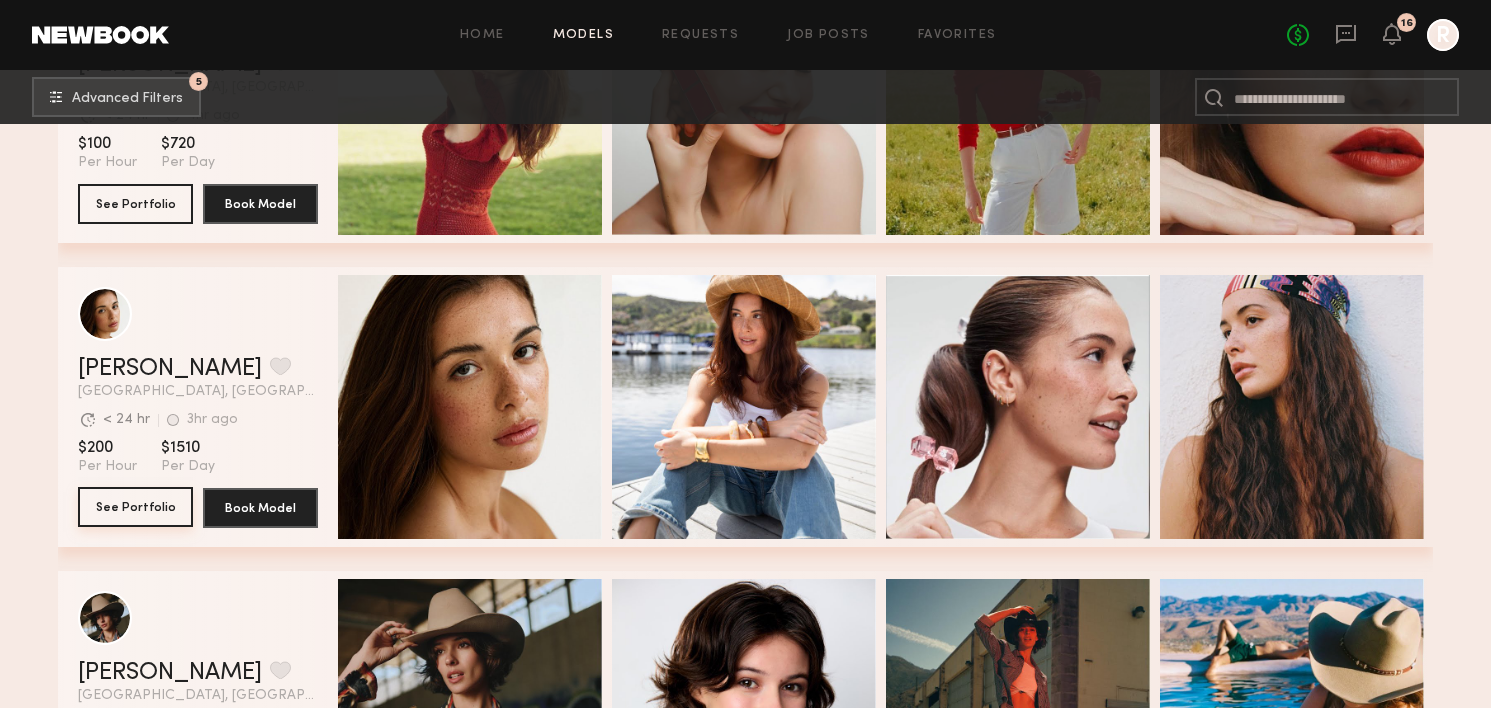click on "See Portfolio" 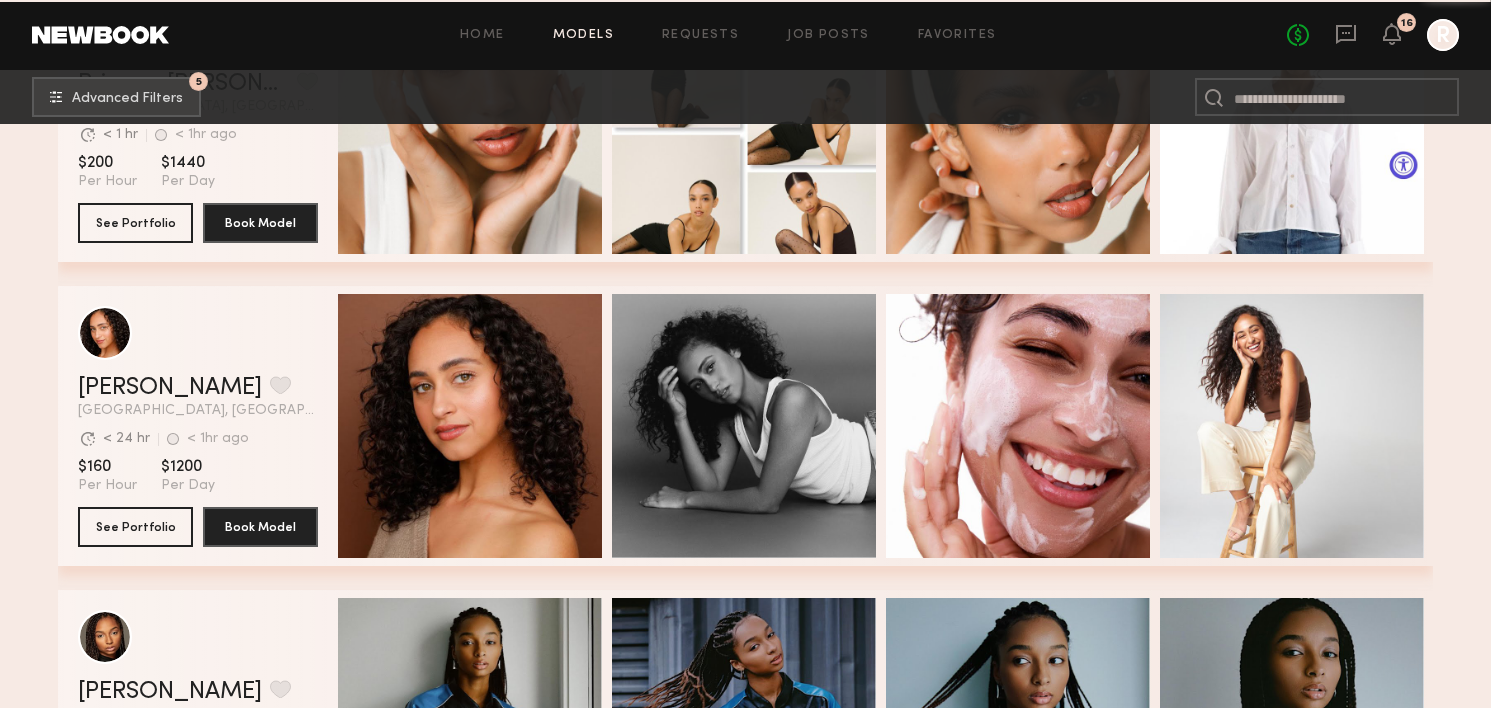 scroll, scrollTop: 6265, scrollLeft: 0, axis: vertical 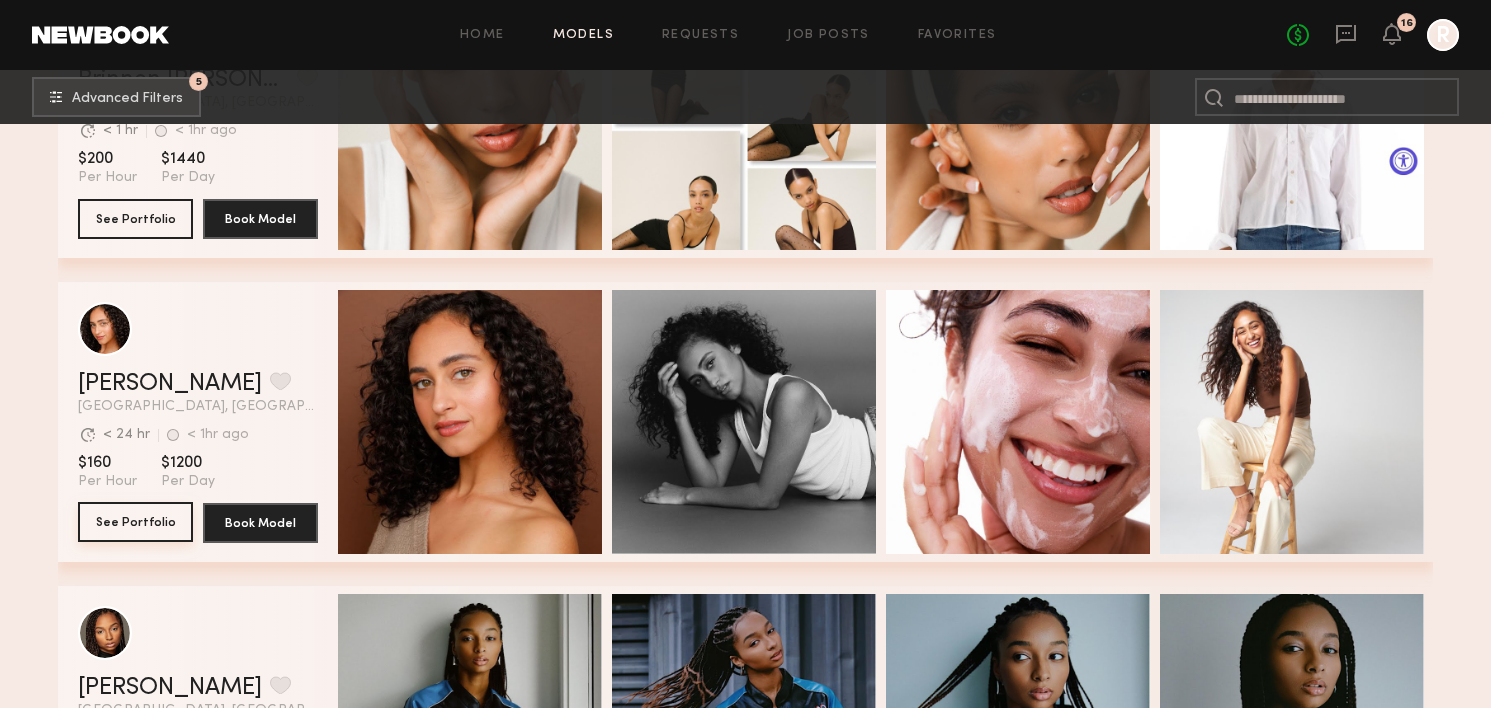click on "See Portfolio" 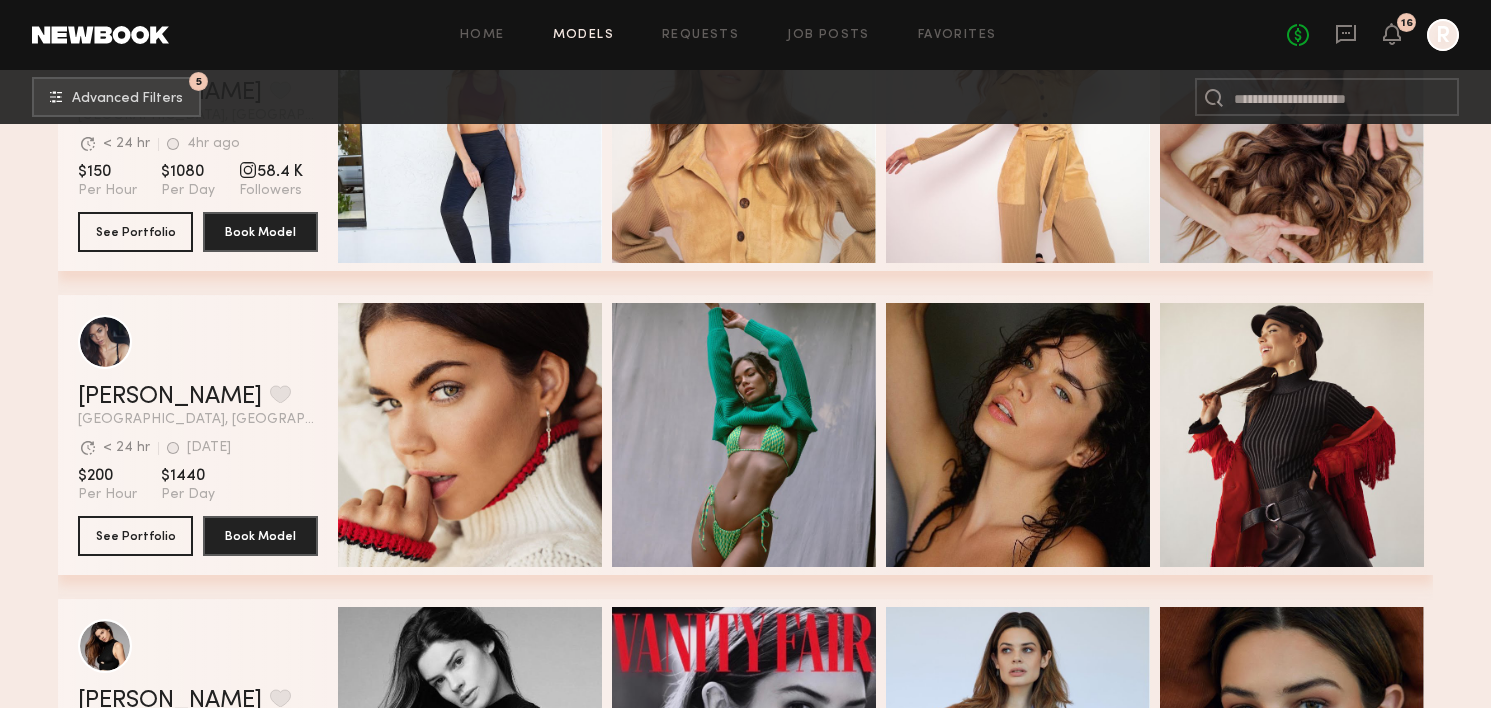 scroll, scrollTop: 7166, scrollLeft: 0, axis: vertical 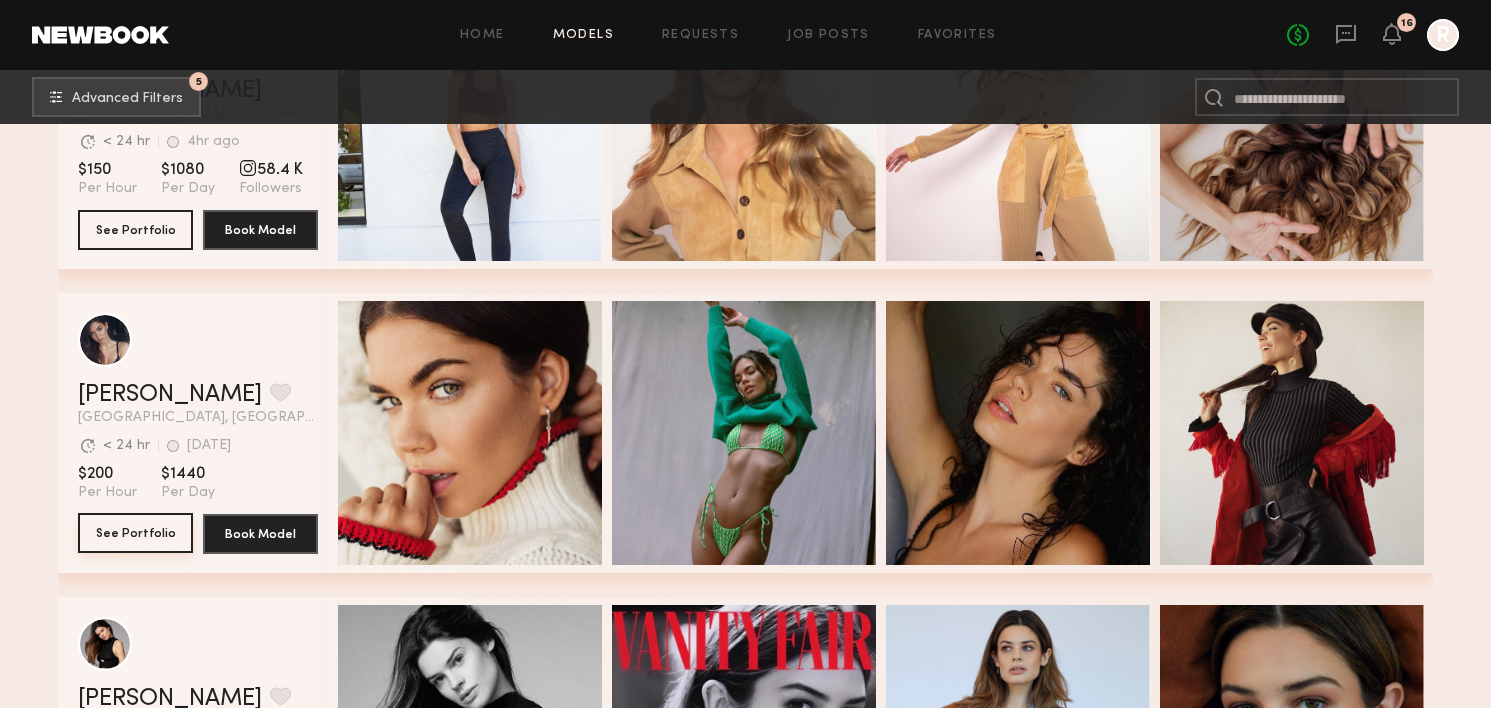 click on "See Portfolio" 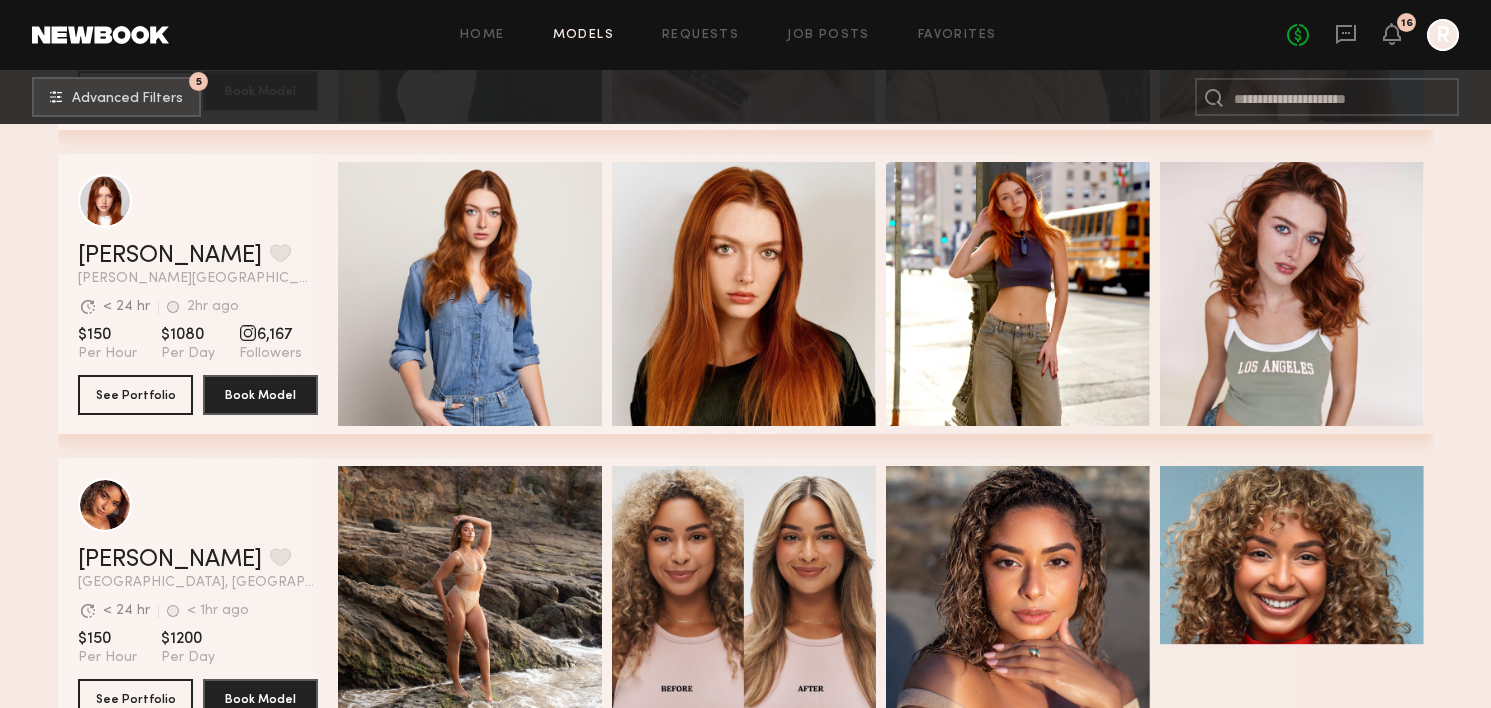 scroll, scrollTop: 11706, scrollLeft: 0, axis: vertical 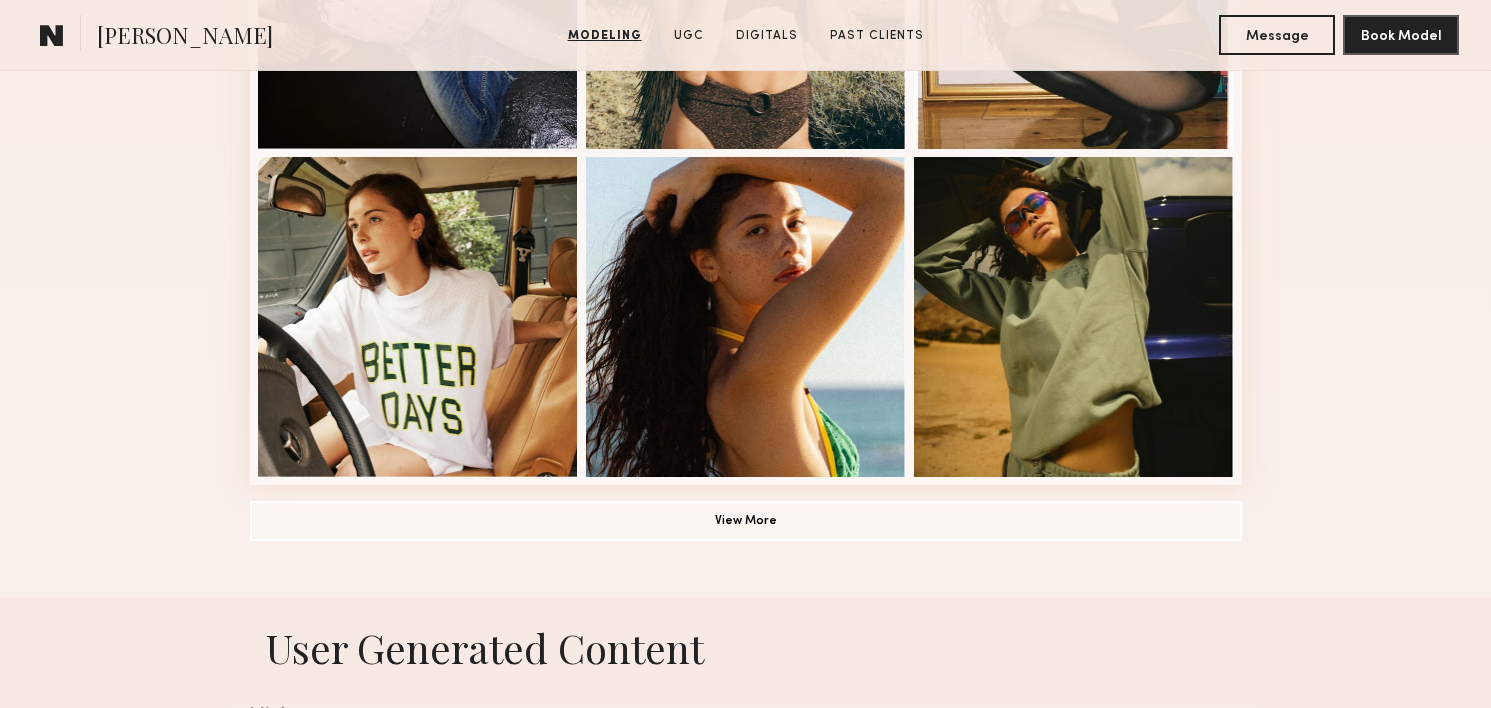 click on "Modeling Portfolio View More" at bounding box center (745, -182) 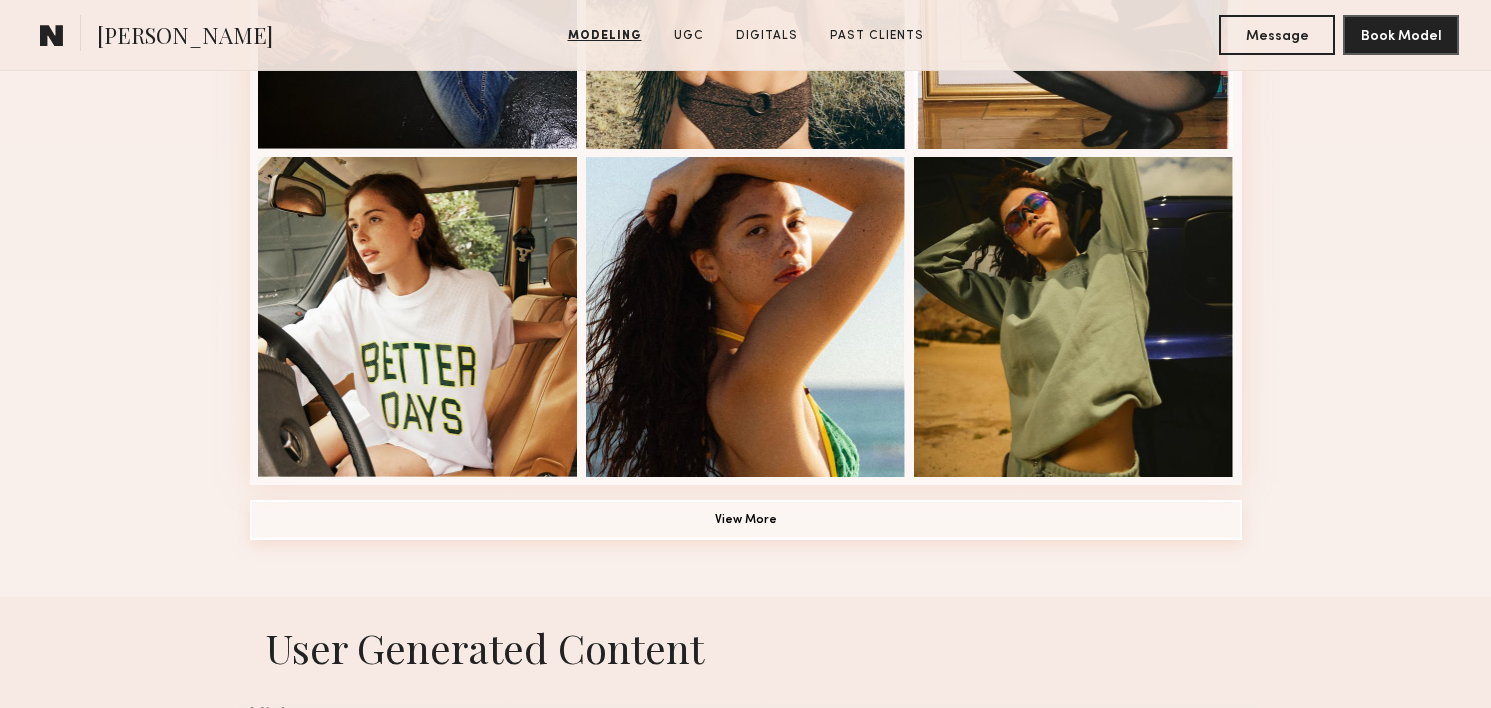 click on "View More" 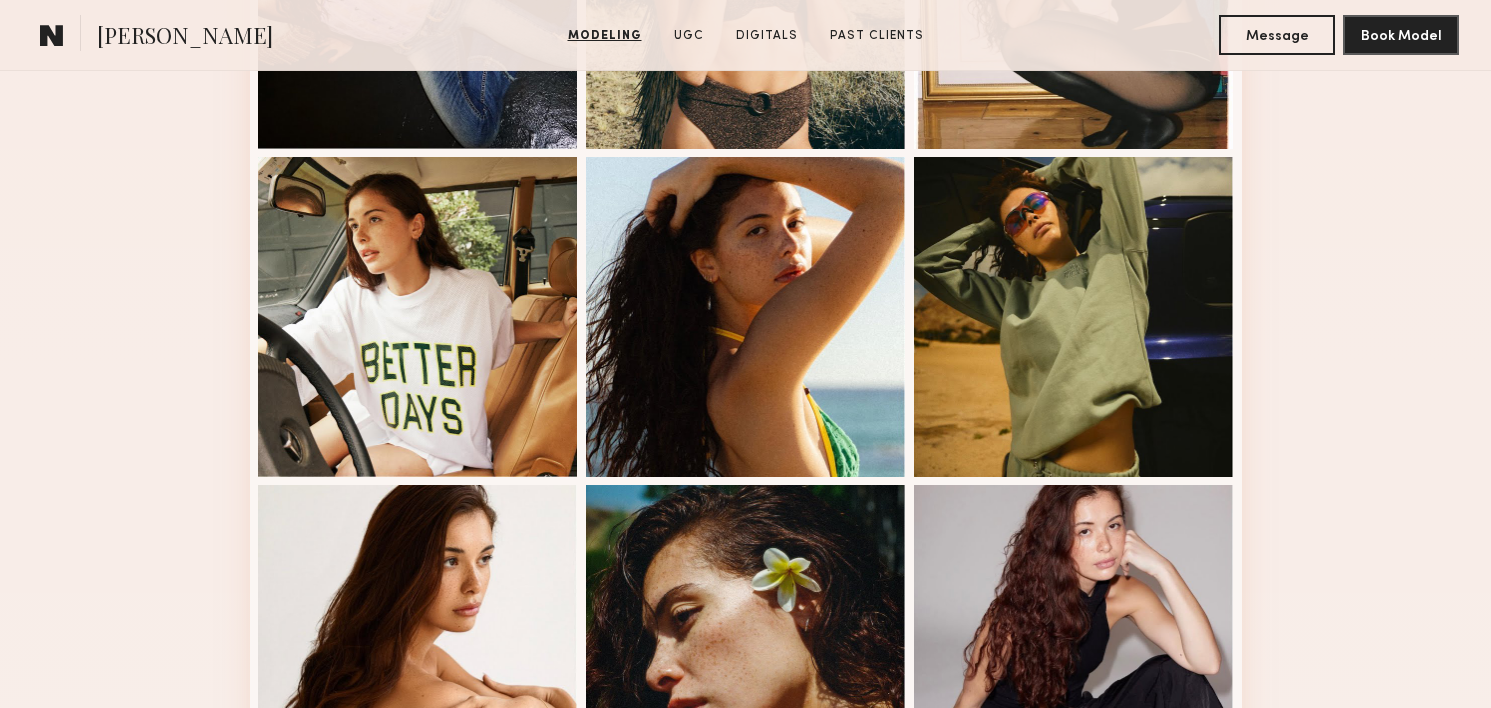 click on "Modeling Portfolio" at bounding box center (745, 446) 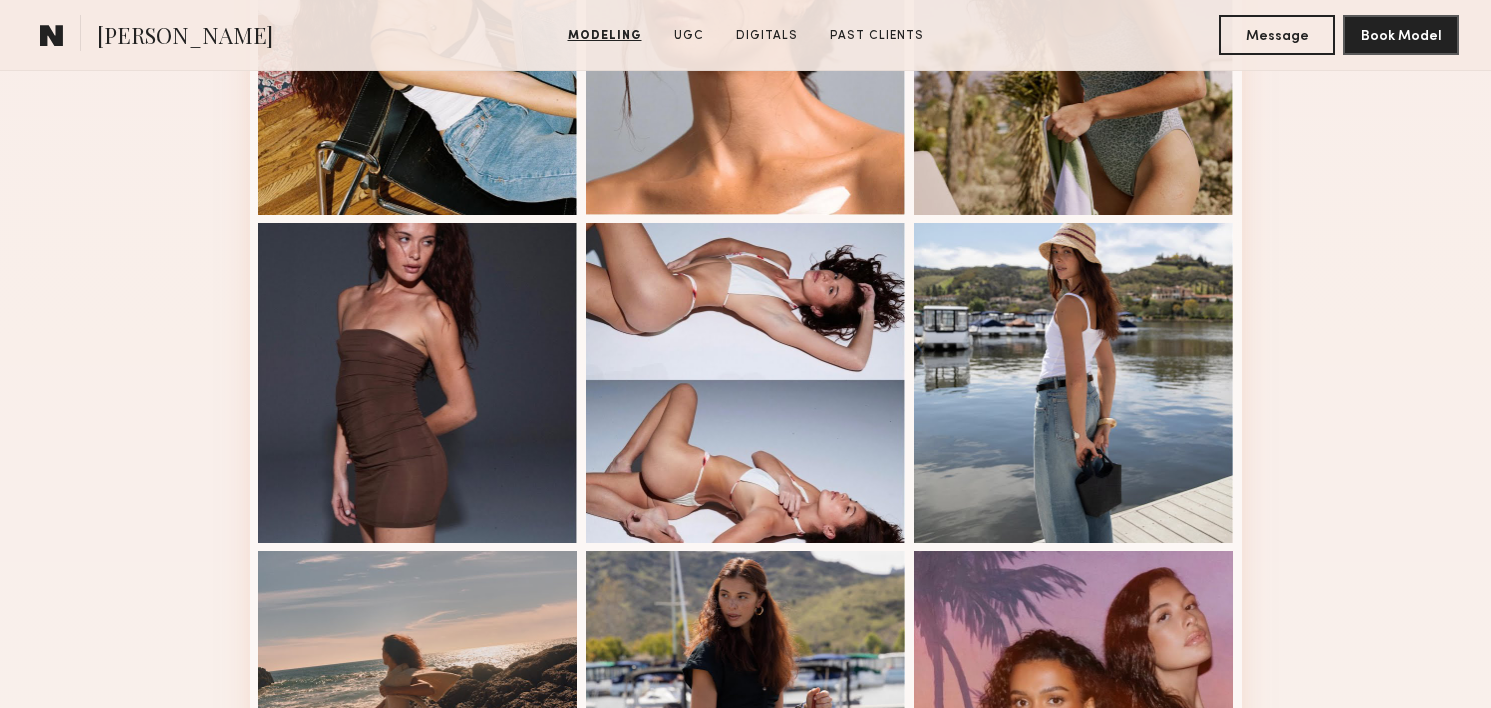 click on "Modeling Portfolio" at bounding box center (745, -472) 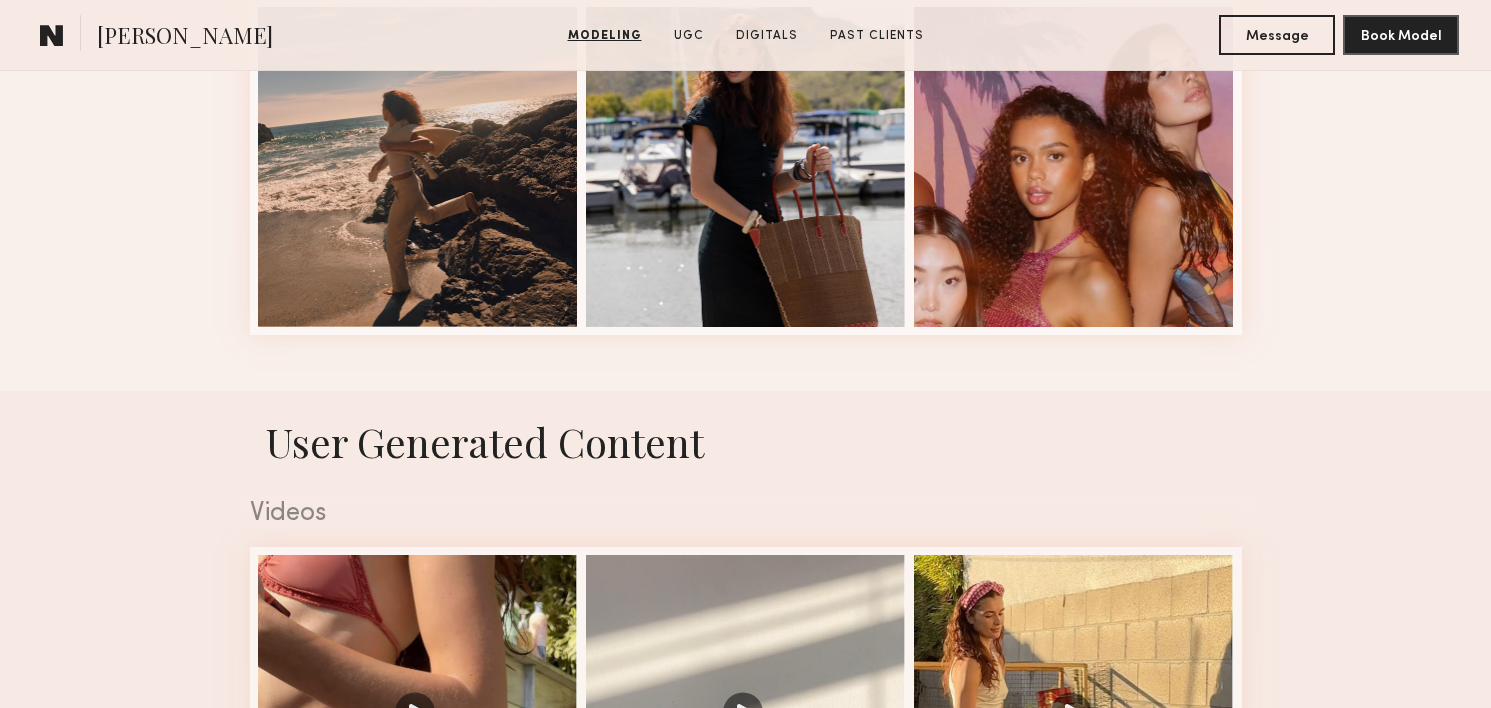 scroll, scrollTop: 3349, scrollLeft: 0, axis: vertical 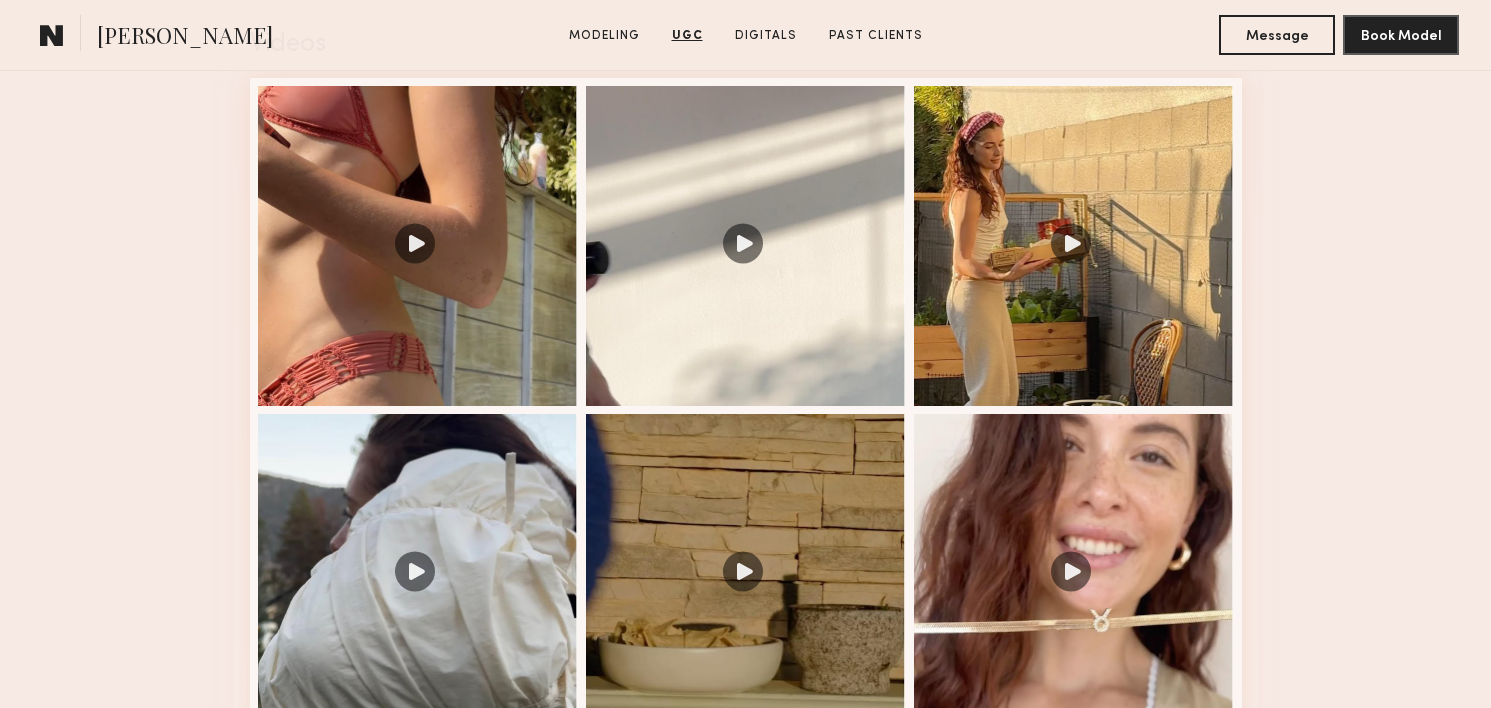 click on "User Generated Content Videos  1 of 6  Photos  1 of 3" at bounding box center (745, 577) 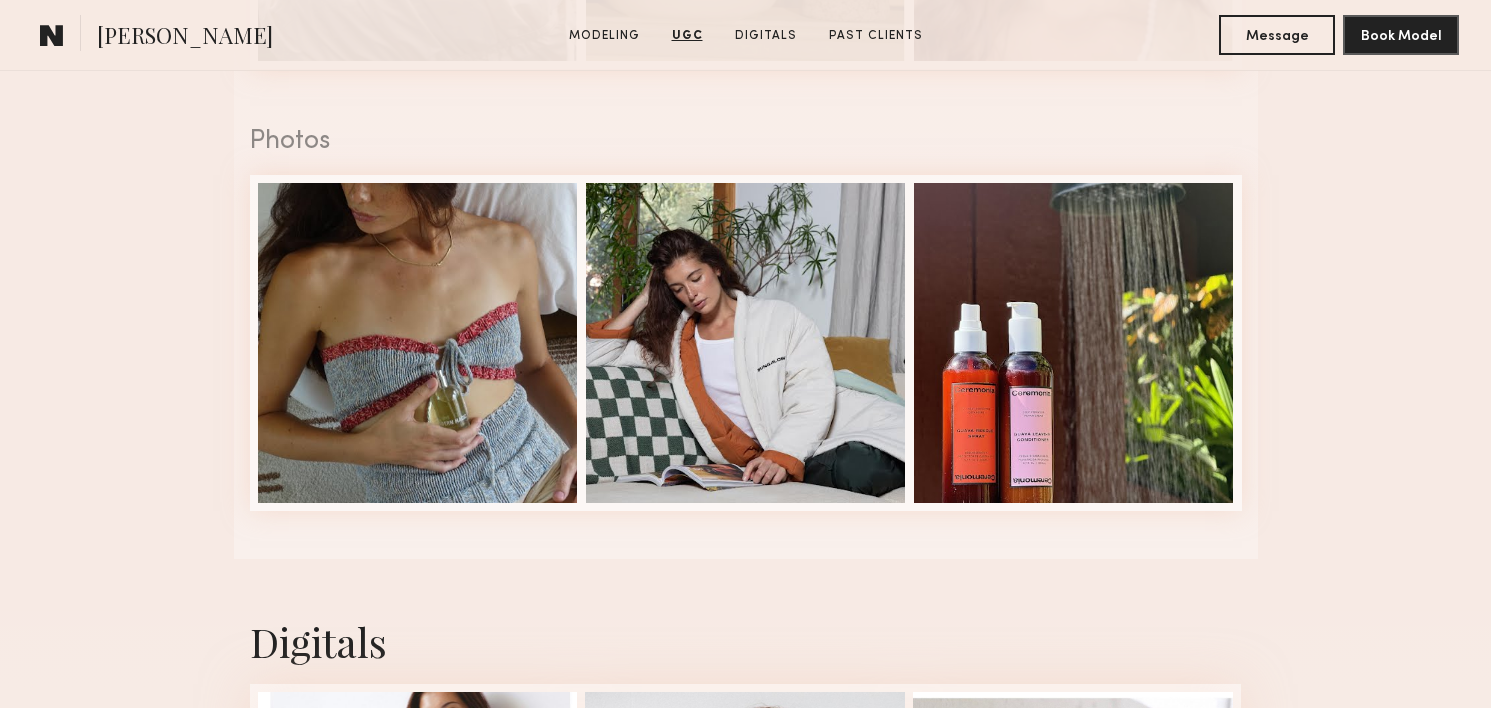 scroll, scrollTop: 4440, scrollLeft: 0, axis: vertical 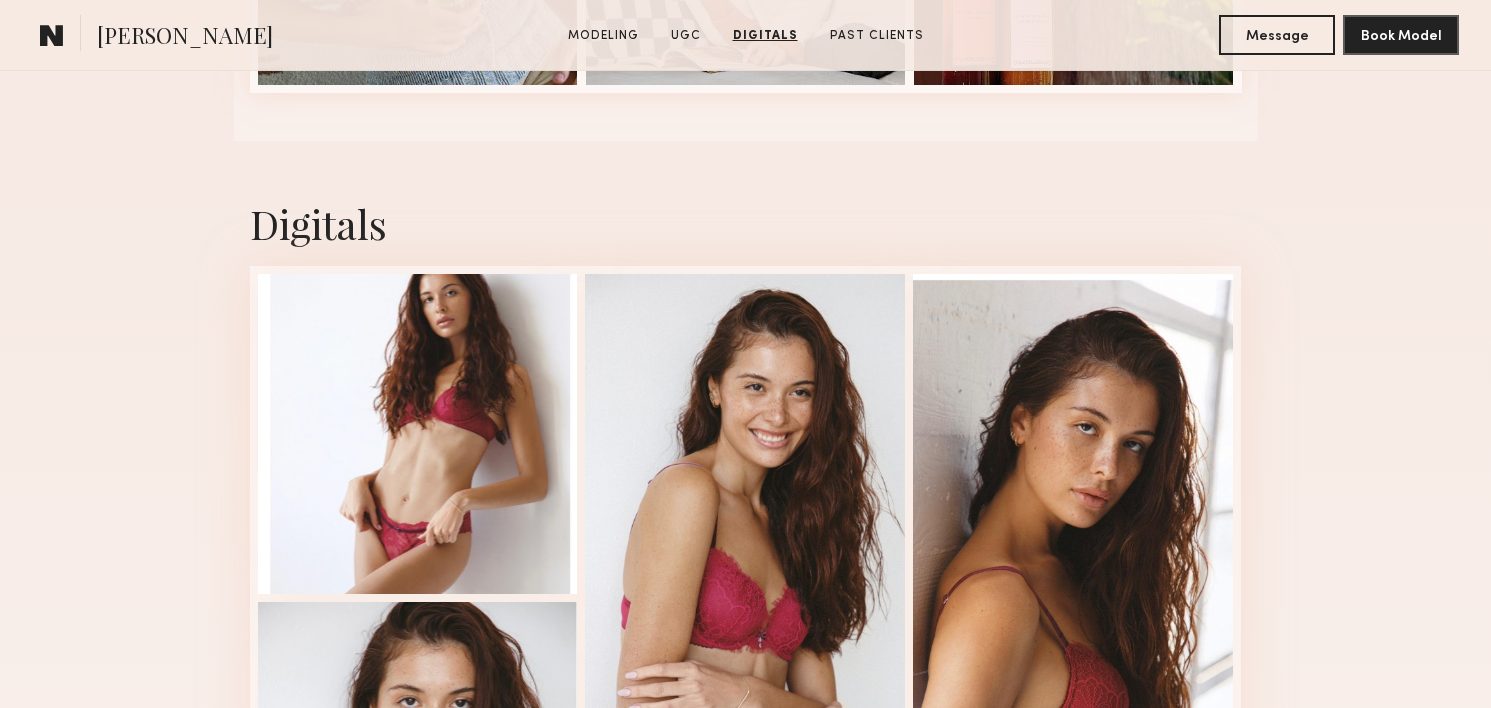 click on "Digitals  1 of 4" at bounding box center (745, 563) 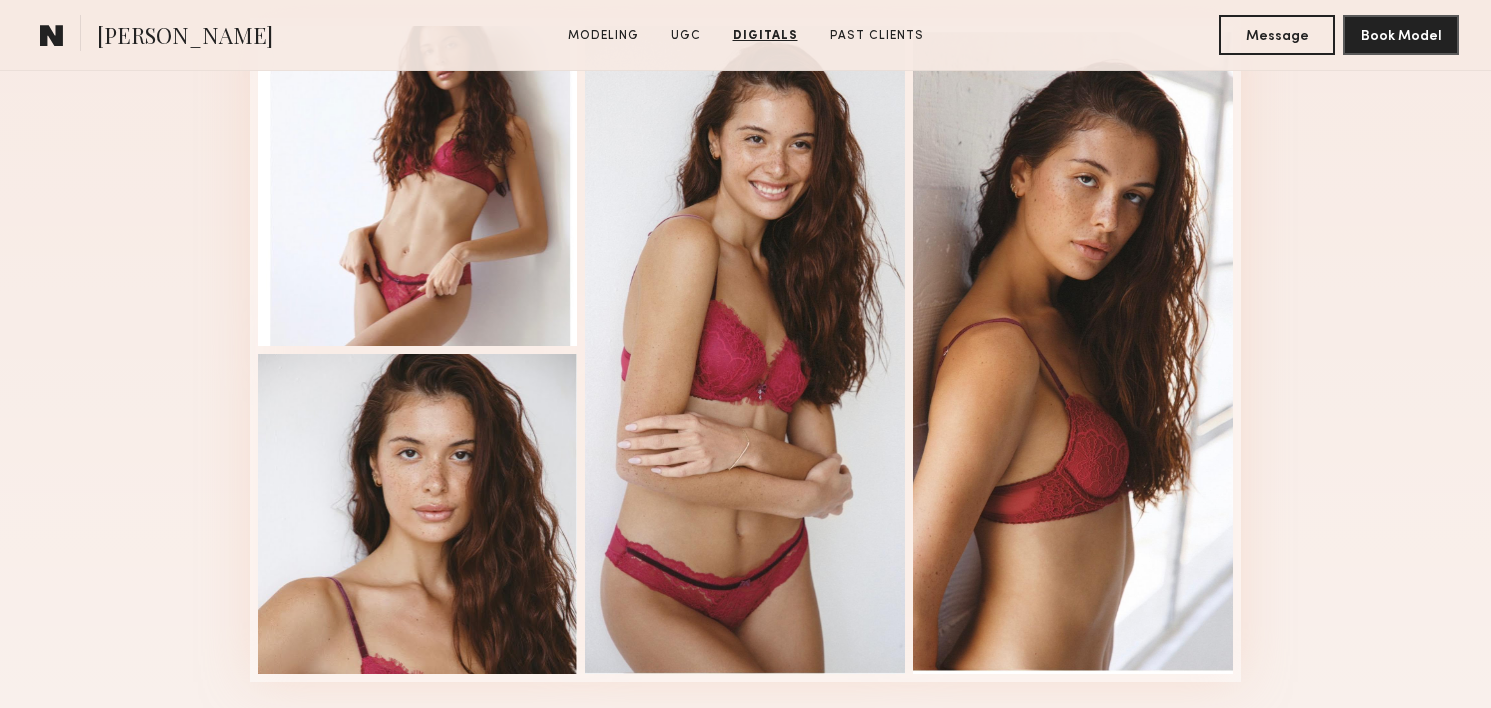 scroll, scrollTop: 4689, scrollLeft: 0, axis: vertical 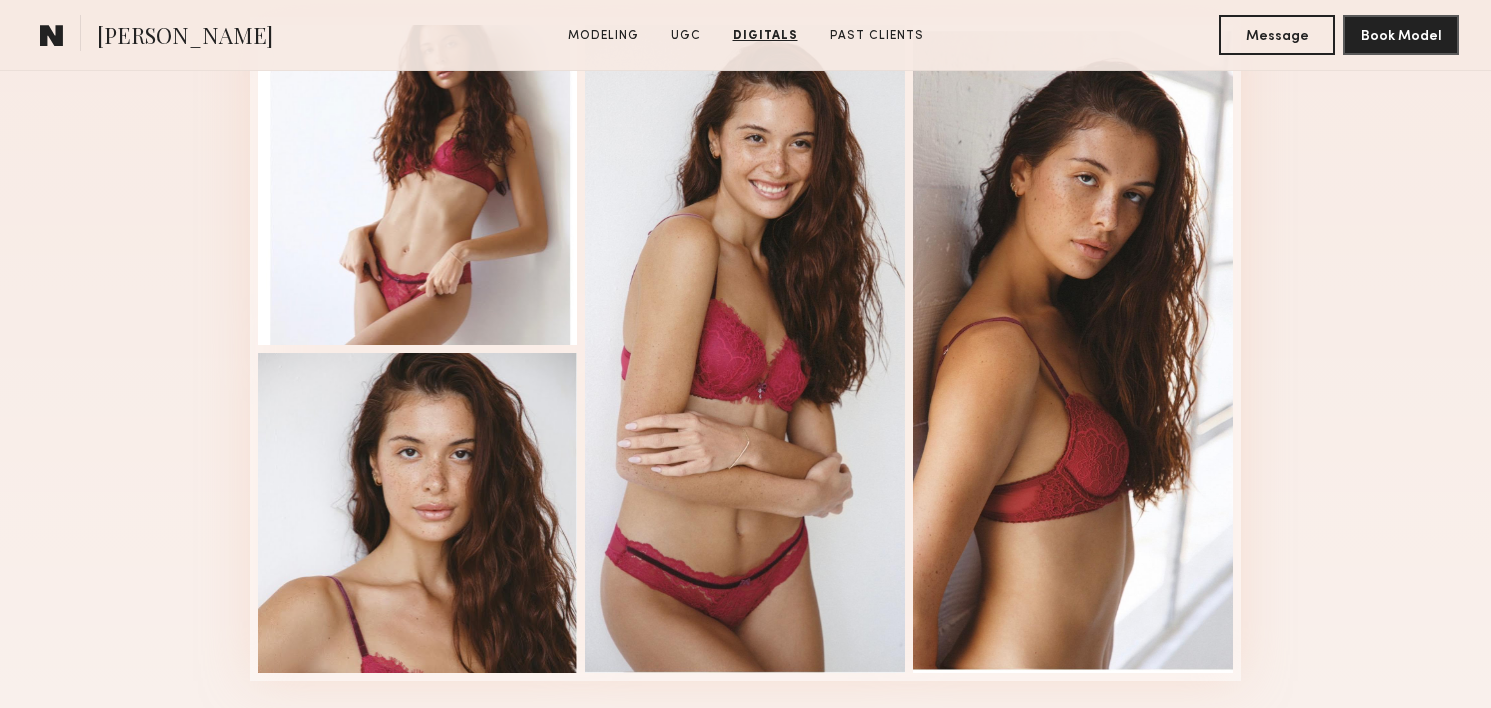 click on "Digitals  1 of 4" at bounding box center [745, 314] 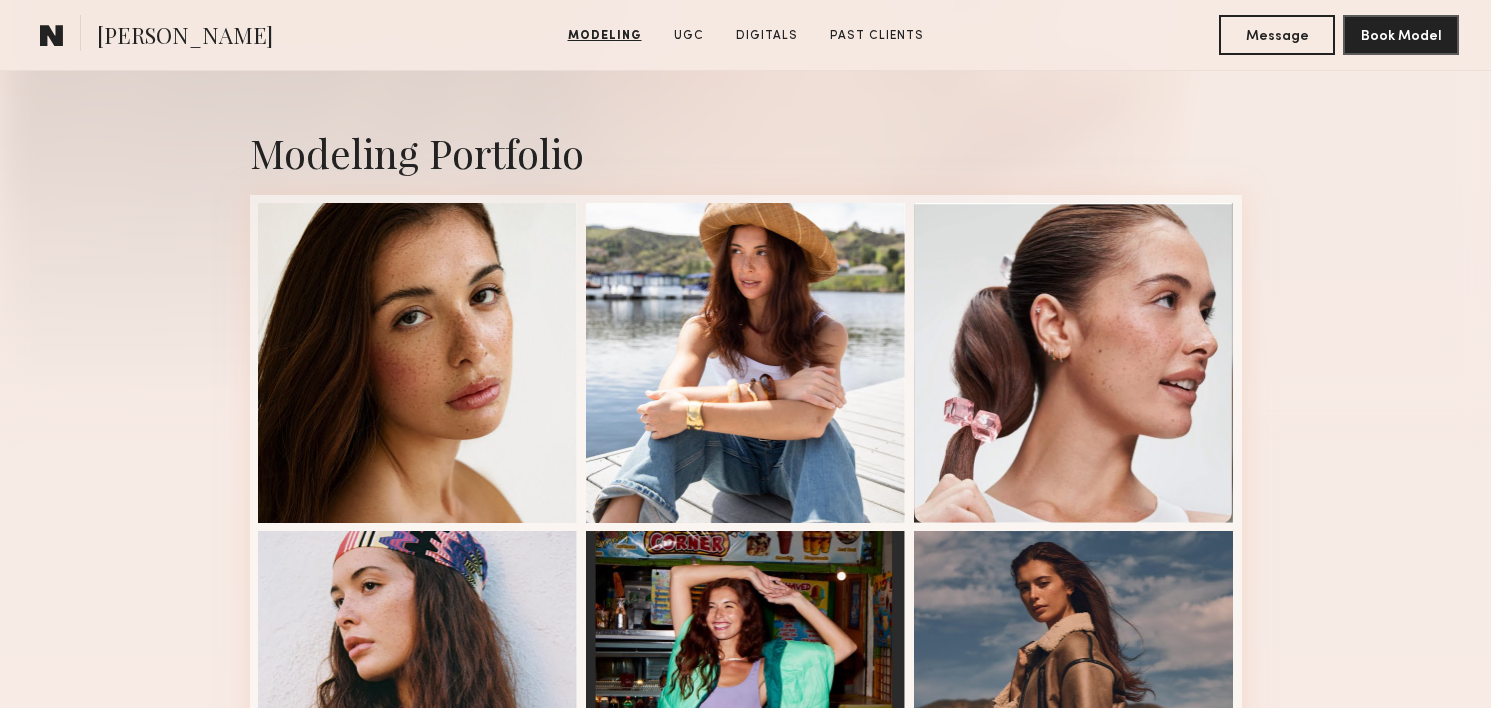 scroll, scrollTop: 60, scrollLeft: 0, axis: vertical 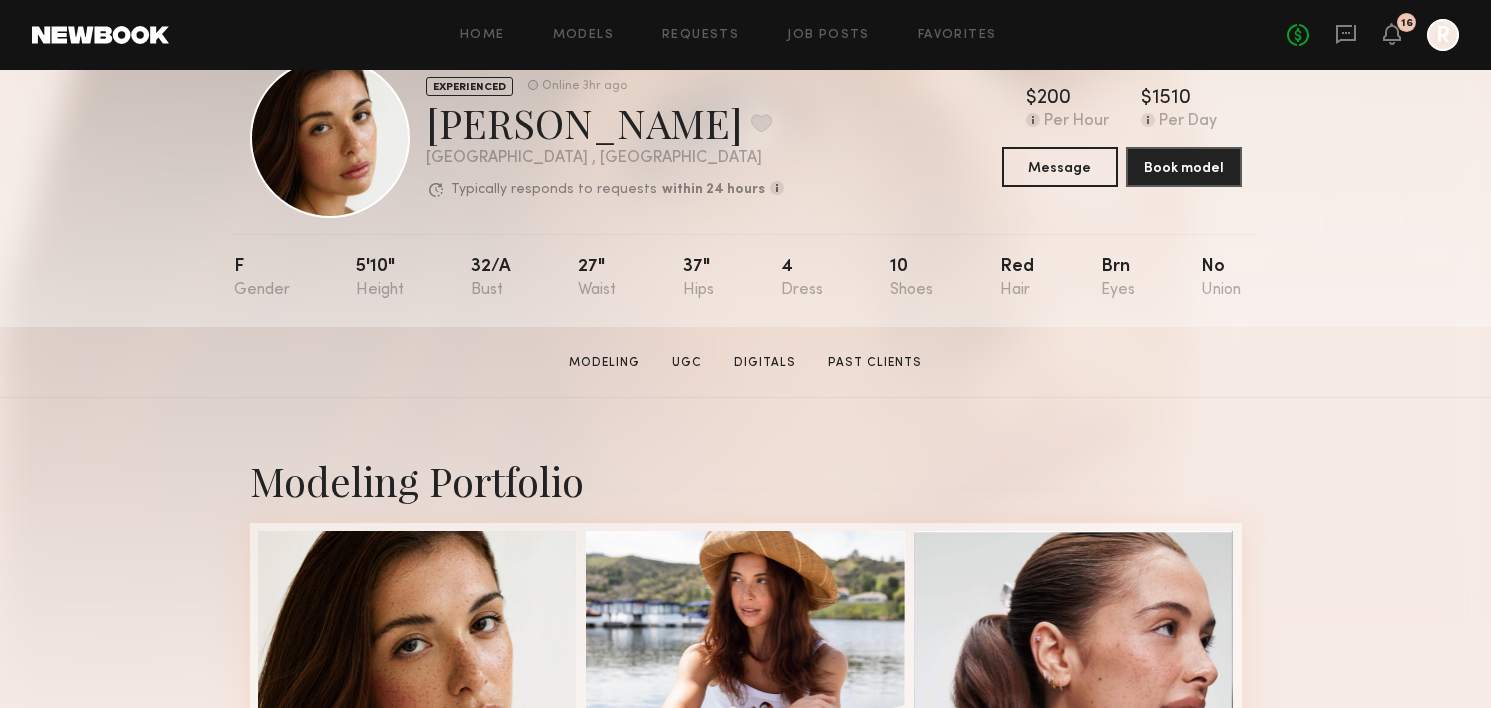 click on "Jasmine G.  Modeling   UGC   Digitals   Past Clients   Message   Book Model" 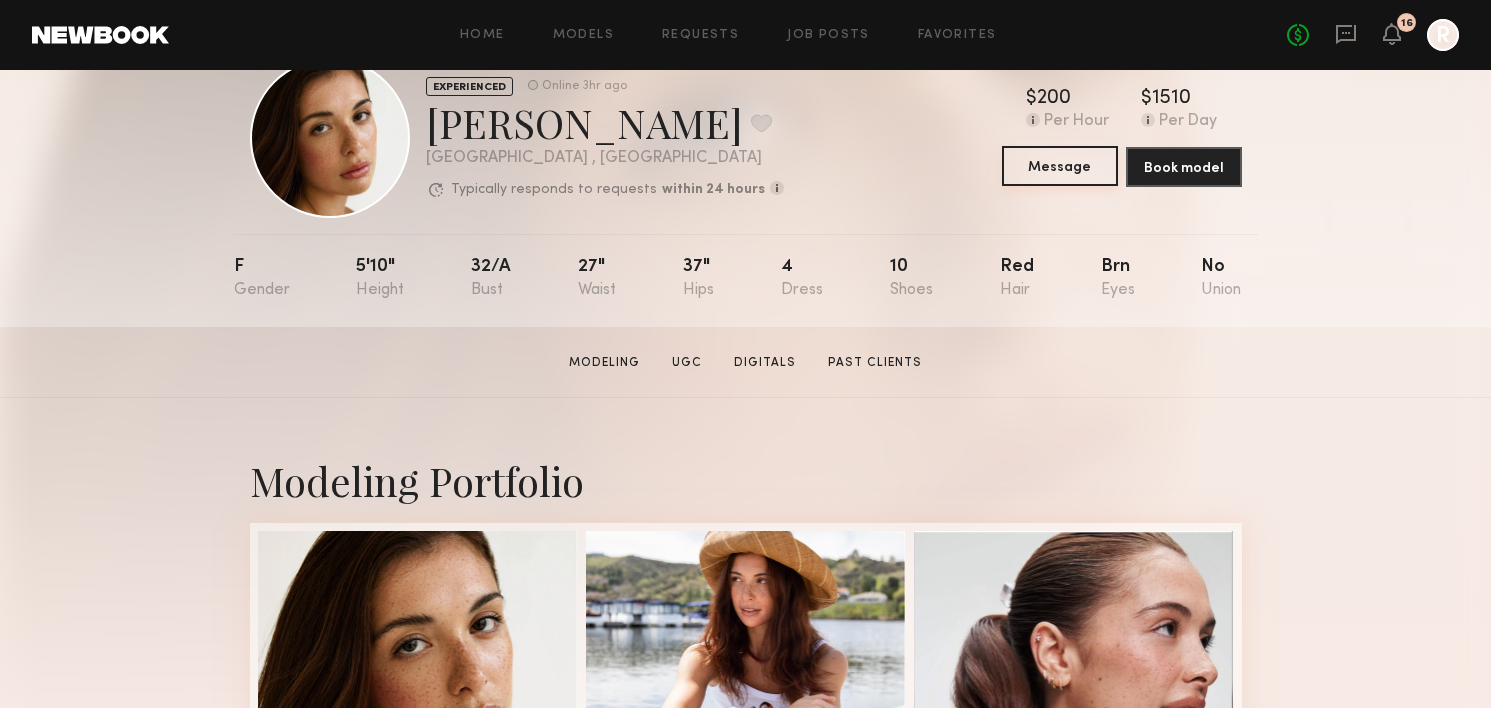 click on "Message" 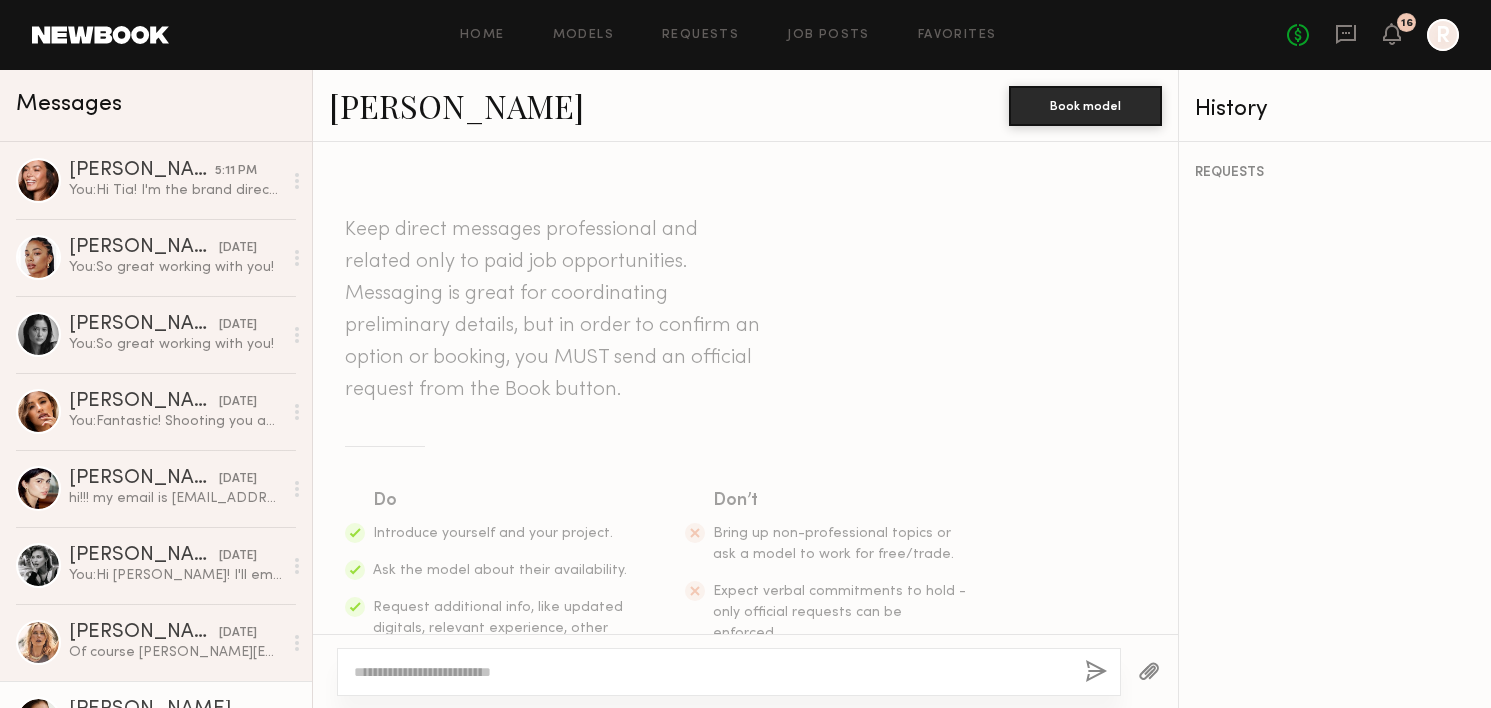click 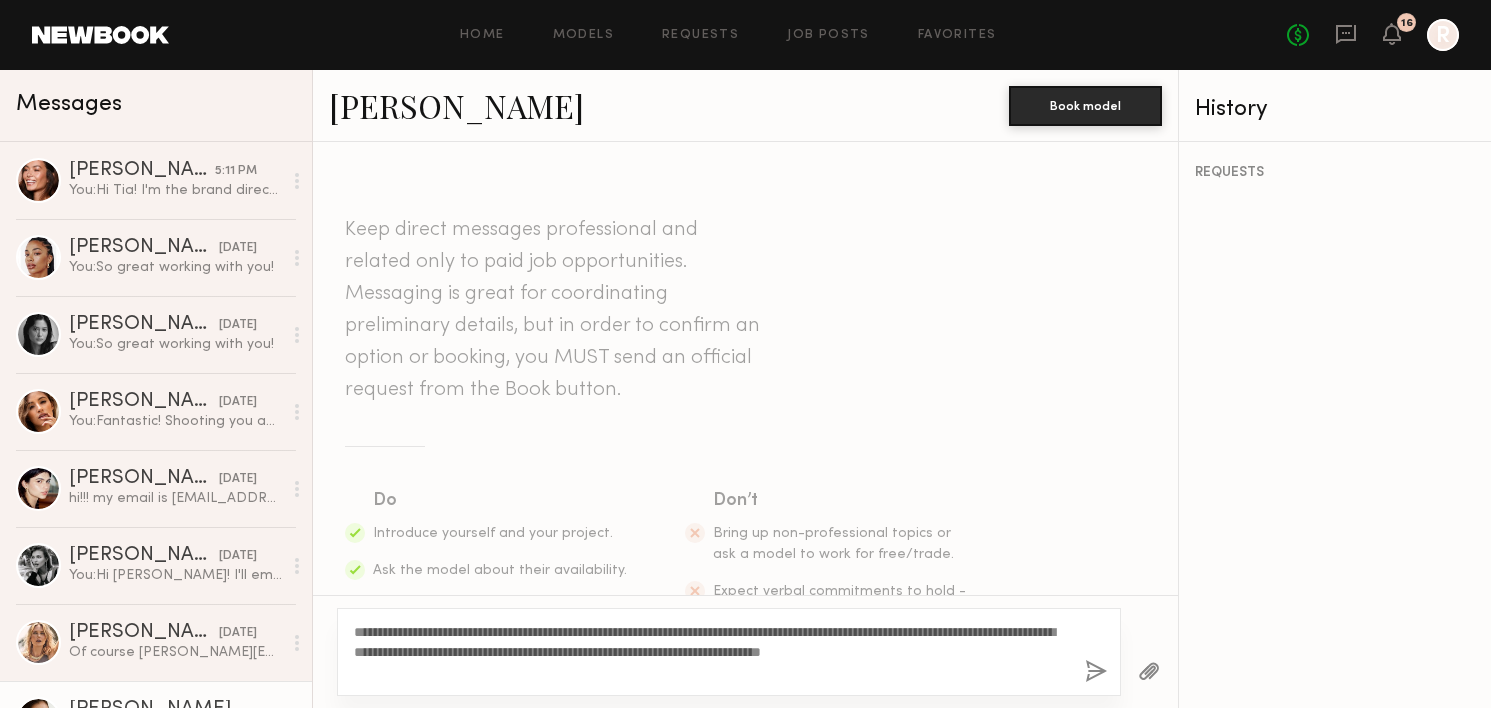 type on "**********" 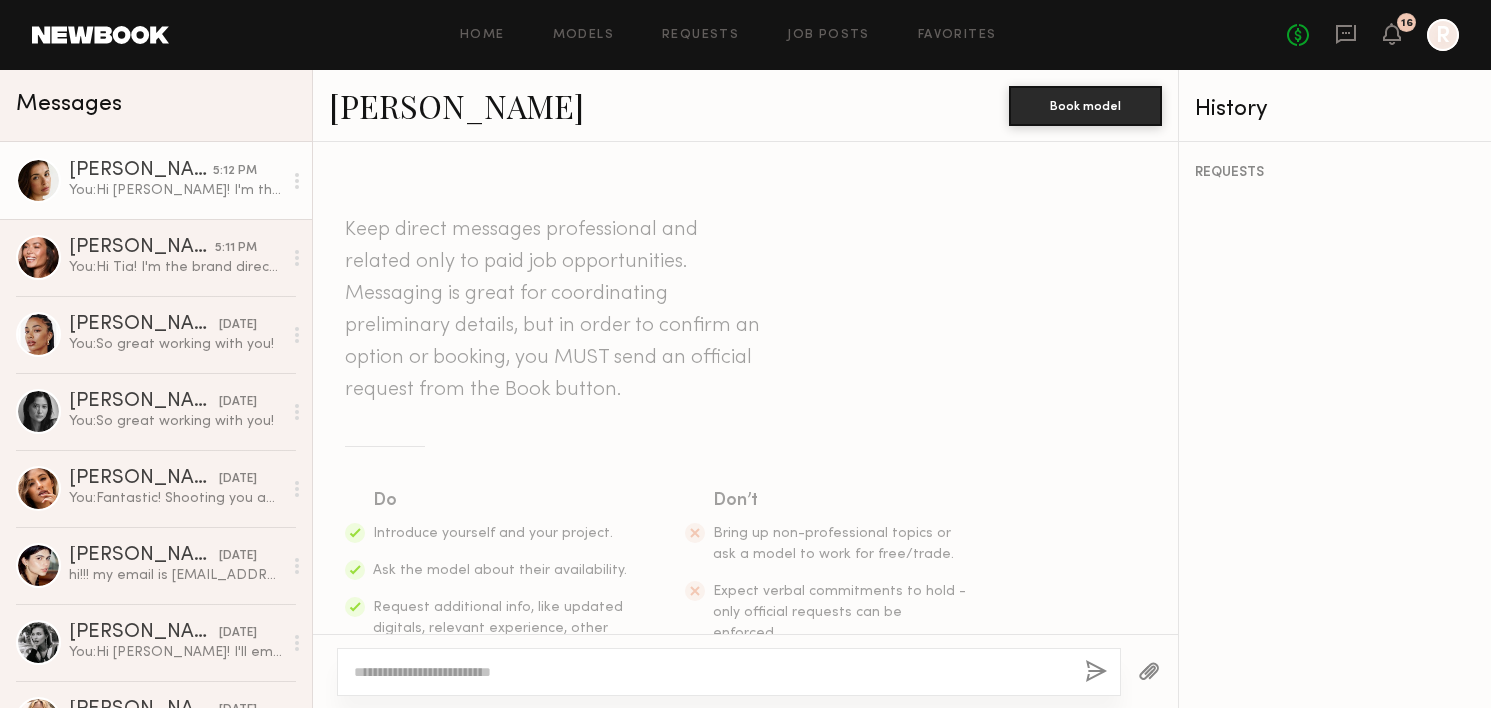 scroll, scrollTop: 418, scrollLeft: 0, axis: vertical 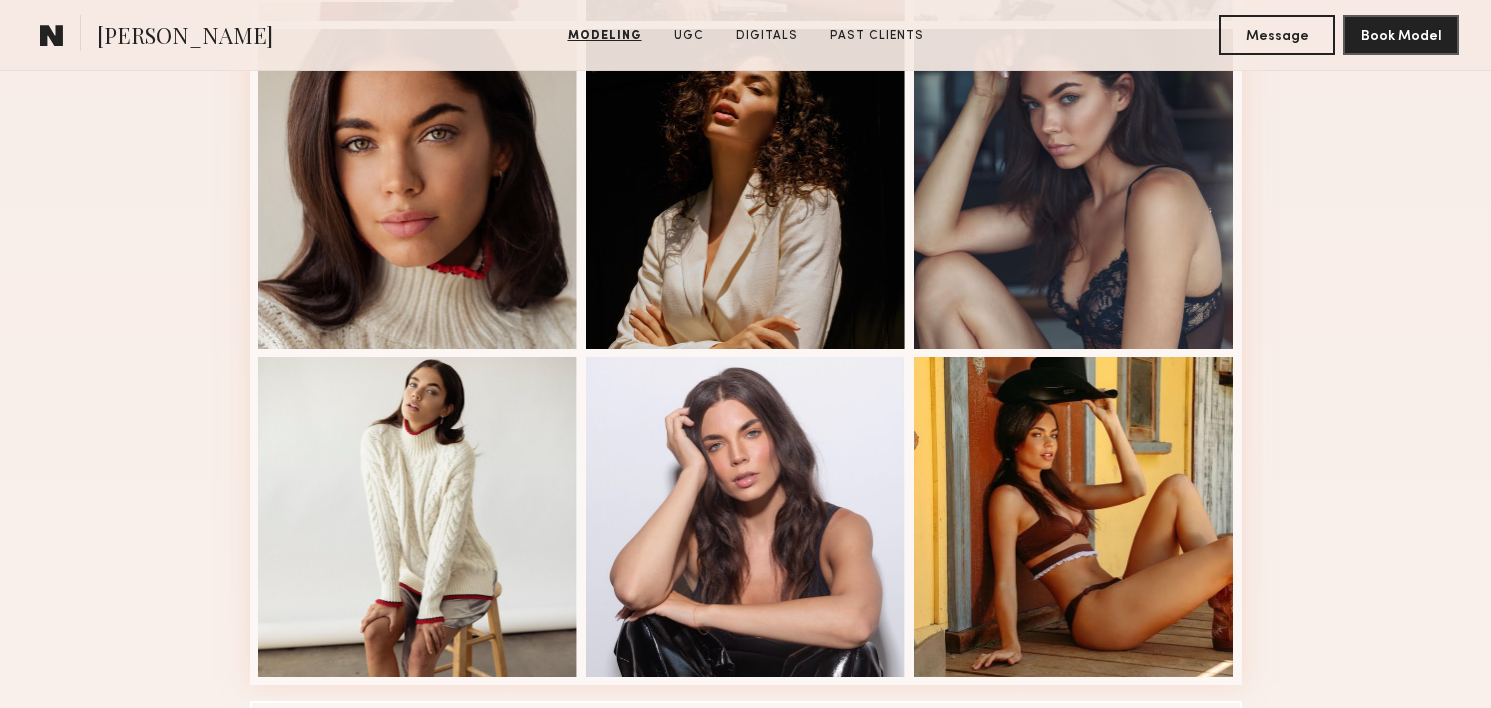 click on "Modeling Portfolio View More" at bounding box center [745, 18] 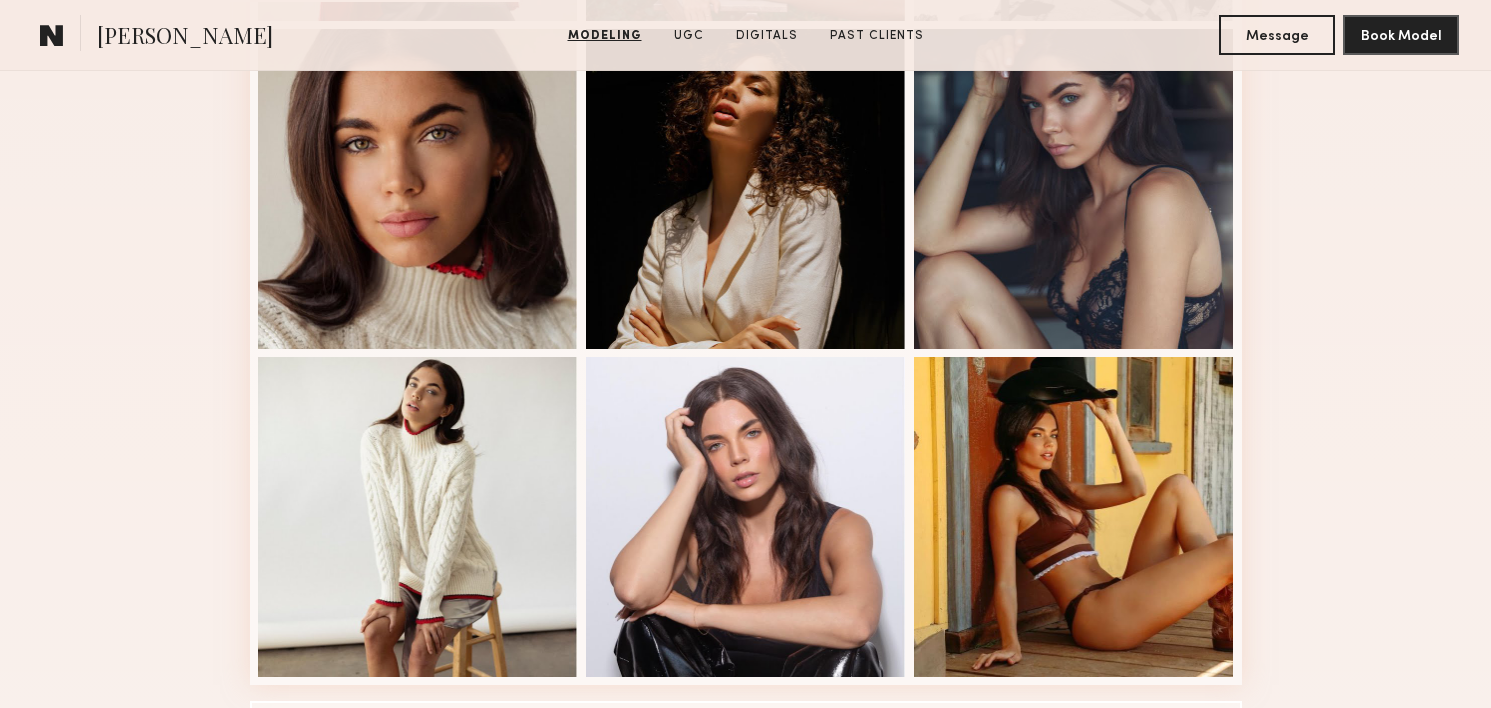 scroll, scrollTop: 1955, scrollLeft: 0, axis: vertical 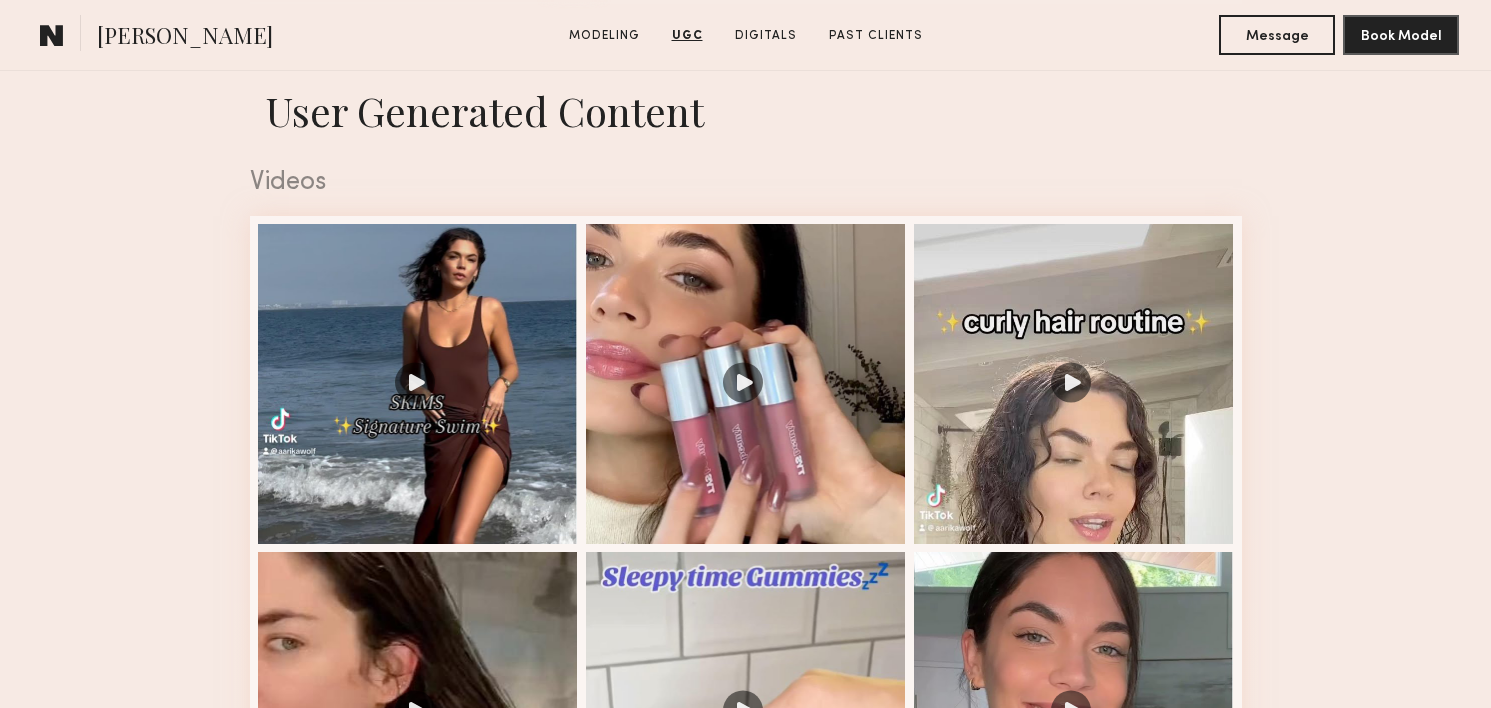 click on "User Generated Content Videos  1 of 11  Photos  1 of 4" at bounding box center [745, 1207] 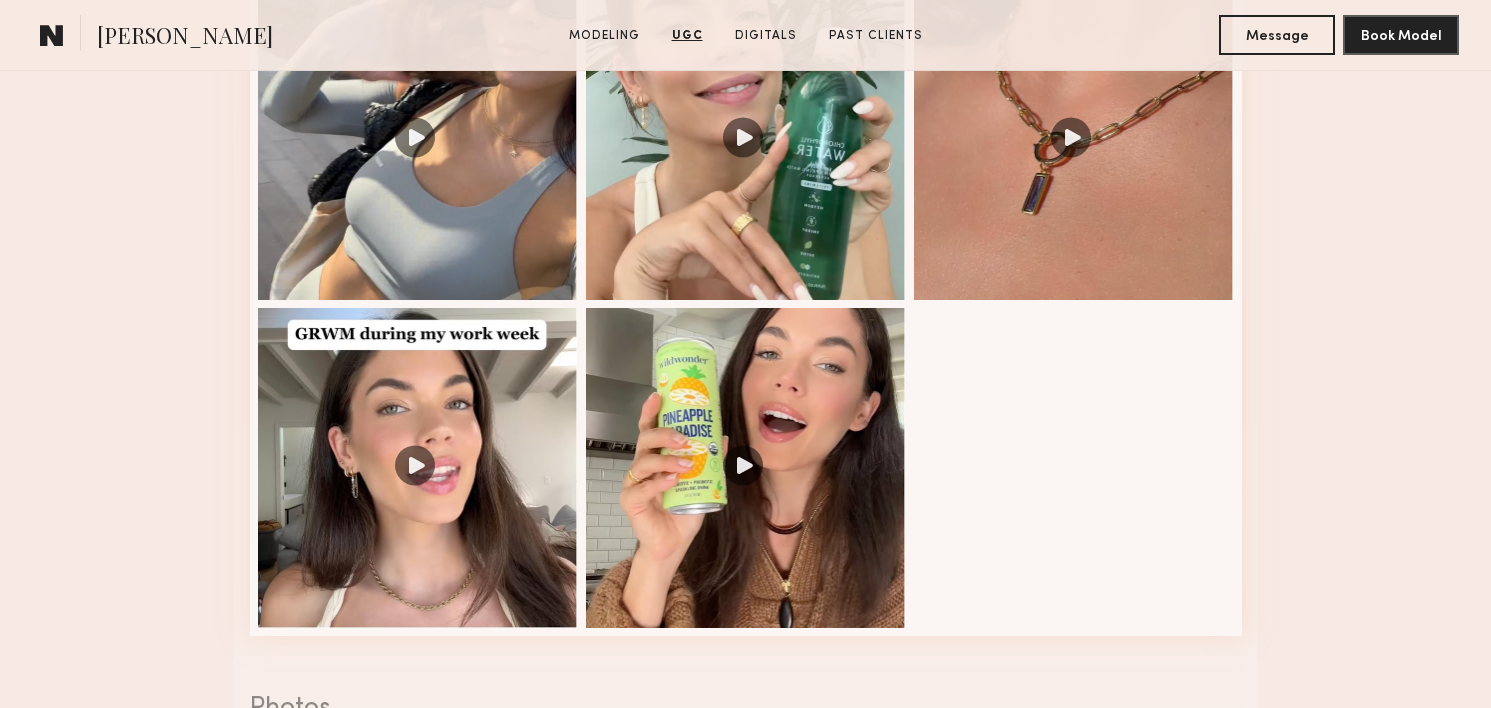 scroll, scrollTop: 2857, scrollLeft: 0, axis: vertical 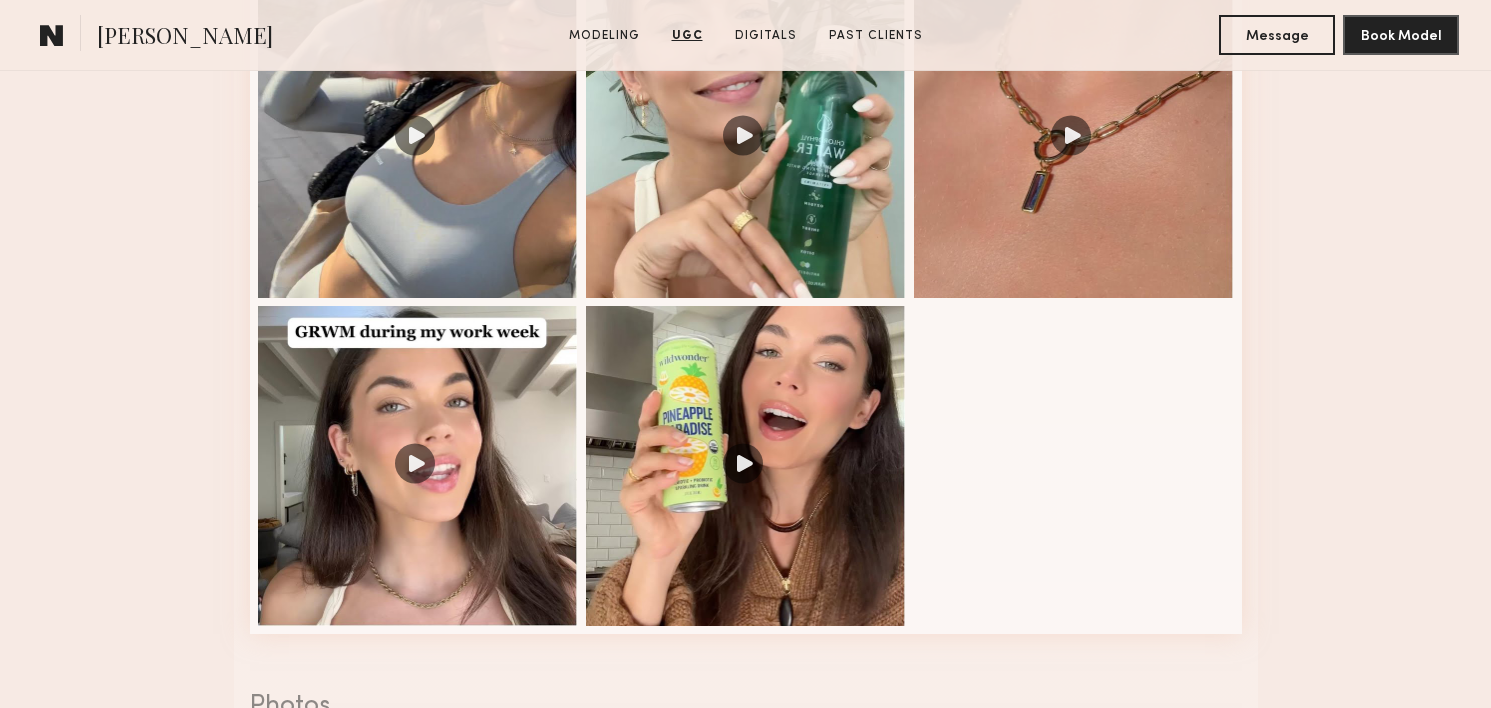 click on "User Generated Content Videos  1 of 11  Photos  1 of 4" at bounding box center [745, 305] 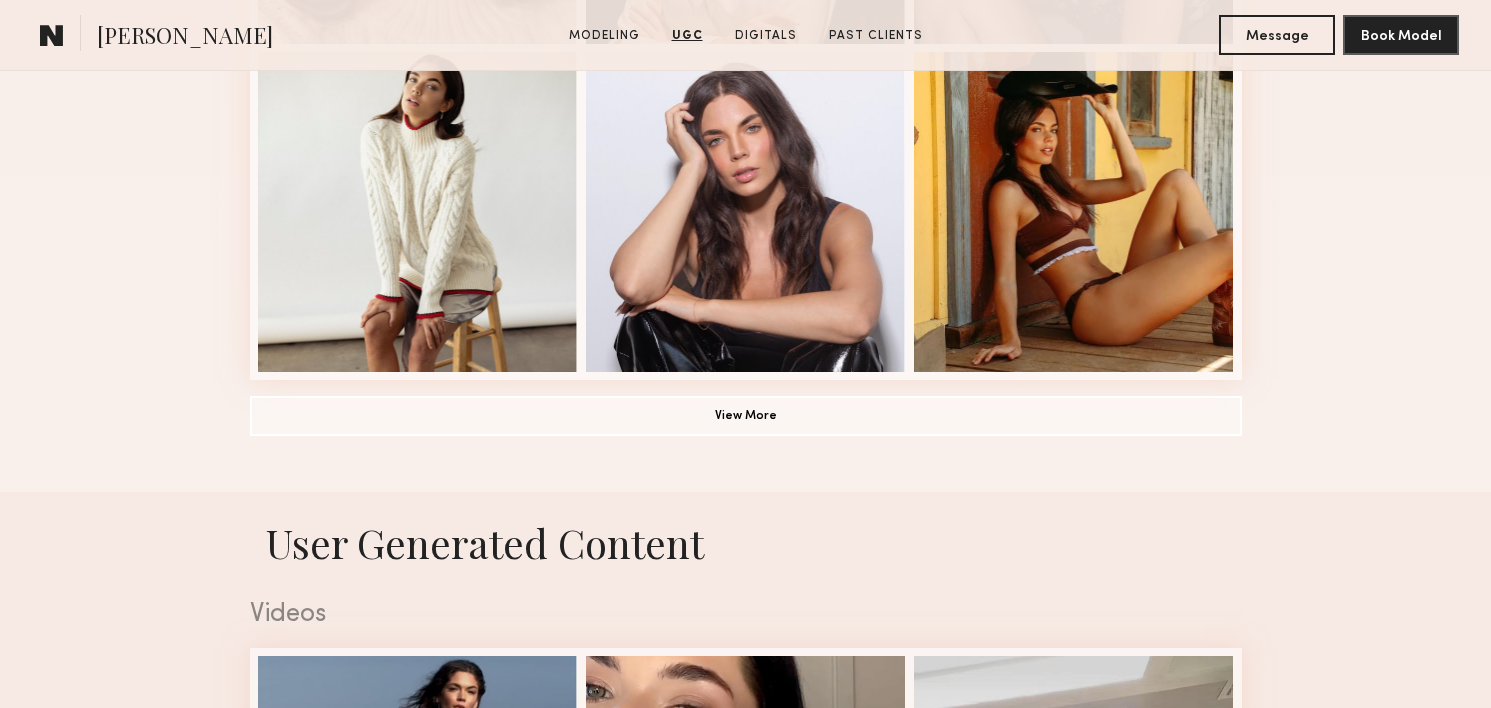 scroll, scrollTop: 1493, scrollLeft: 0, axis: vertical 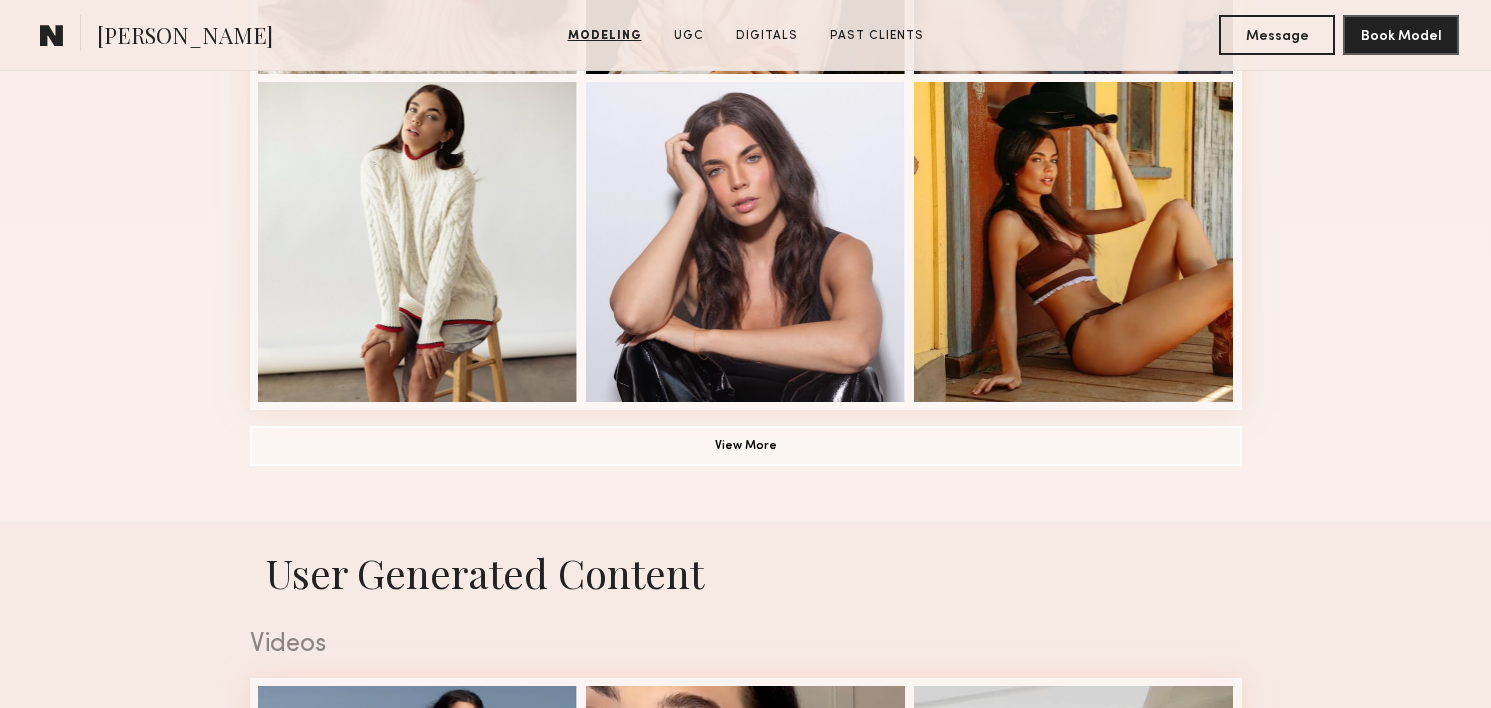 click on "Modeling Portfolio View More" at bounding box center (745, -257) 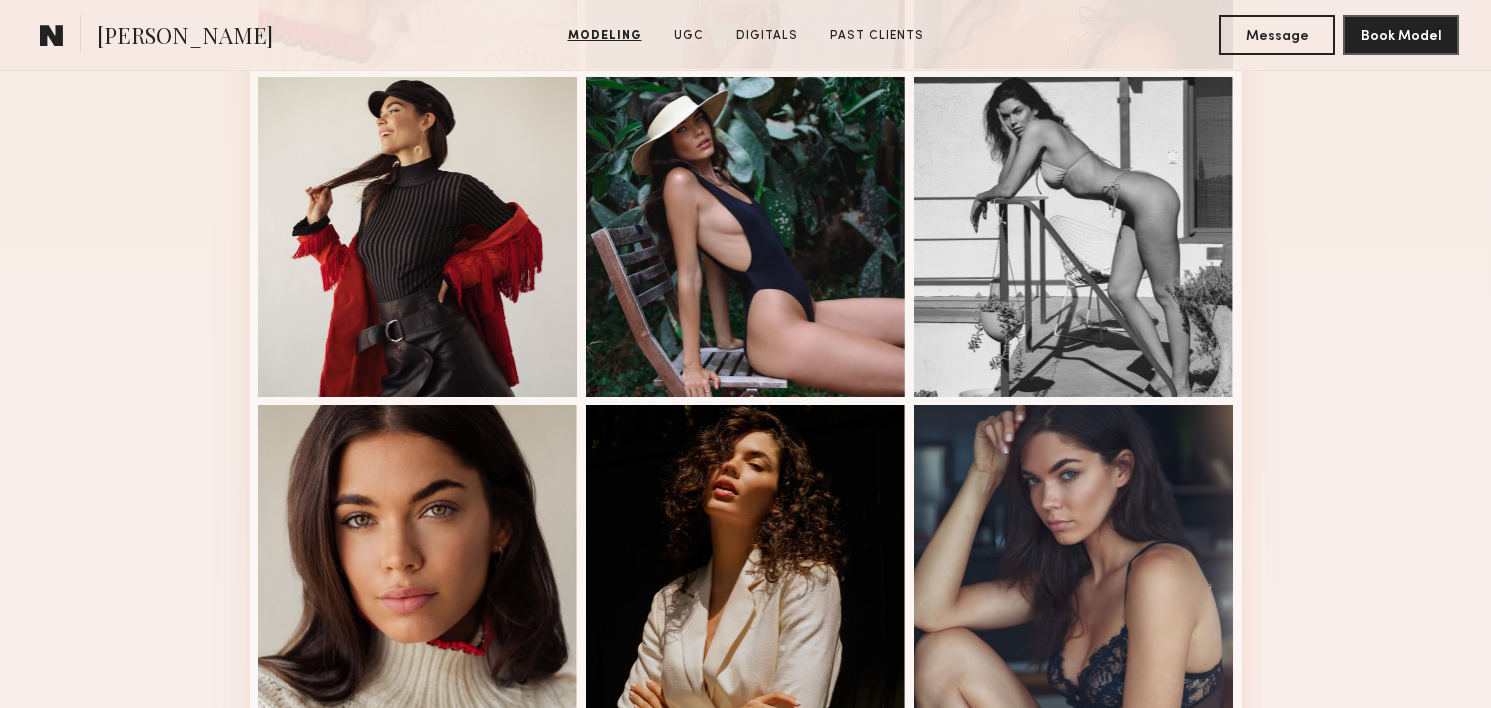 scroll, scrollTop: 310, scrollLeft: 0, axis: vertical 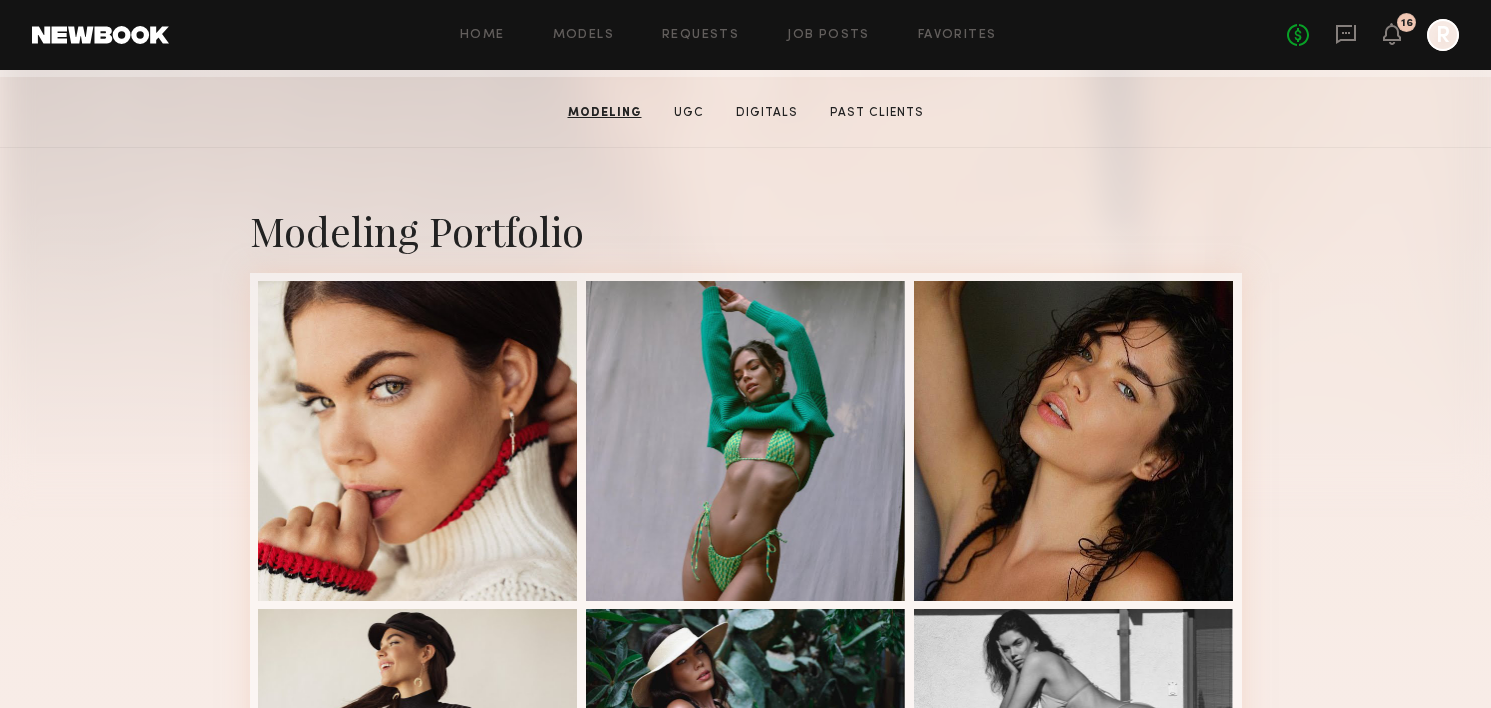 click on "Modeling Portfolio View More" at bounding box center (745, 926) 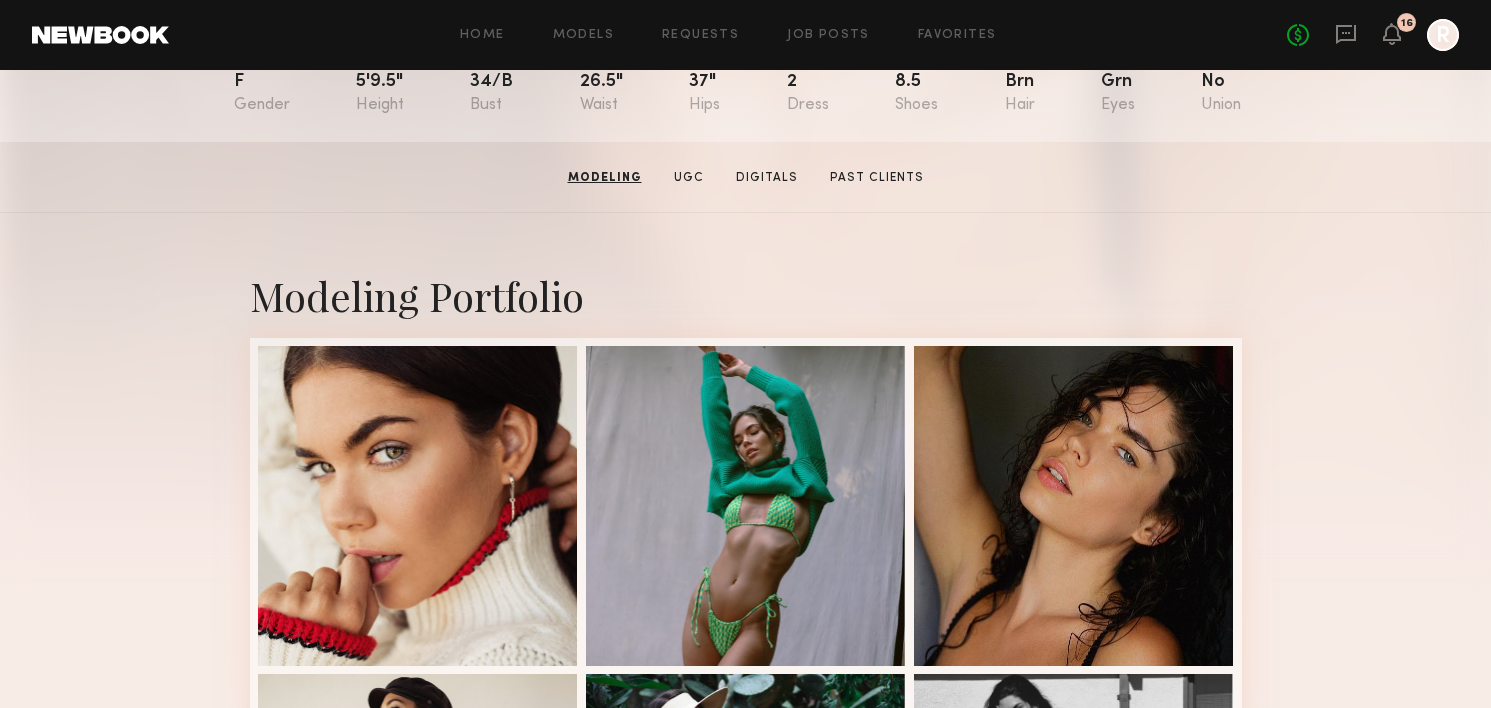 scroll, scrollTop: 80, scrollLeft: 0, axis: vertical 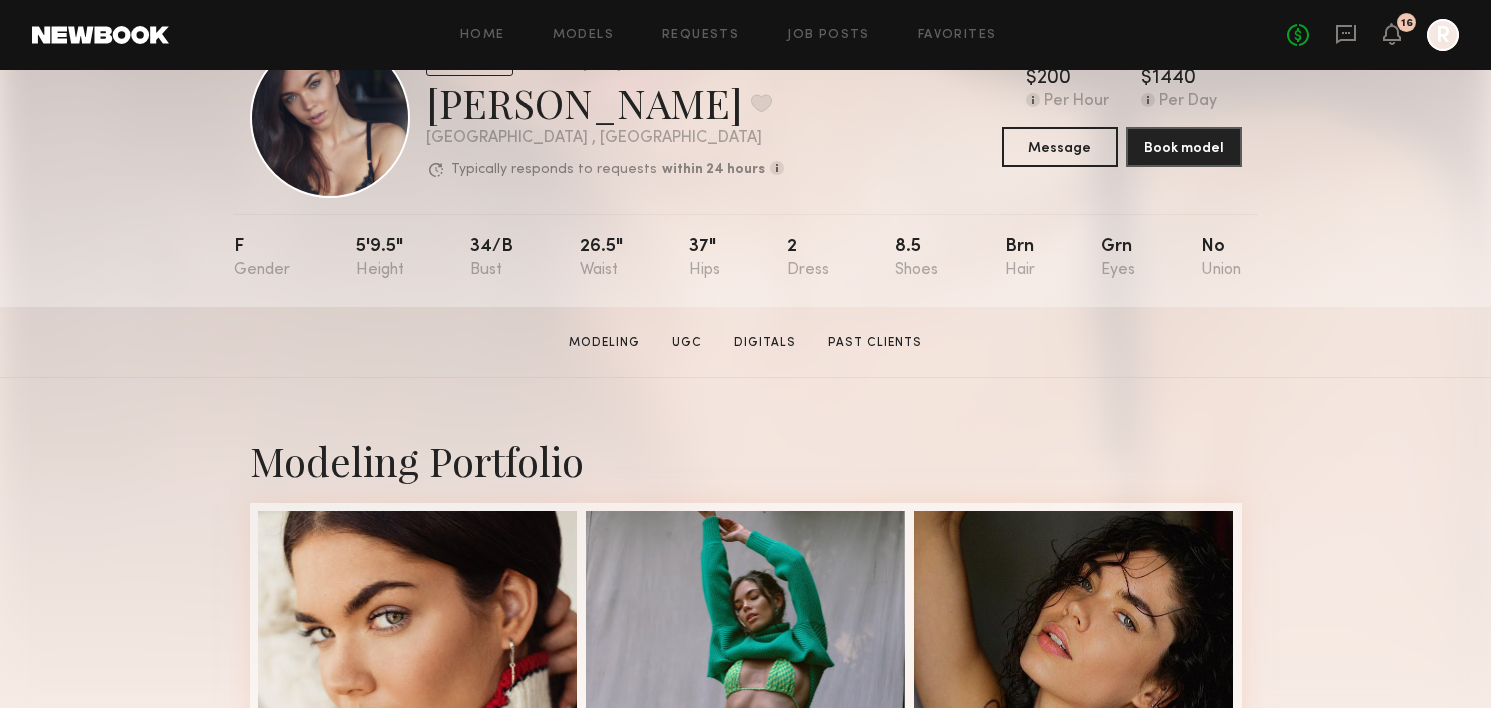 click on "Modeling Portfolio View More" at bounding box center (745, 1156) 